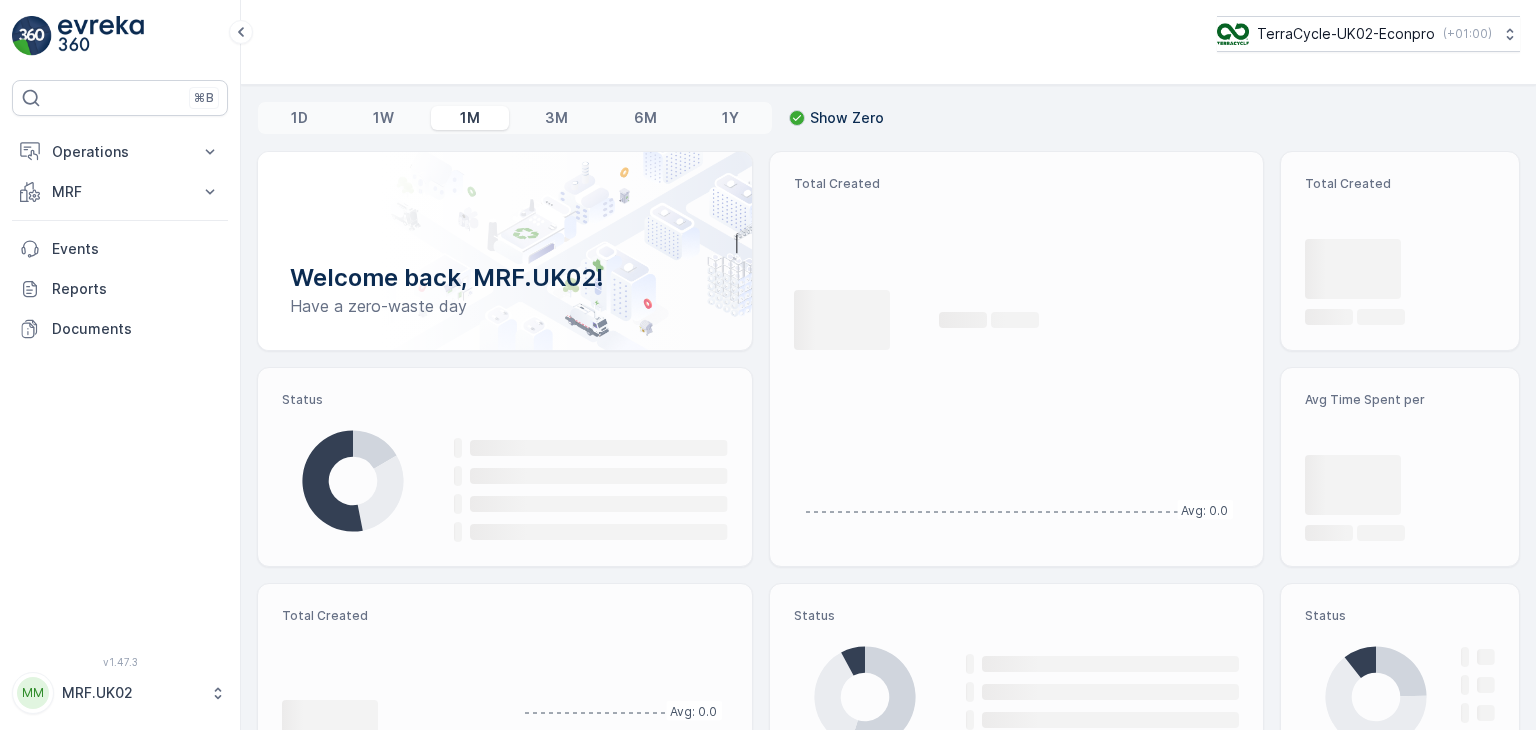 scroll, scrollTop: 0, scrollLeft: 0, axis: both 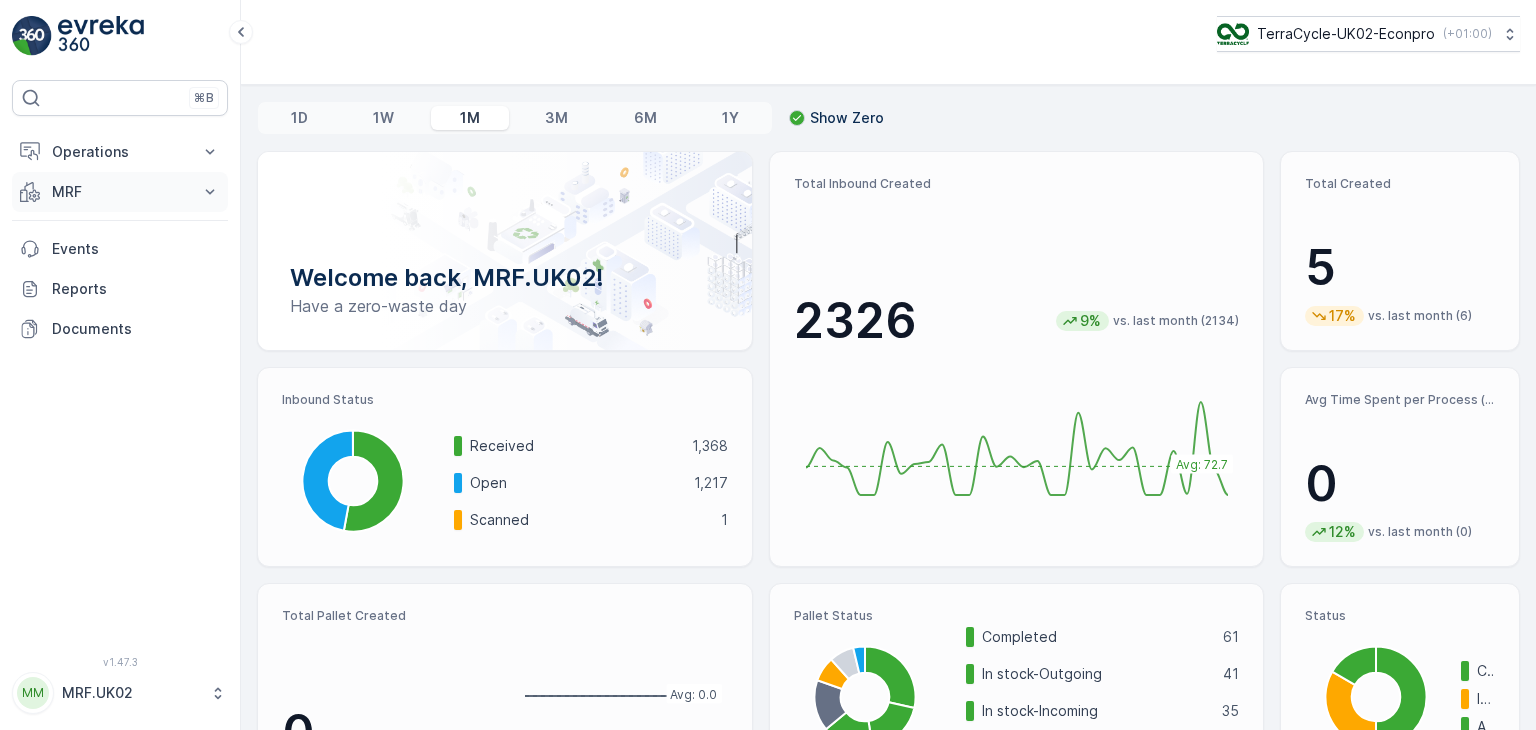 click 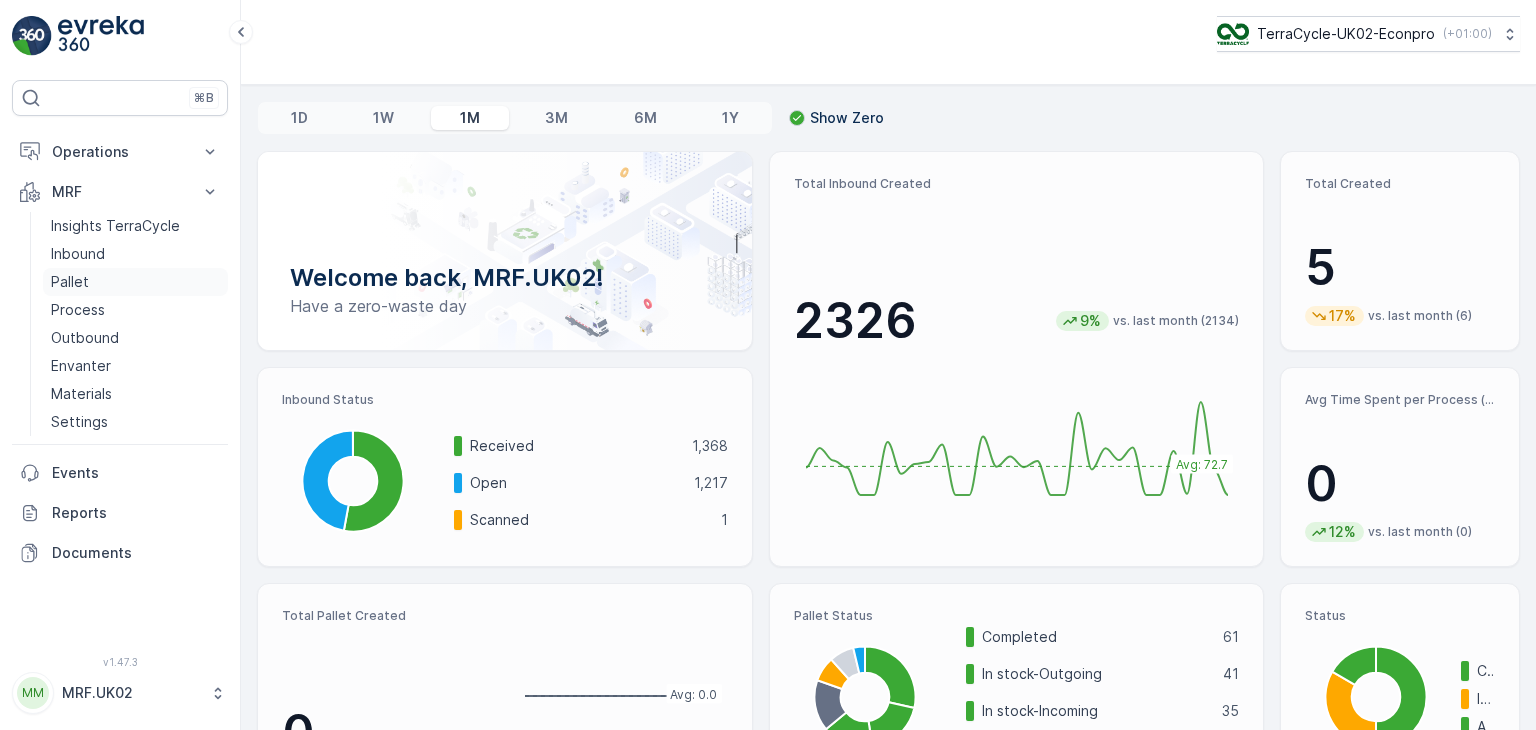 click on "Pallet" at bounding box center [135, 282] 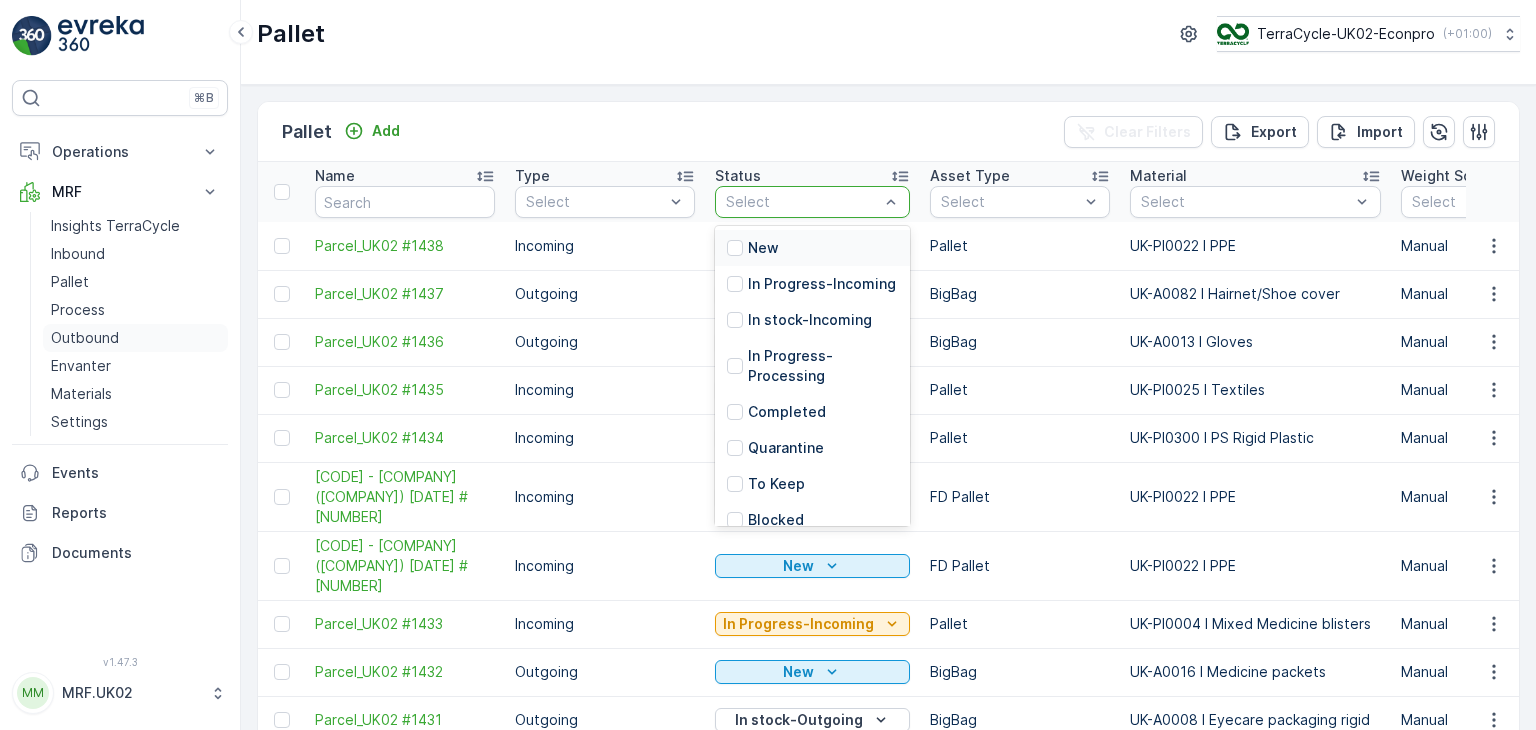 click on "Outbound" at bounding box center [85, 338] 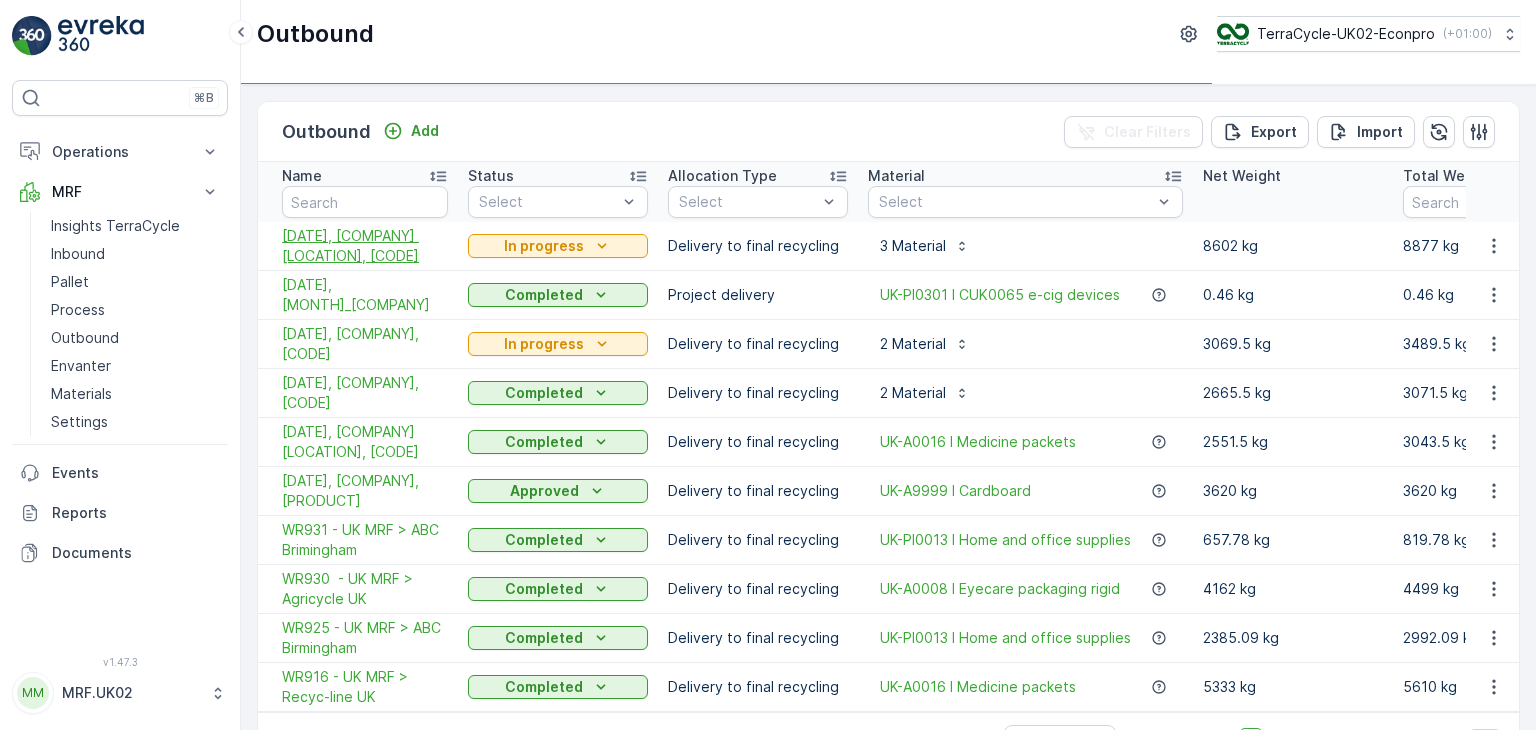 click on "31/07/2025, Acorn Recycler UK, WR950" at bounding box center (365, 246) 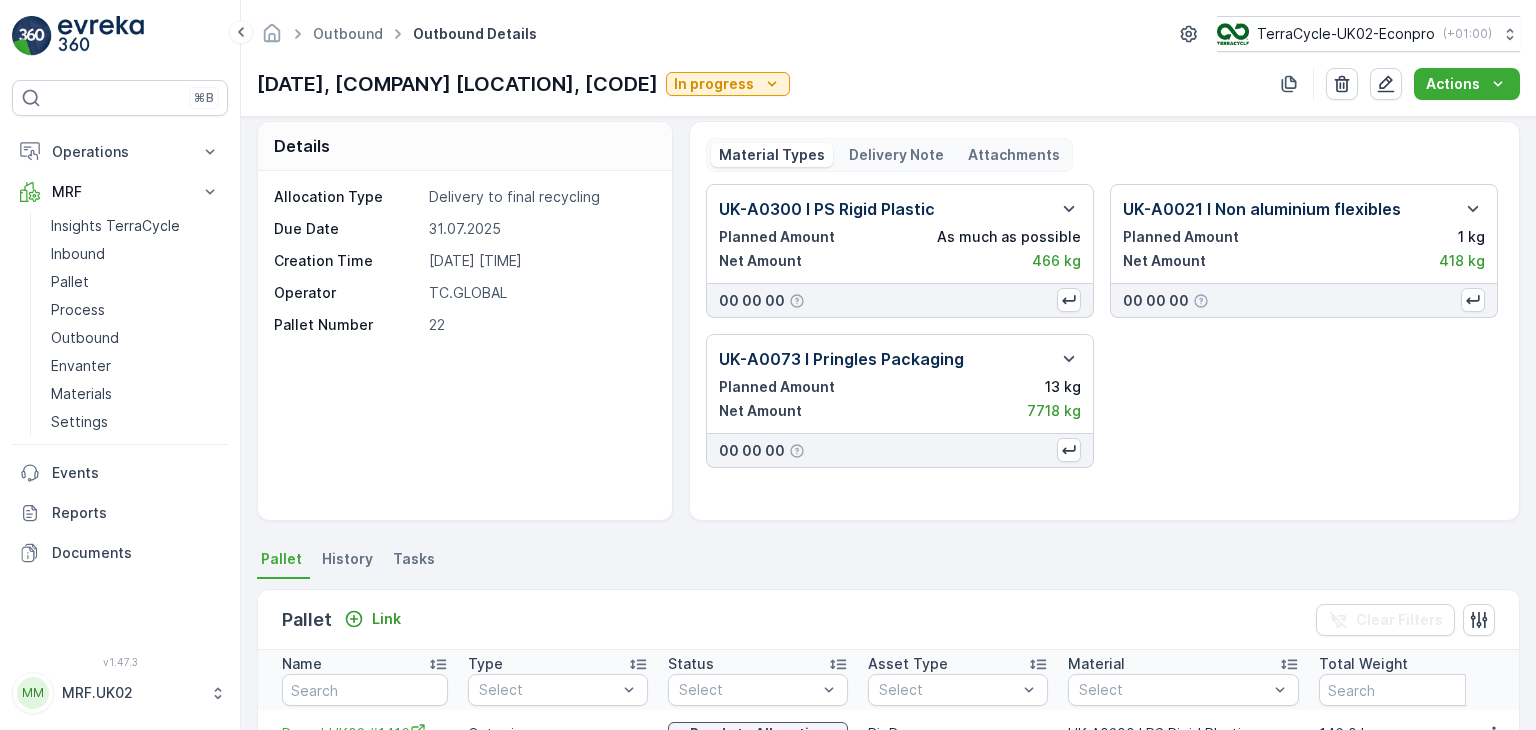 scroll, scrollTop: 0, scrollLeft: 0, axis: both 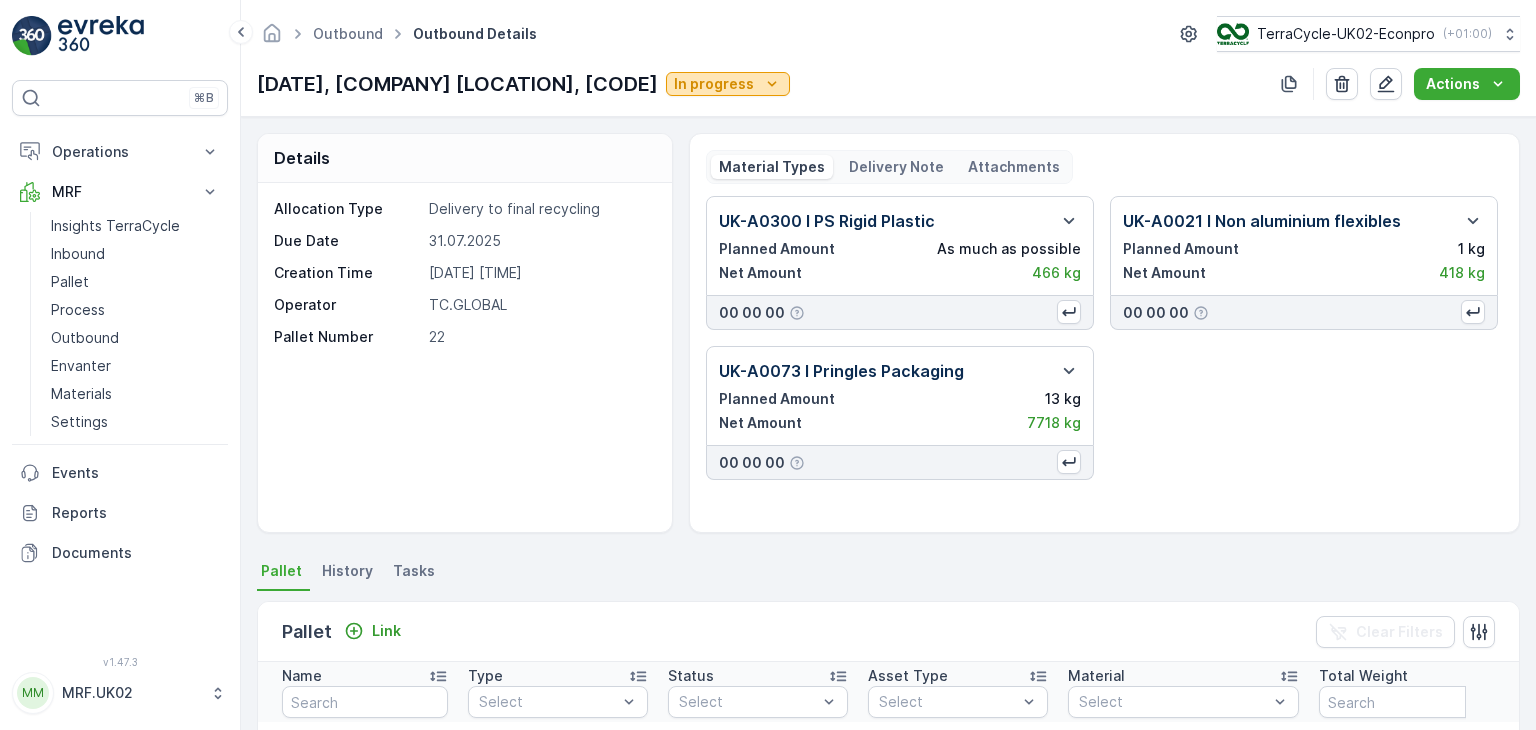 click 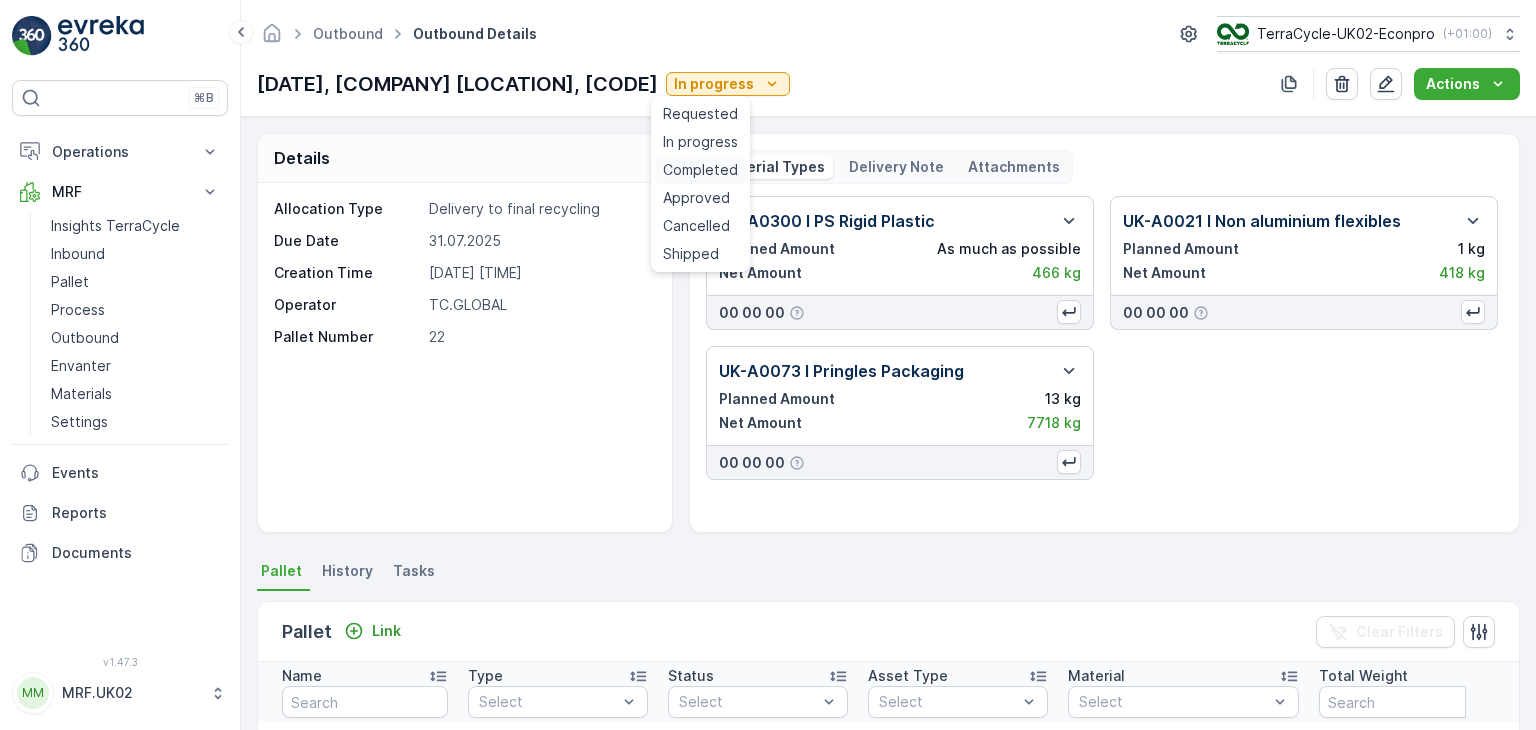 click on "Completed" at bounding box center (700, 170) 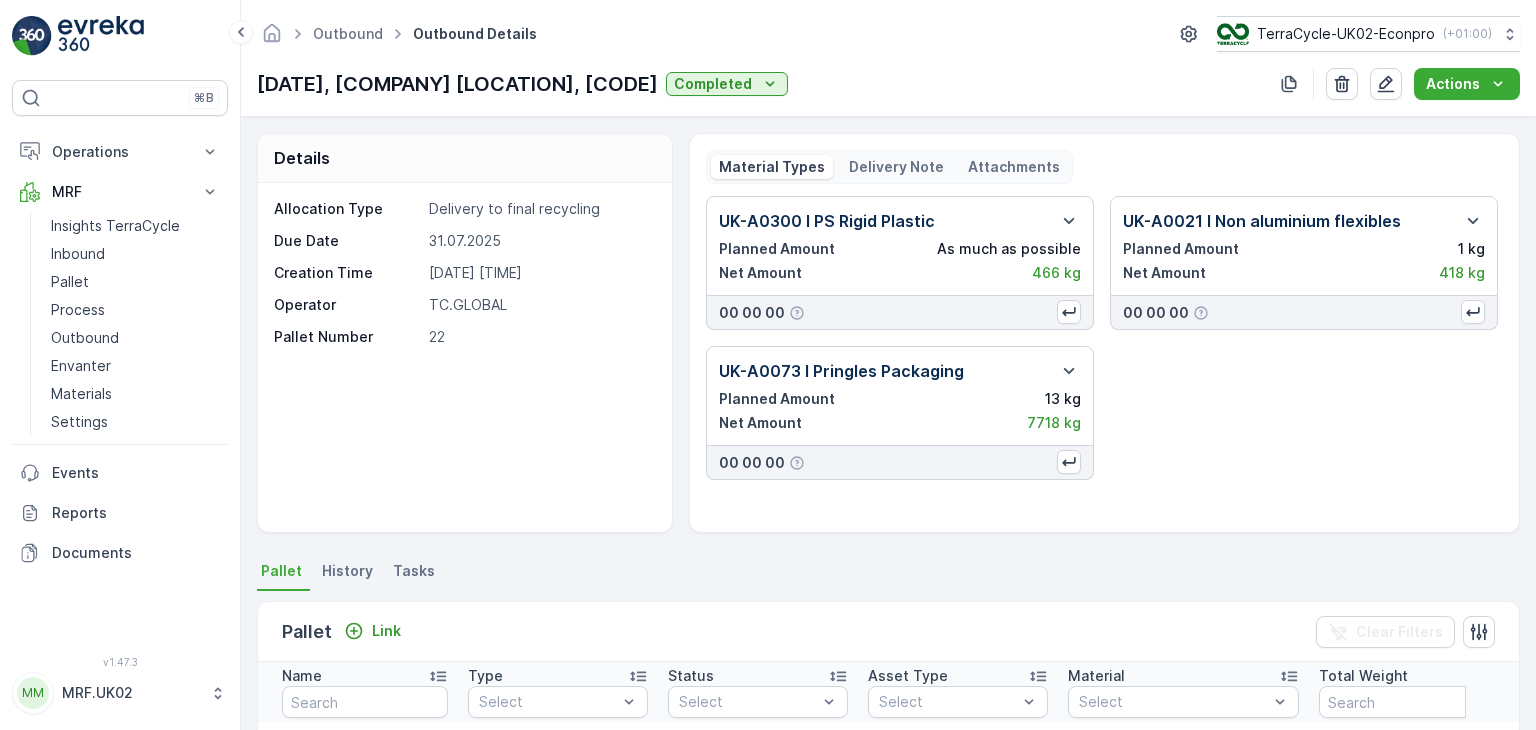 scroll, scrollTop: 536, scrollLeft: 0, axis: vertical 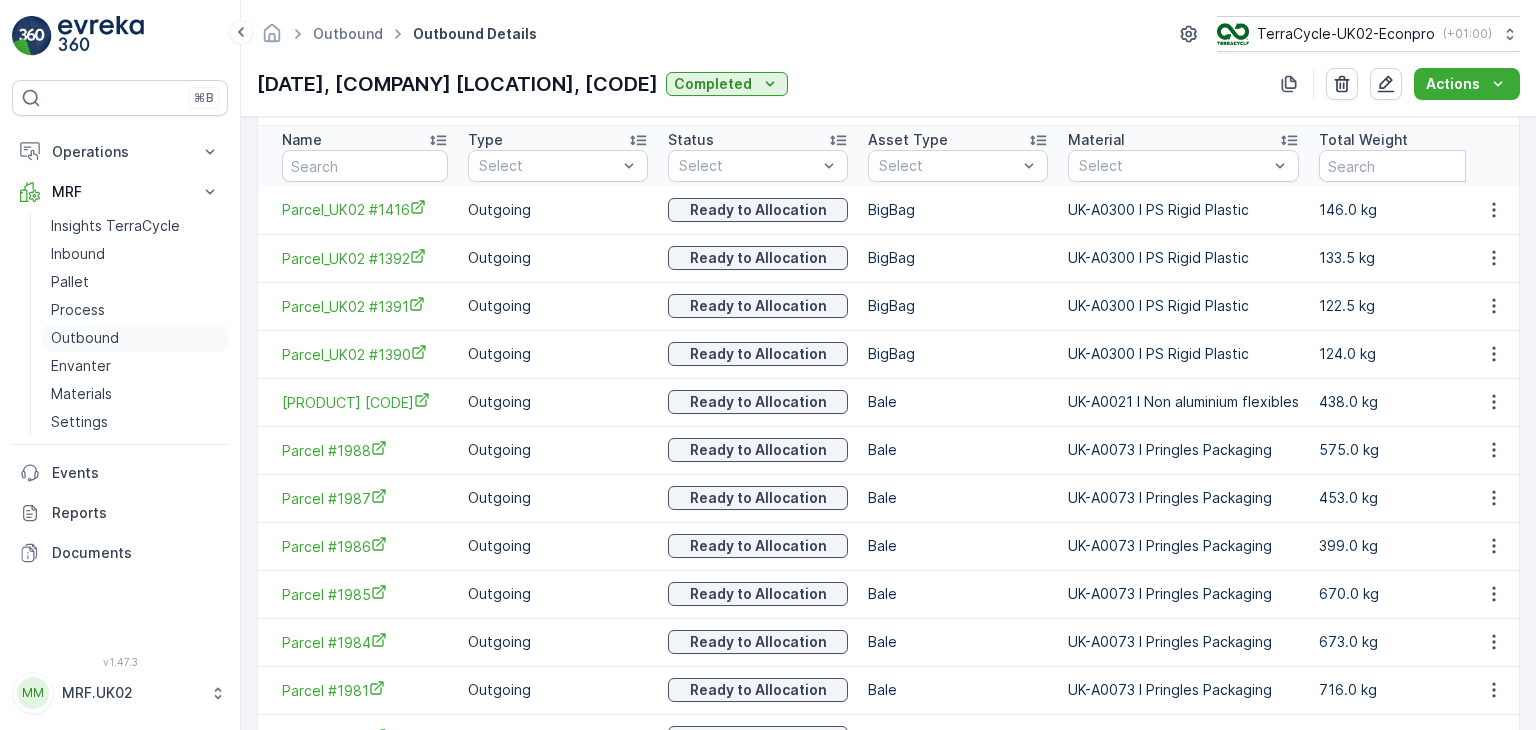 click on "Outbound" at bounding box center (85, 338) 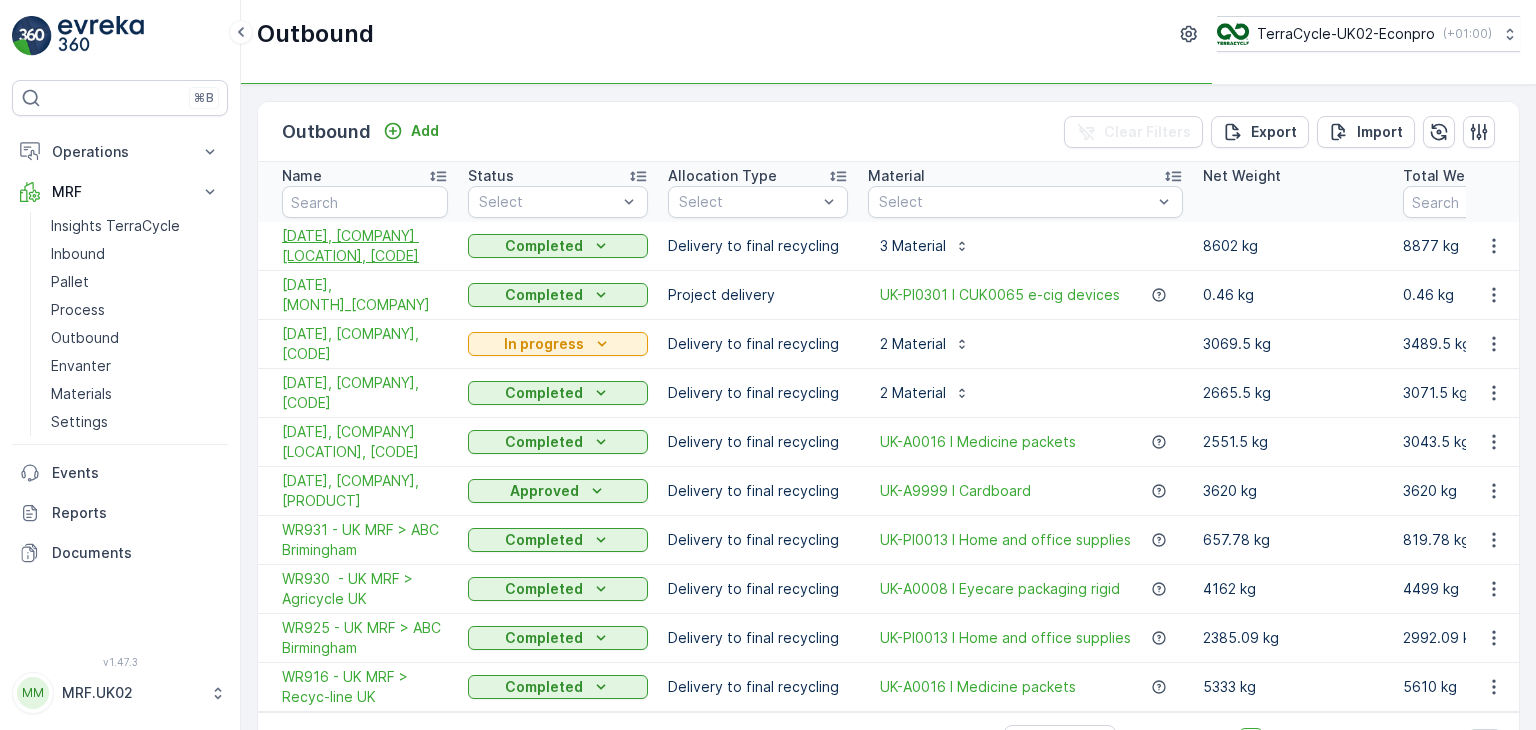 click on "31/07/2025, Acorn Recycler UK, WR950" at bounding box center [365, 246] 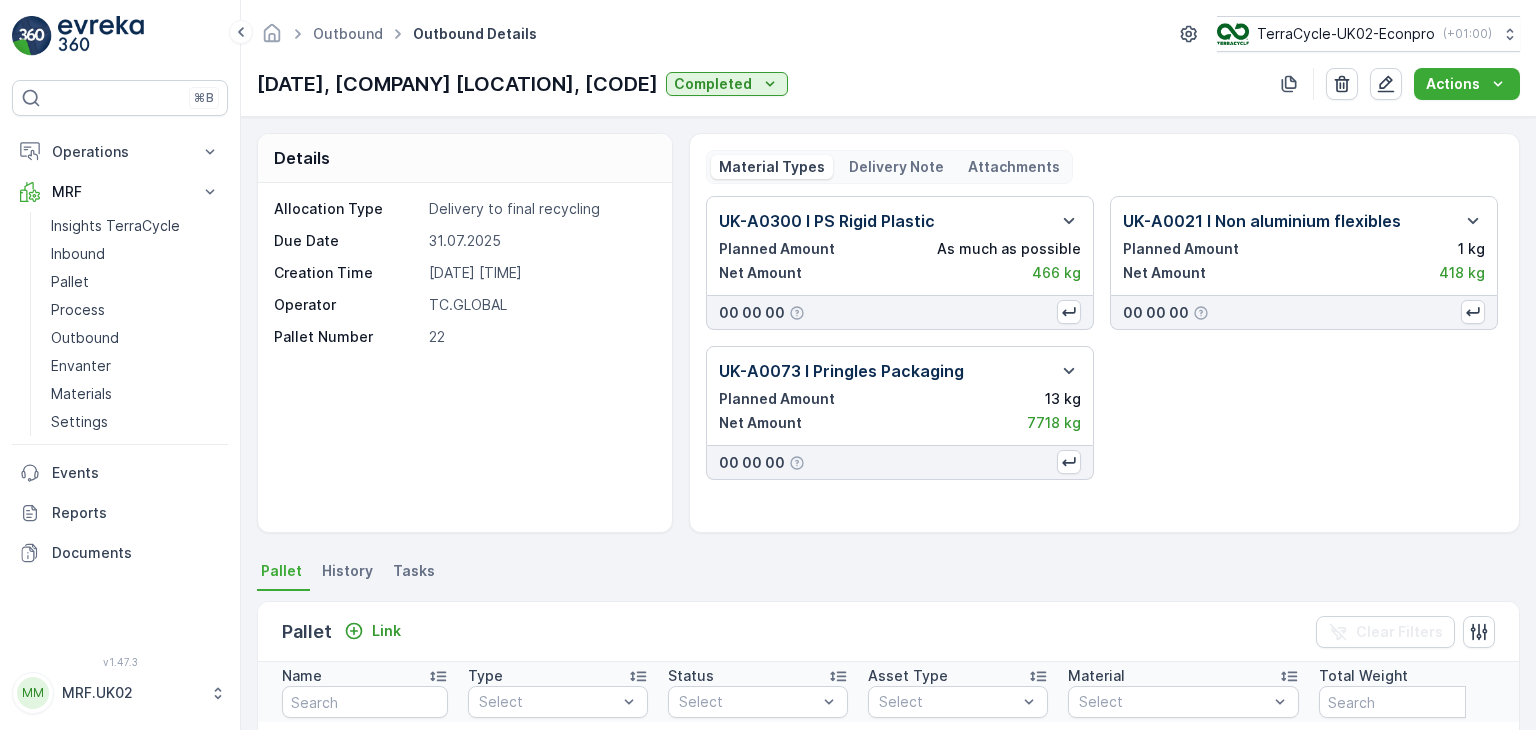 scroll, scrollTop: 536, scrollLeft: 0, axis: vertical 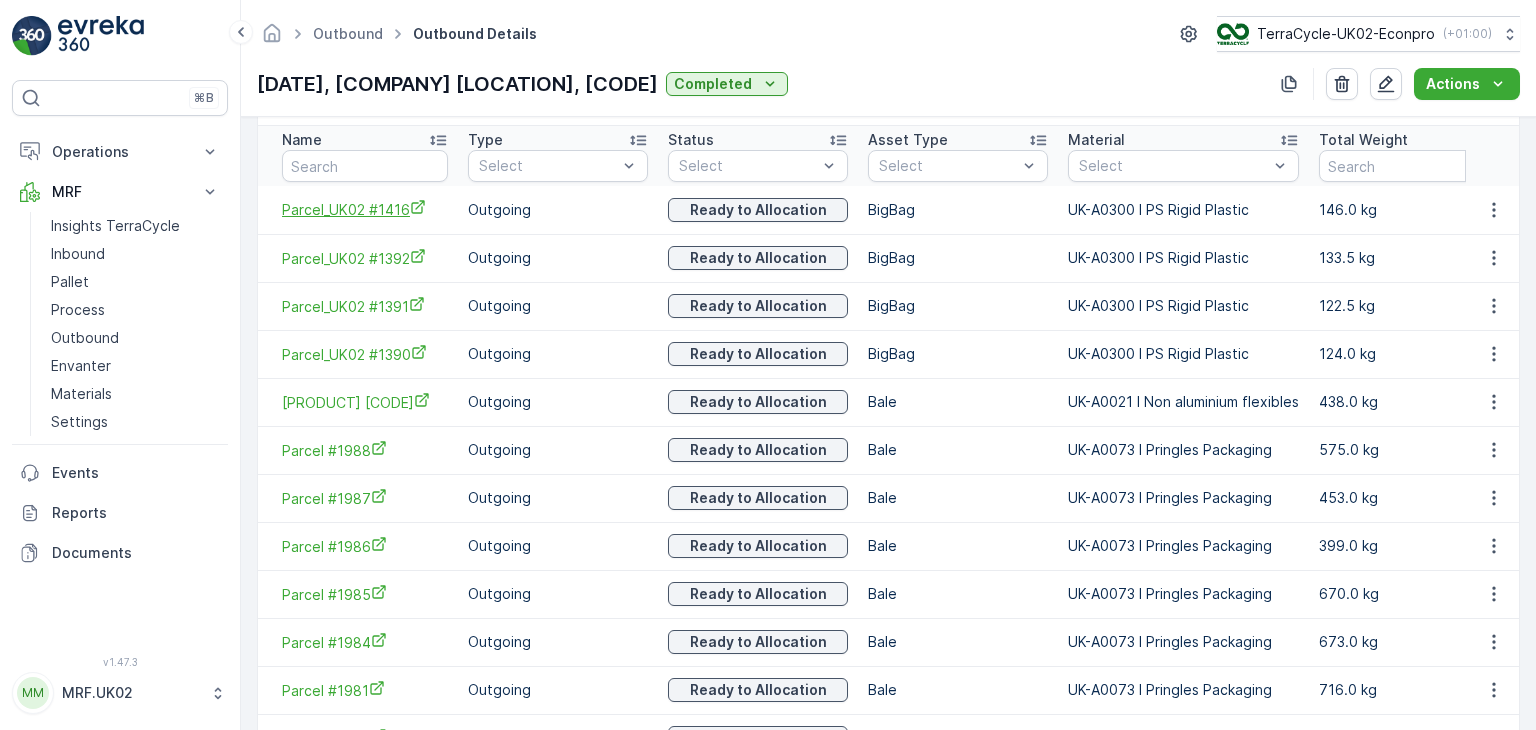 click on "Parcel_UK02 #1416" at bounding box center [365, 209] 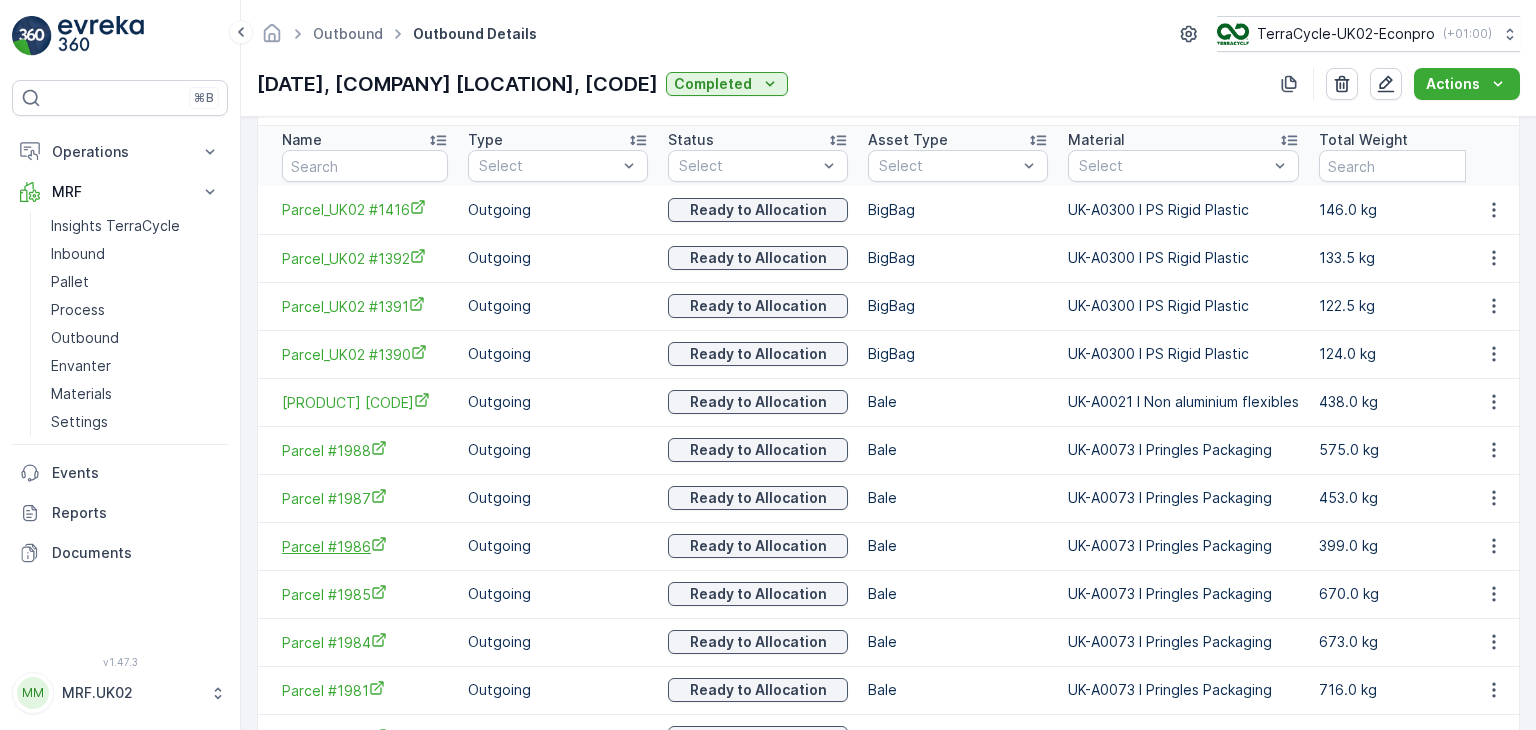 click on "Parcel #1986" at bounding box center [365, 546] 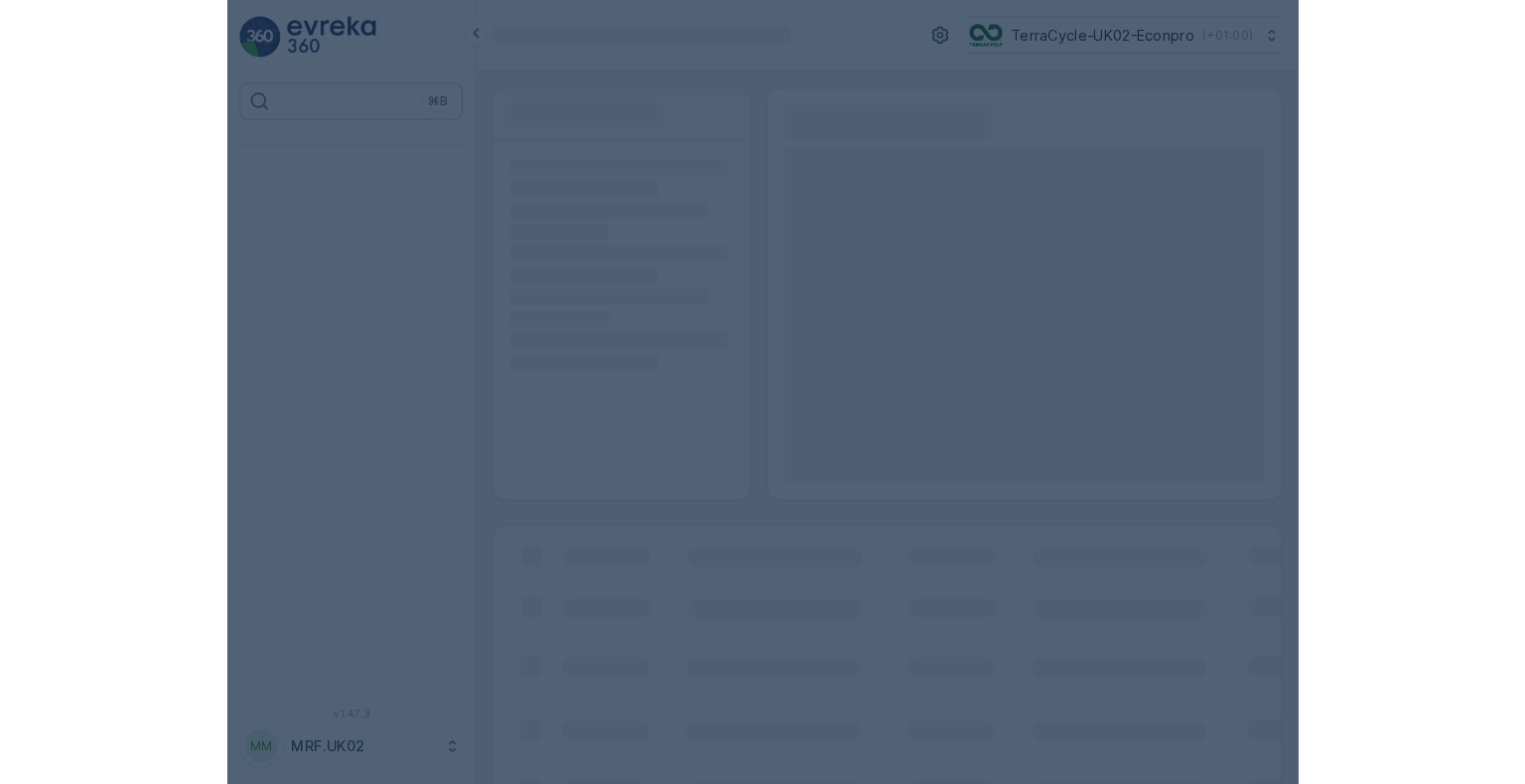 scroll, scrollTop: 0, scrollLeft: 0, axis: both 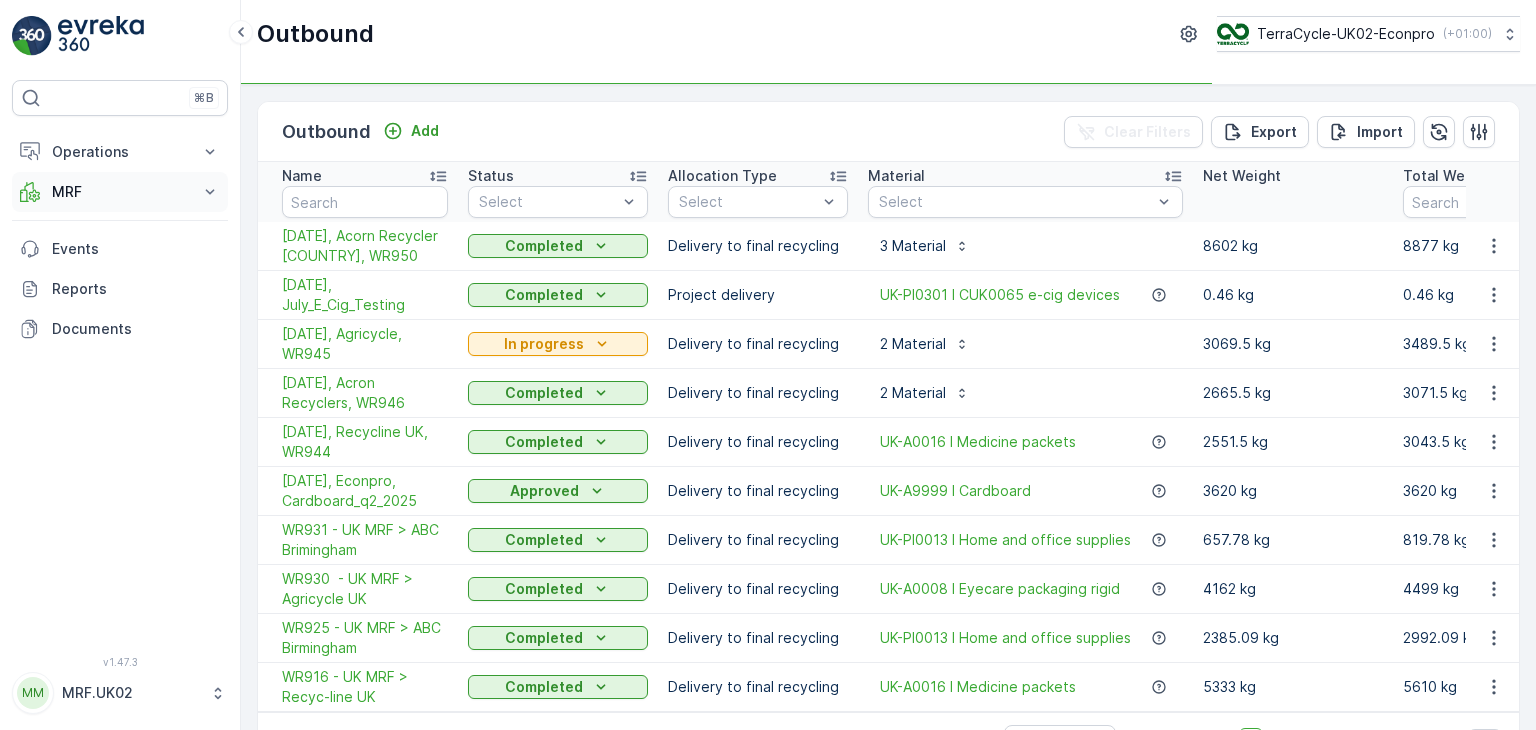 click on "MRF" at bounding box center [120, 192] 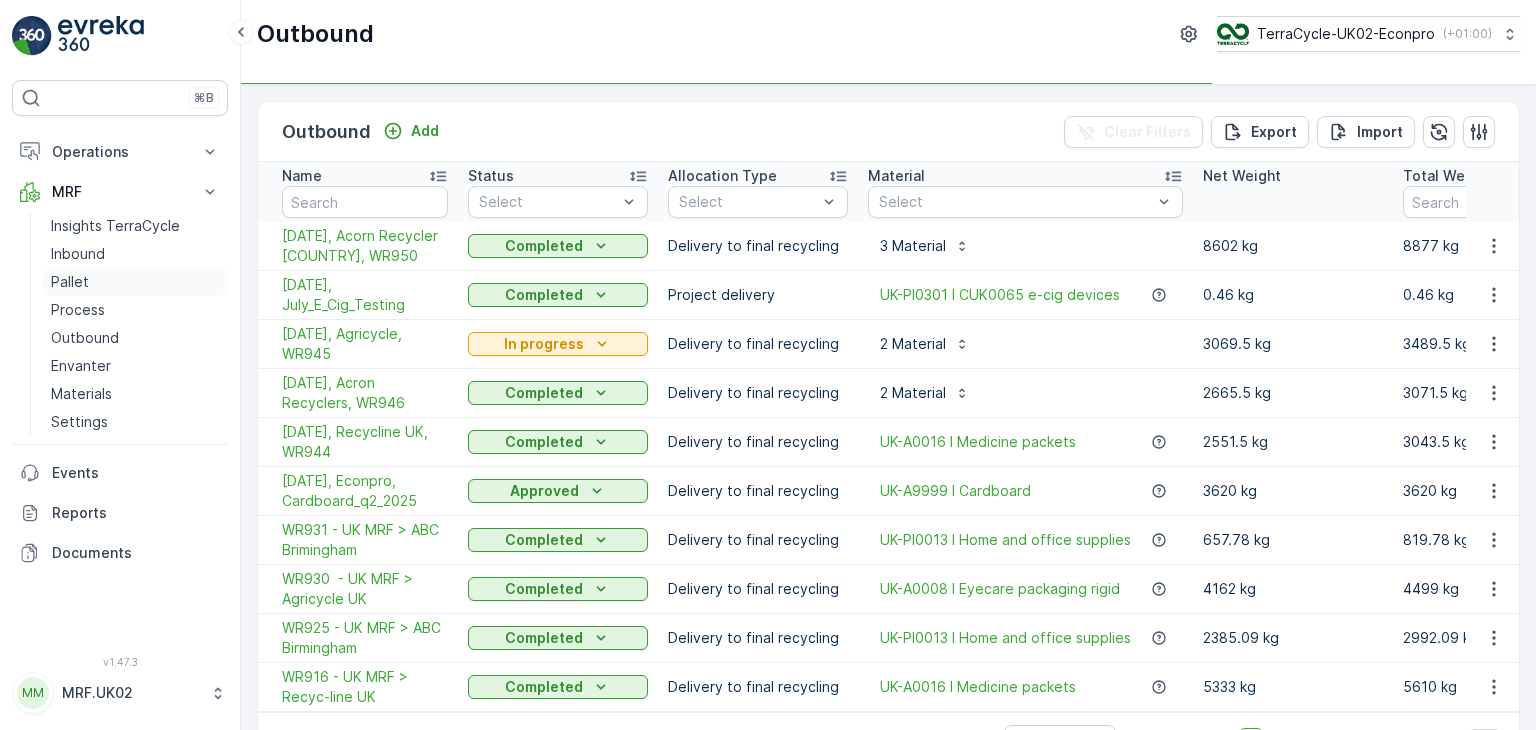 click on "Pallet" at bounding box center (135, 282) 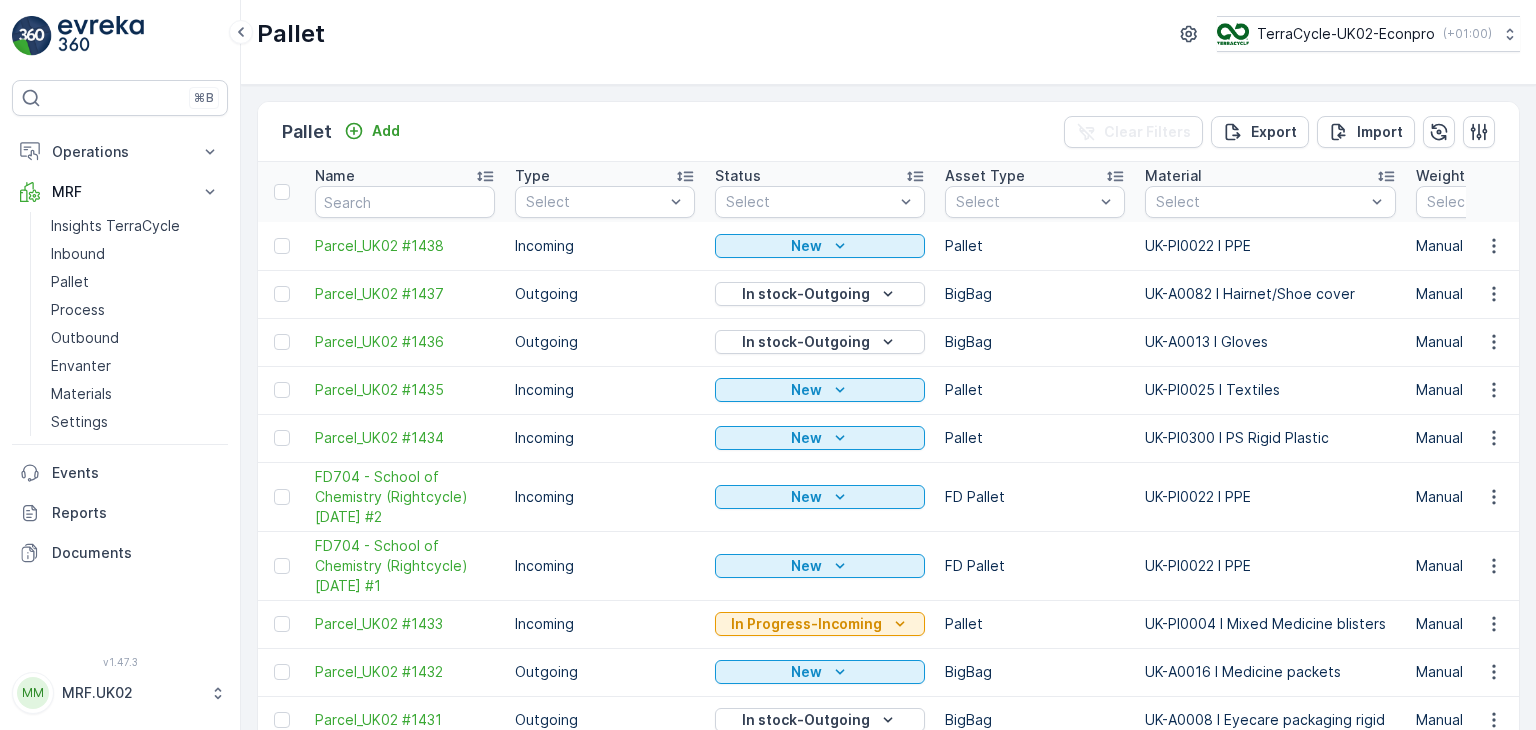 click on "New" at bounding box center (806, 246) 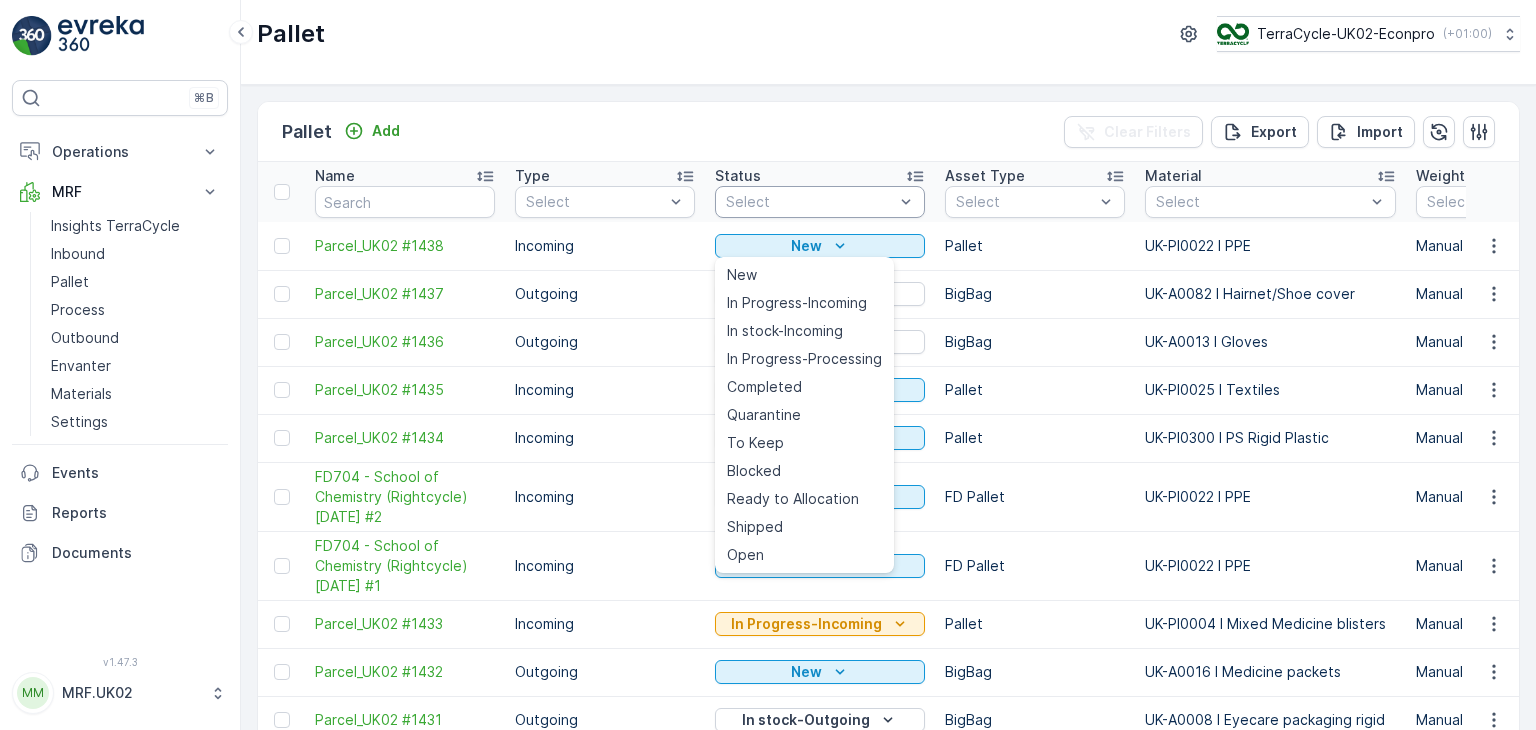 click on "Select" at bounding box center [820, 202] 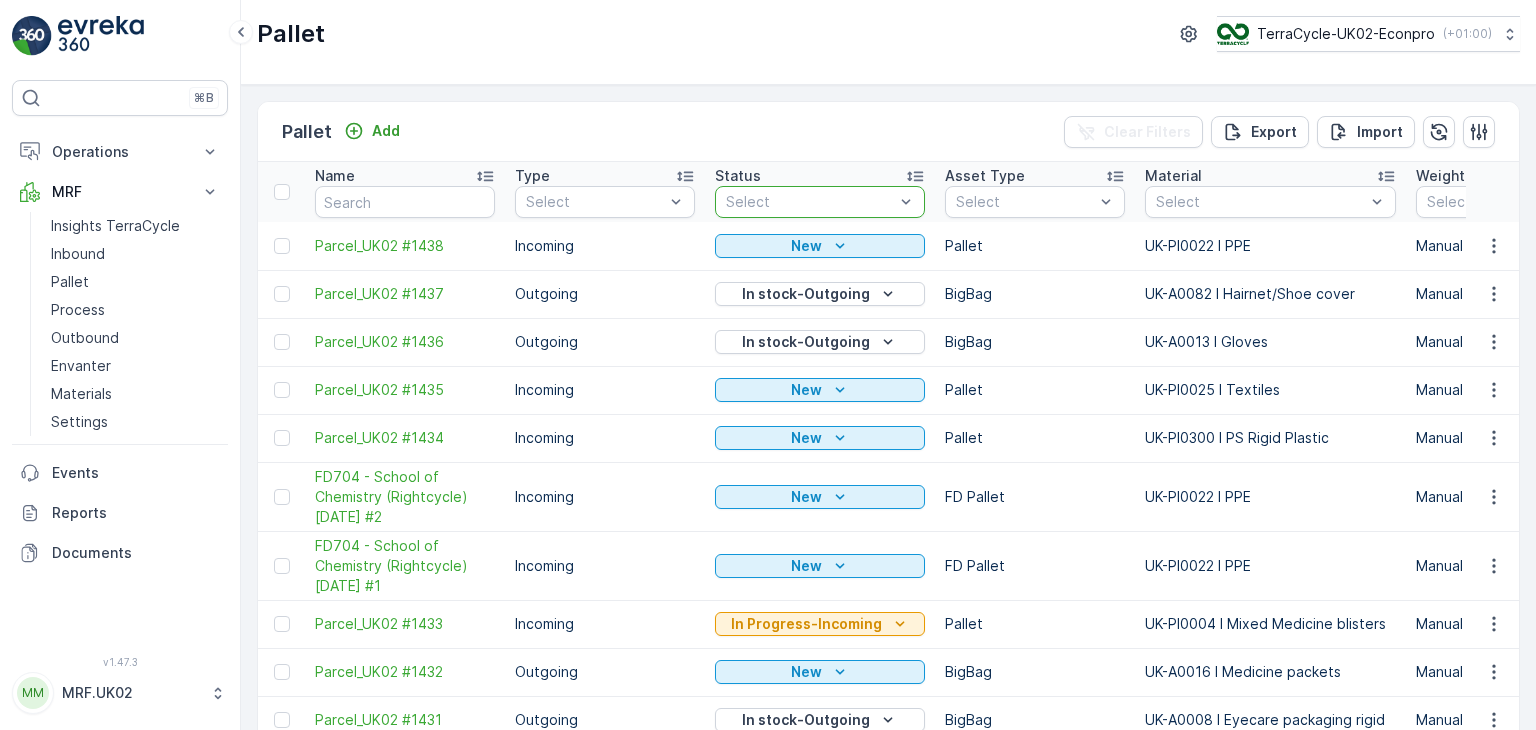 click at bounding box center (810, 202) 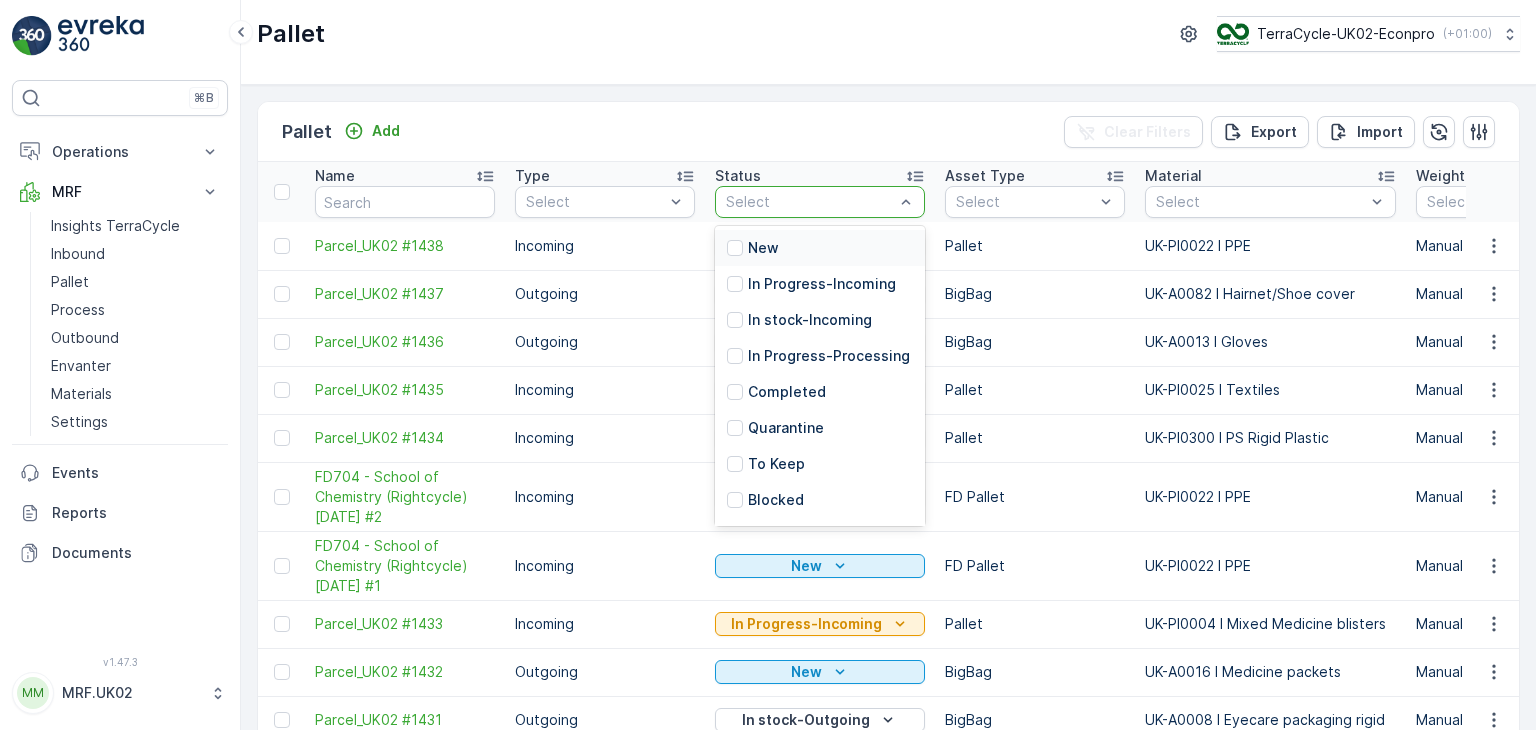 click on "New" at bounding box center [820, 248] 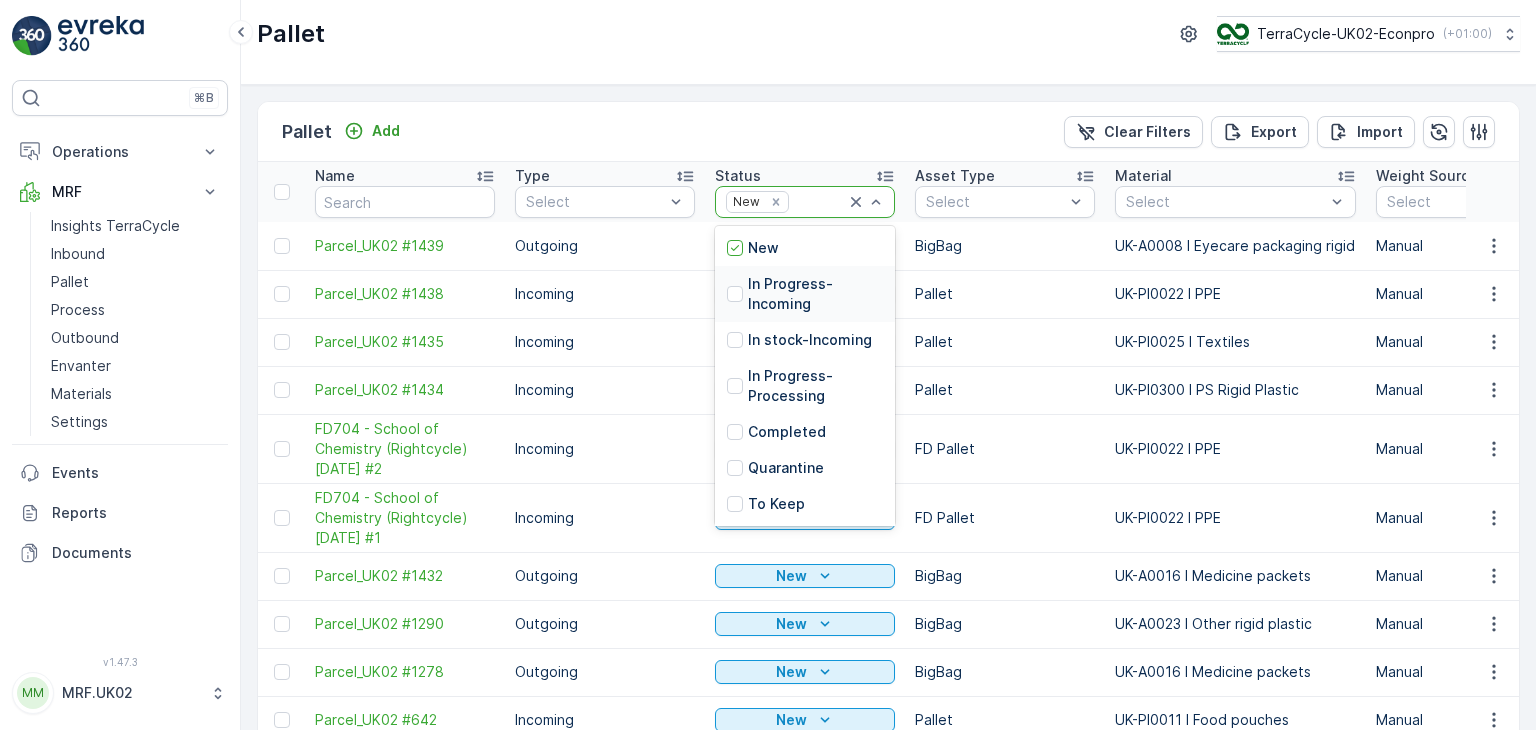 click on "In Progress-Incoming" at bounding box center (815, 294) 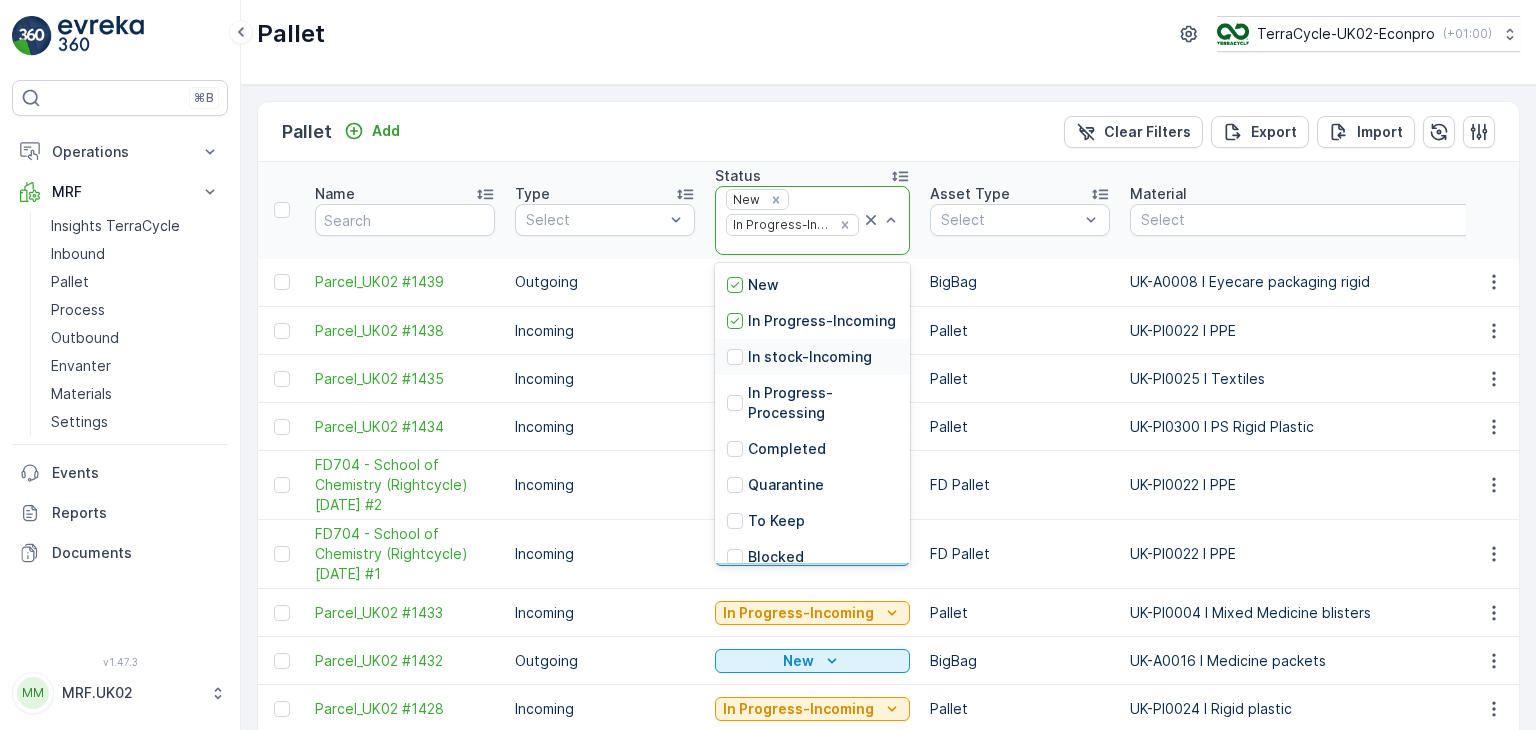 click on "In stock-Incoming" at bounding box center [810, 357] 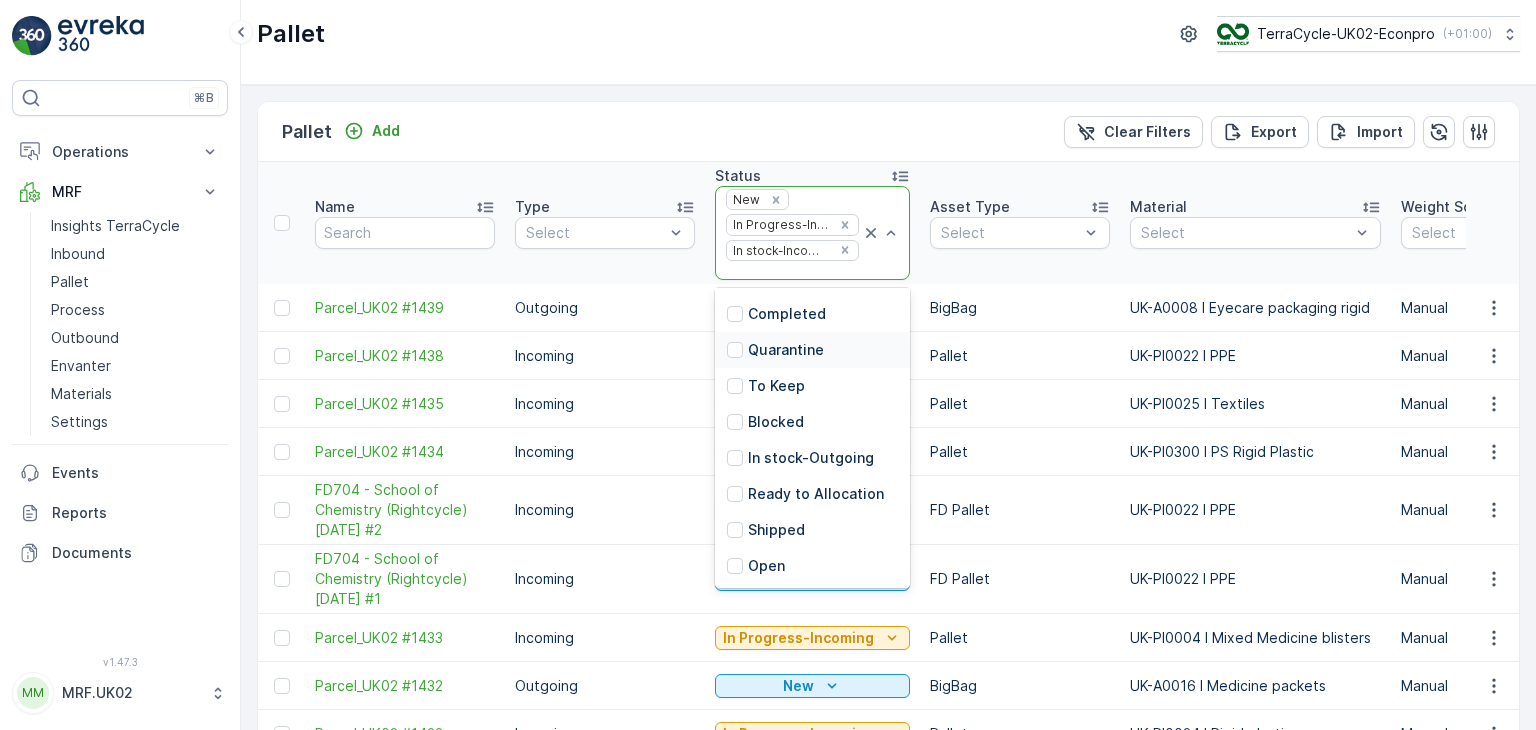 scroll, scrollTop: 180, scrollLeft: 0, axis: vertical 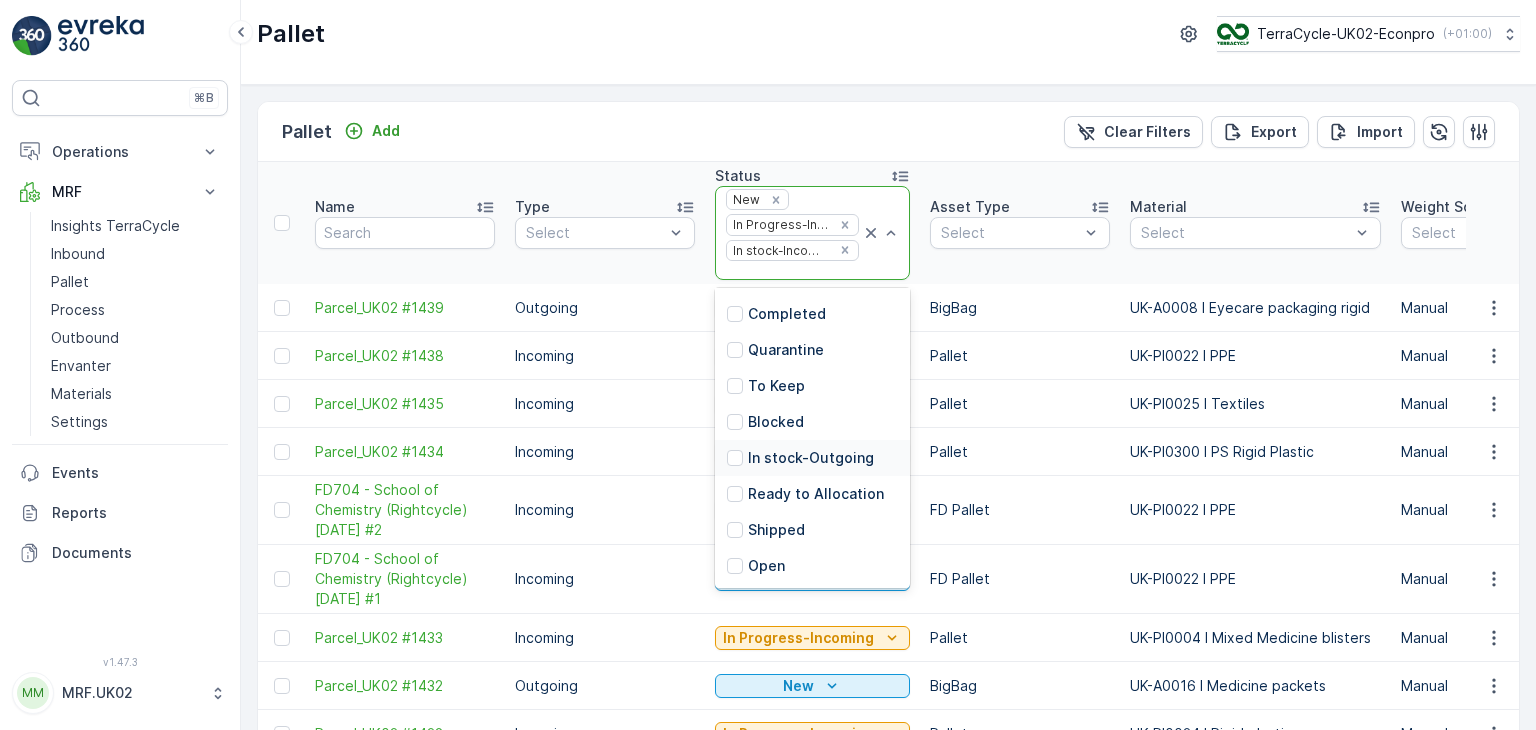 click on "In stock-Outgoing" at bounding box center (812, 458) 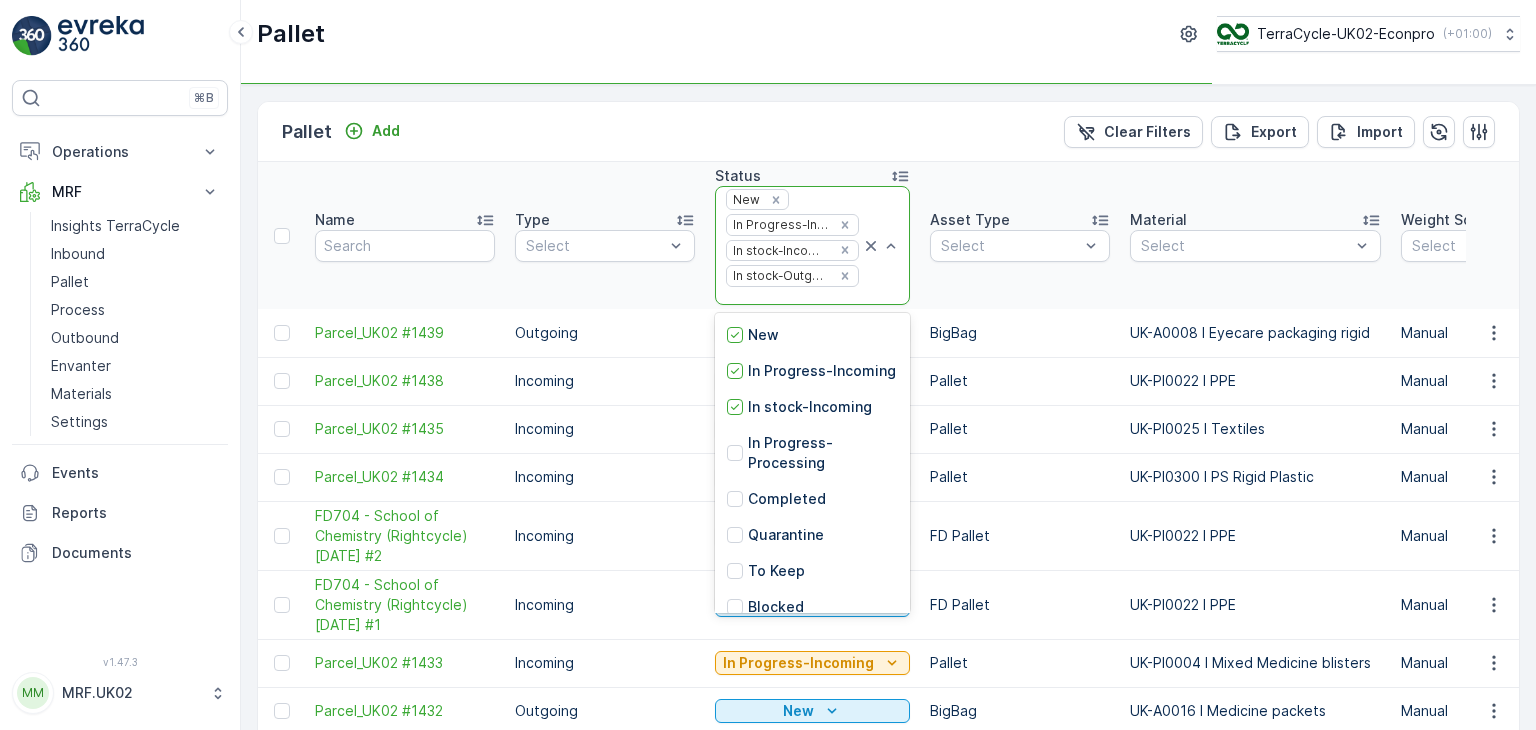scroll, scrollTop: 148, scrollLeft: 0, axis: vertical 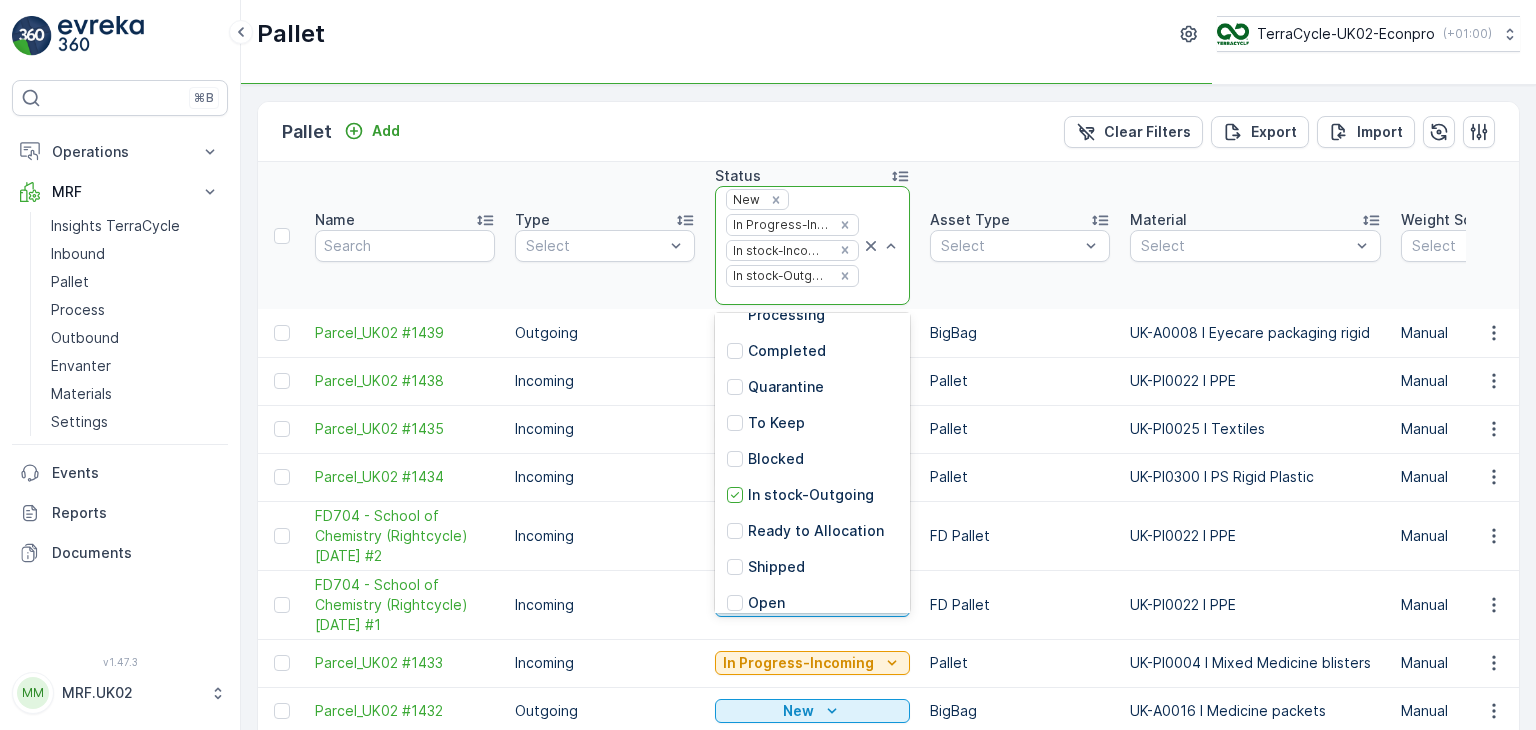 drag, startPoint x: 900, startPoint y: 476, endPoint x: 906, endPoint y: 579, distance: 103.17461 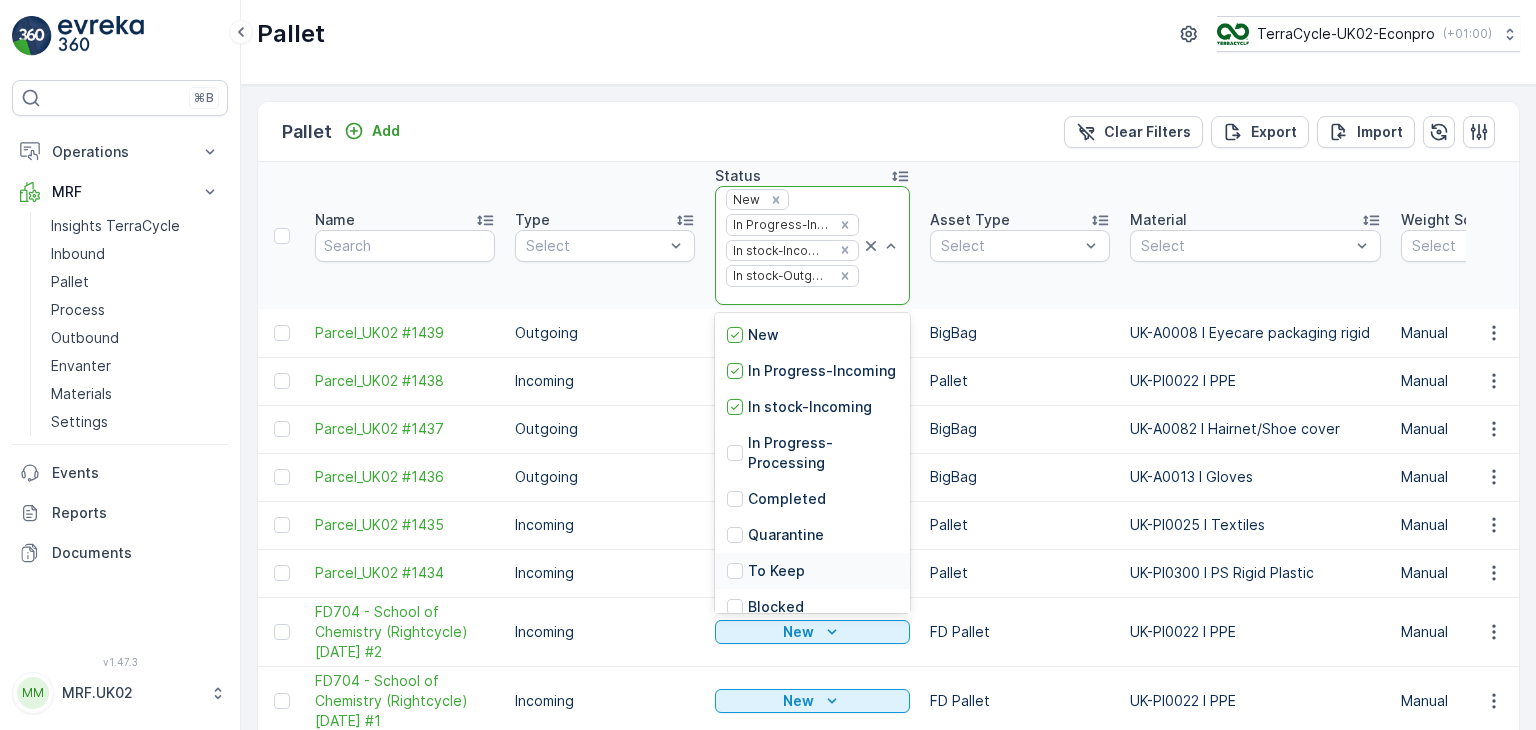 scroll, scrollTop: 180, scrollLeft: 0, axis: vertical 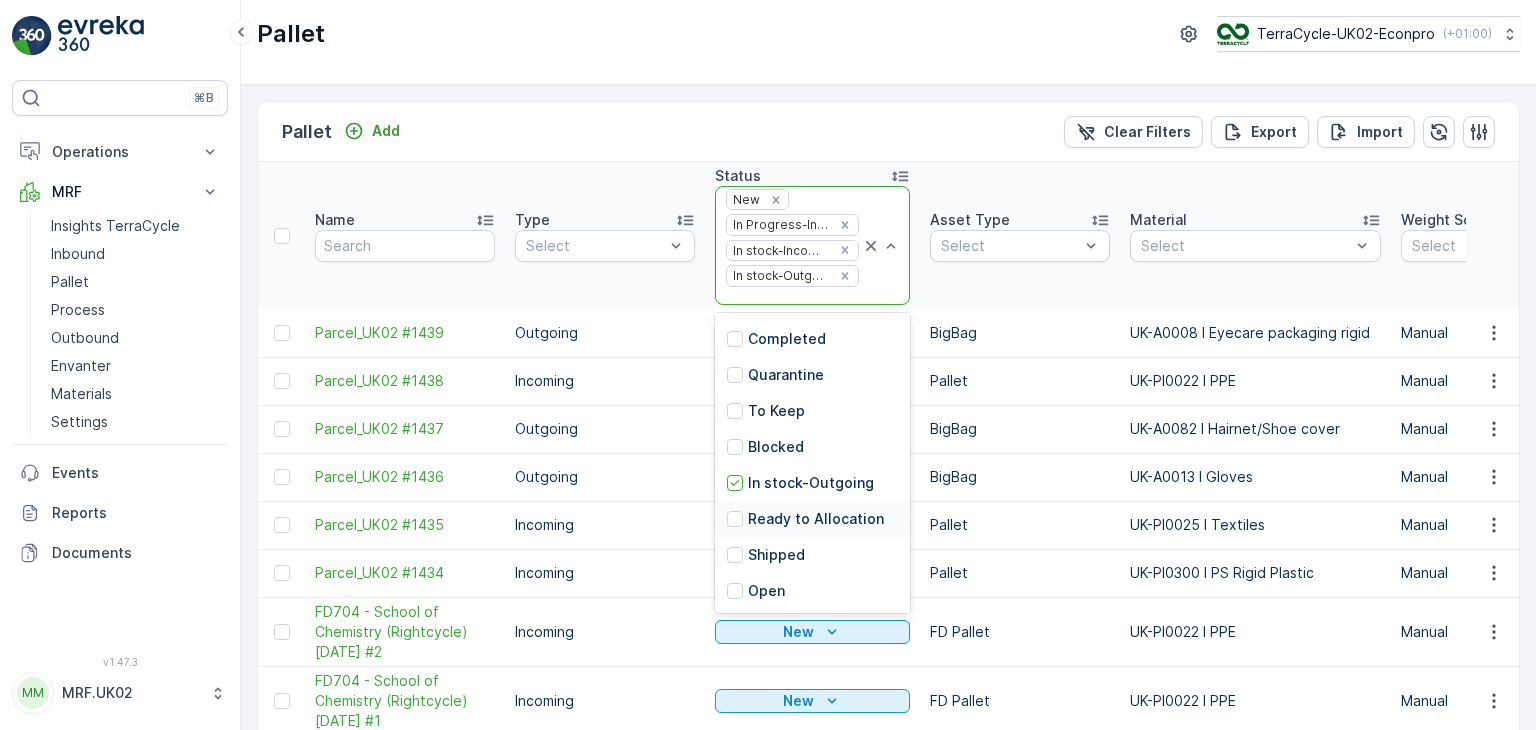 click on "Ready to Allocation" at bounding box center (816, 519) 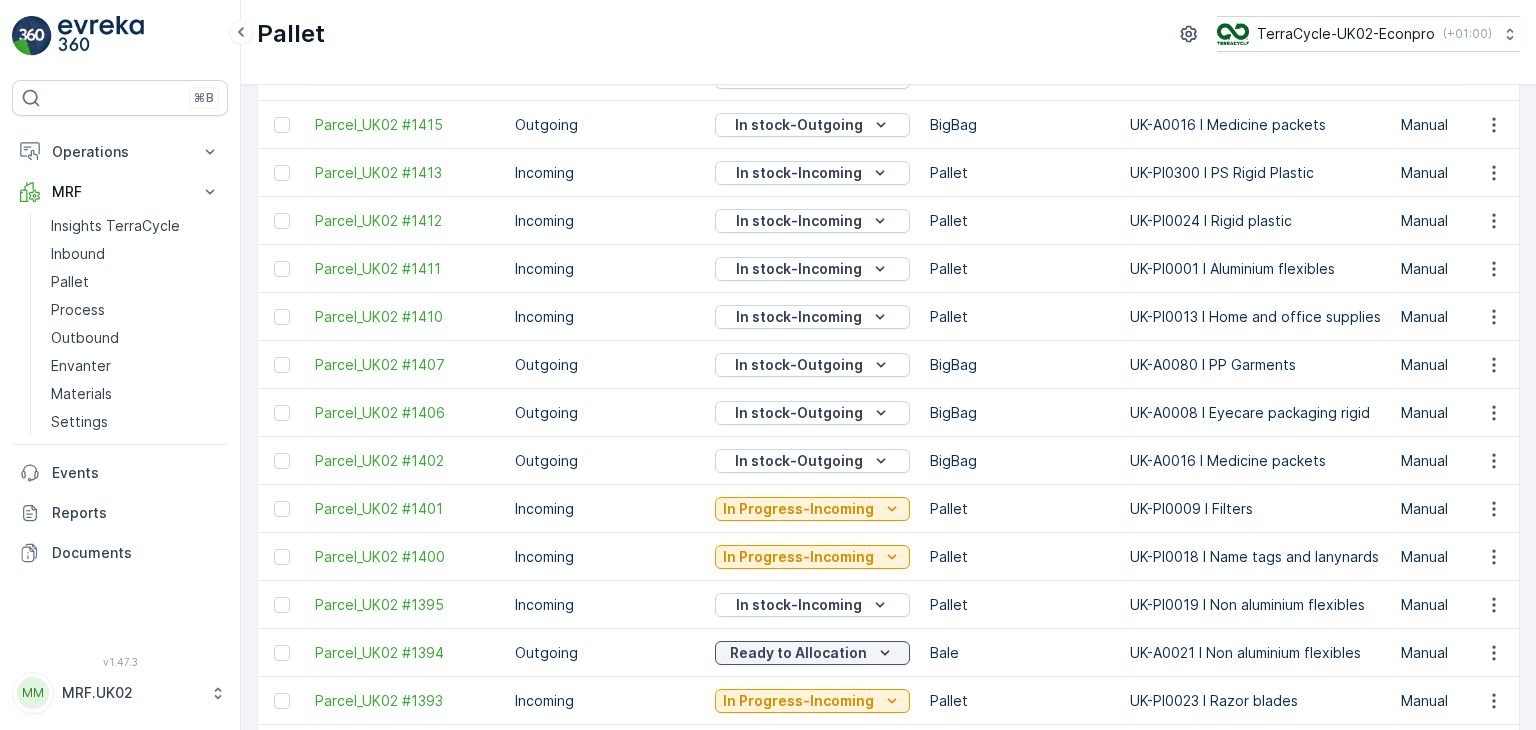 scroll, scrollTop: 2126, scrollLeft: 0, axis: vertical 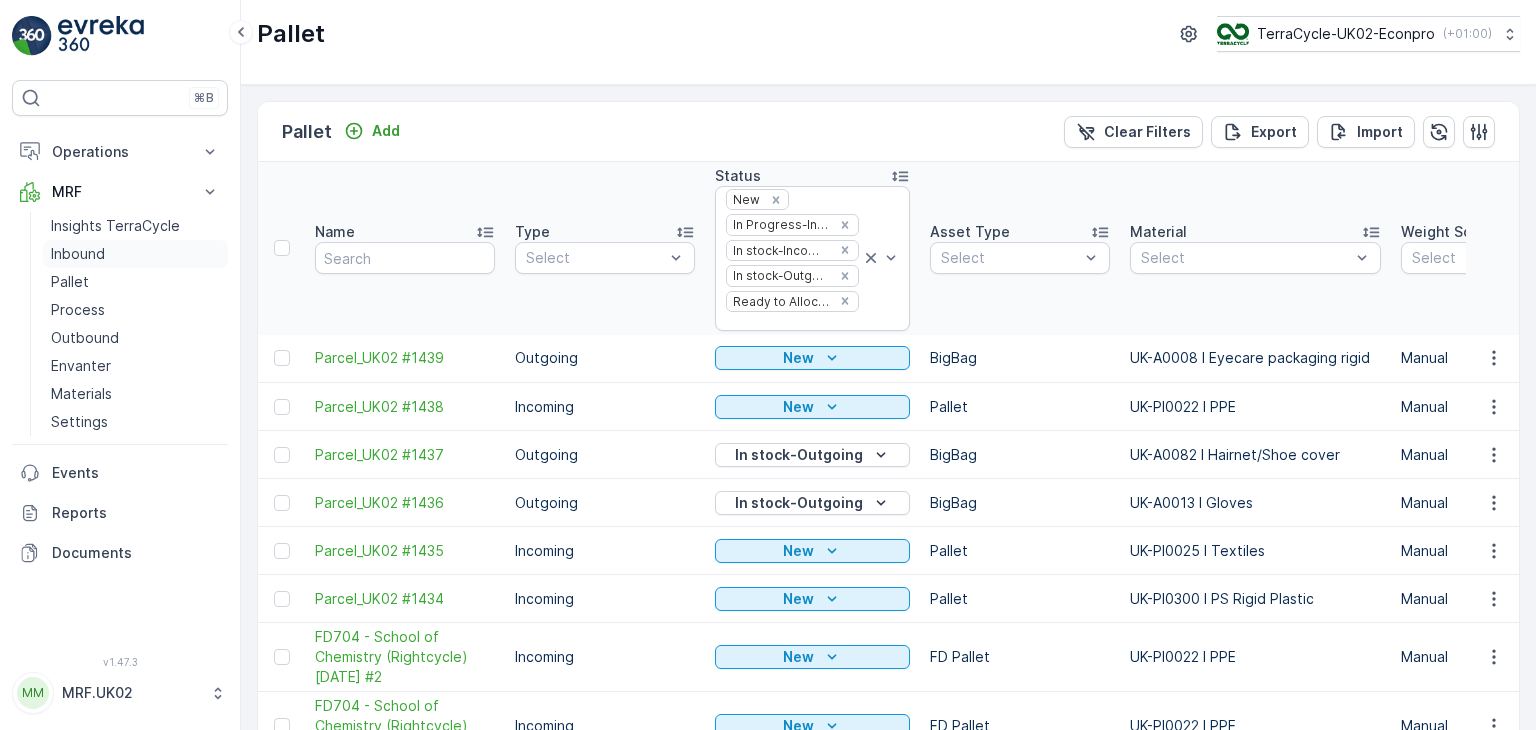 click on "Inbound" at bounding box center [135, 254] 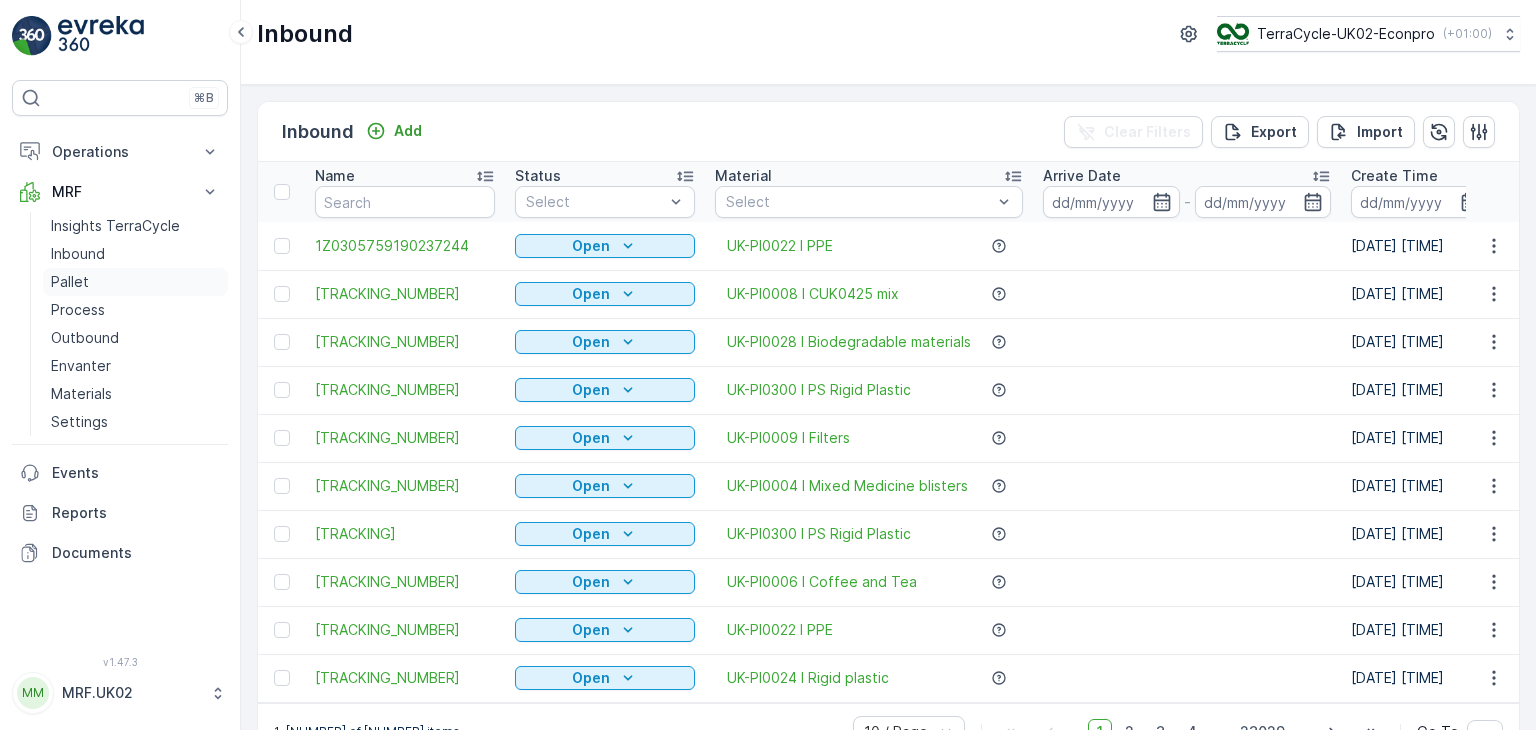 click on "Pallet" at bounding box center [135, 282] 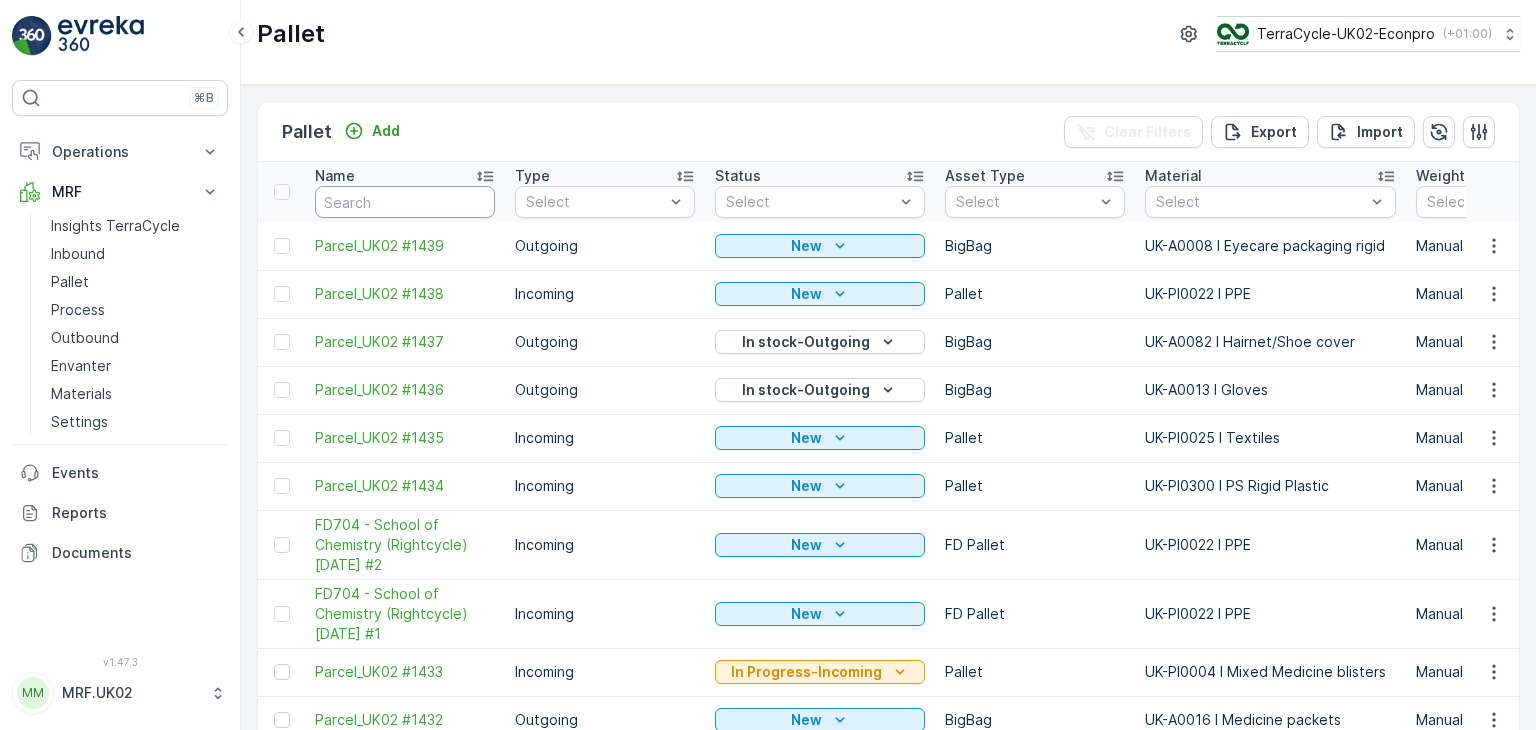 click at bounding box center [405, 202] 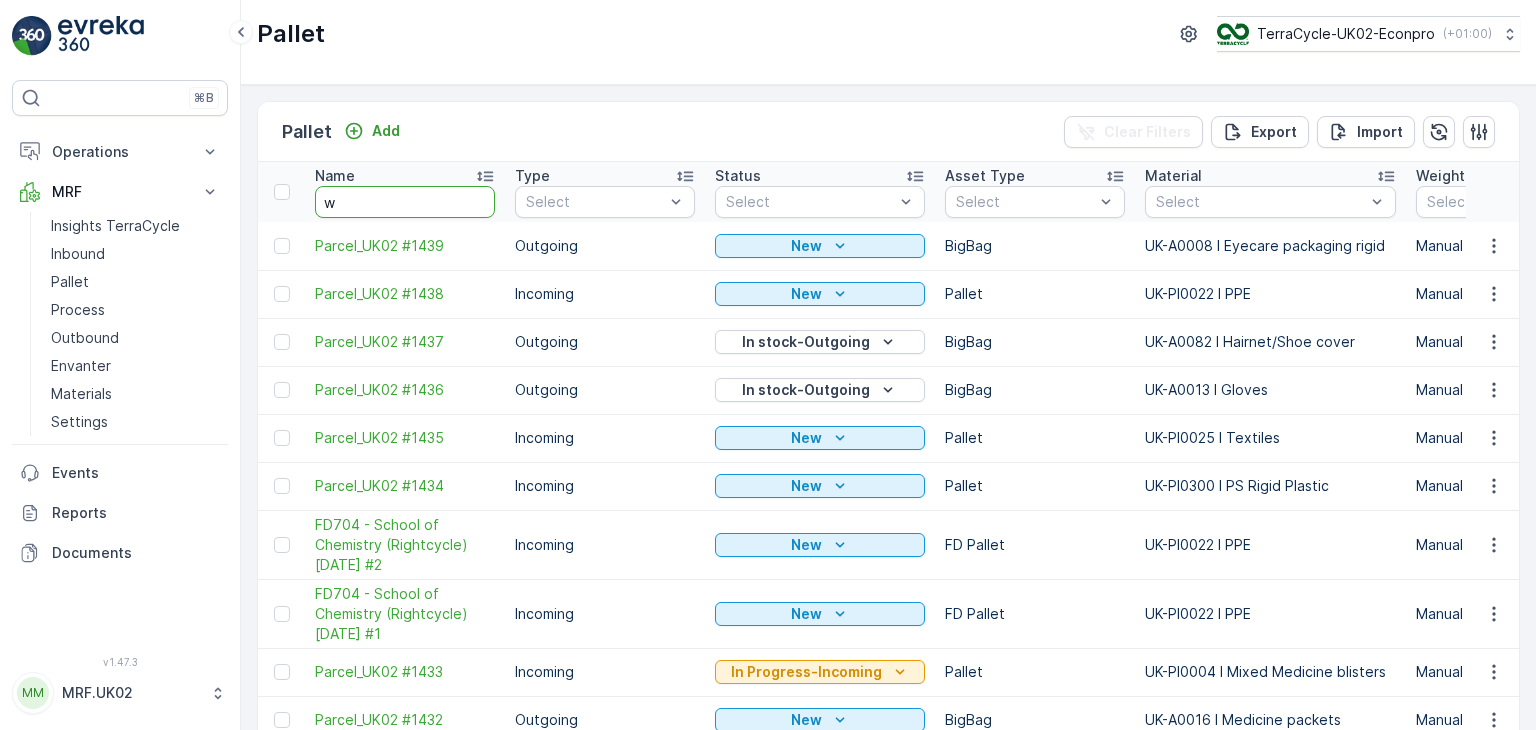 type on "wr" 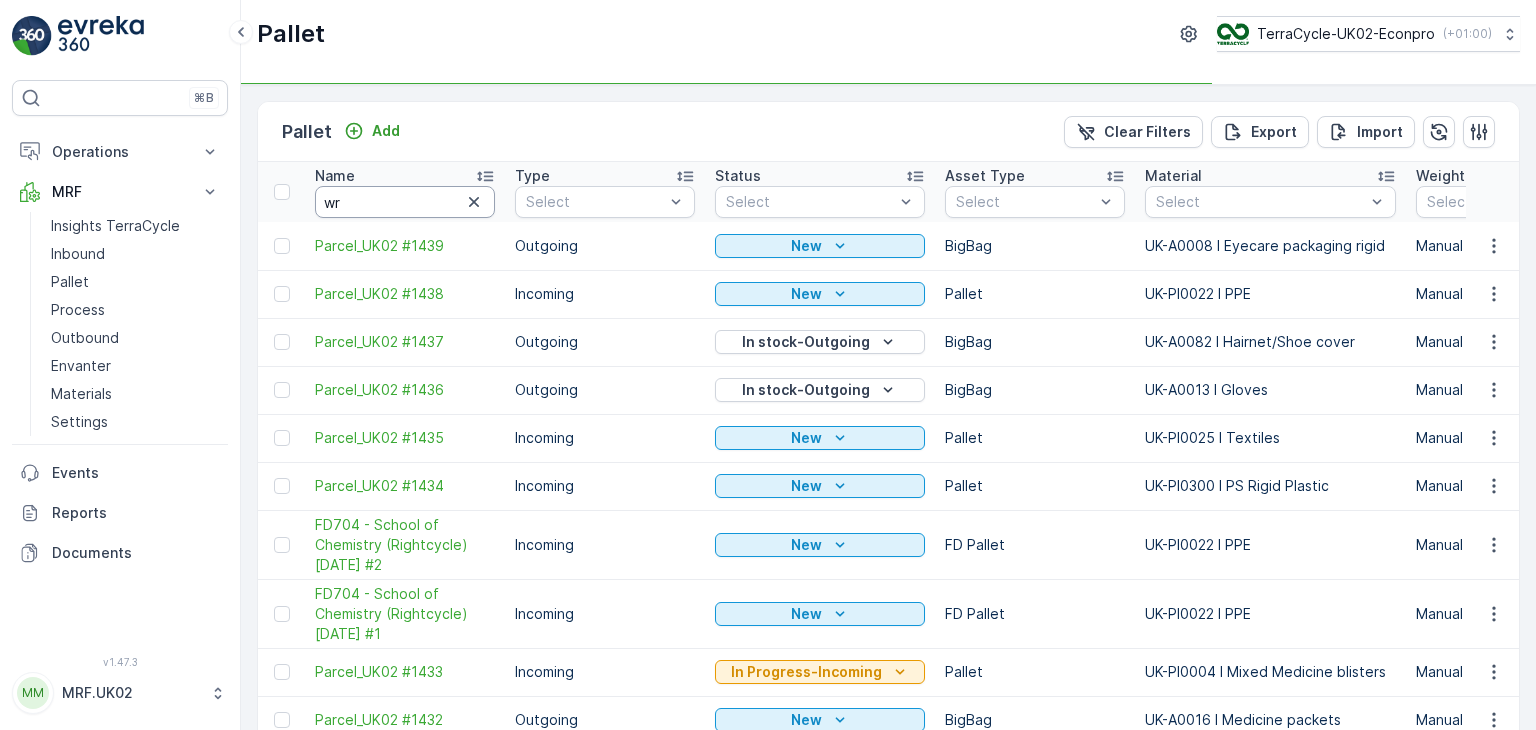 click on "wr" at bounding box center [405, 202] 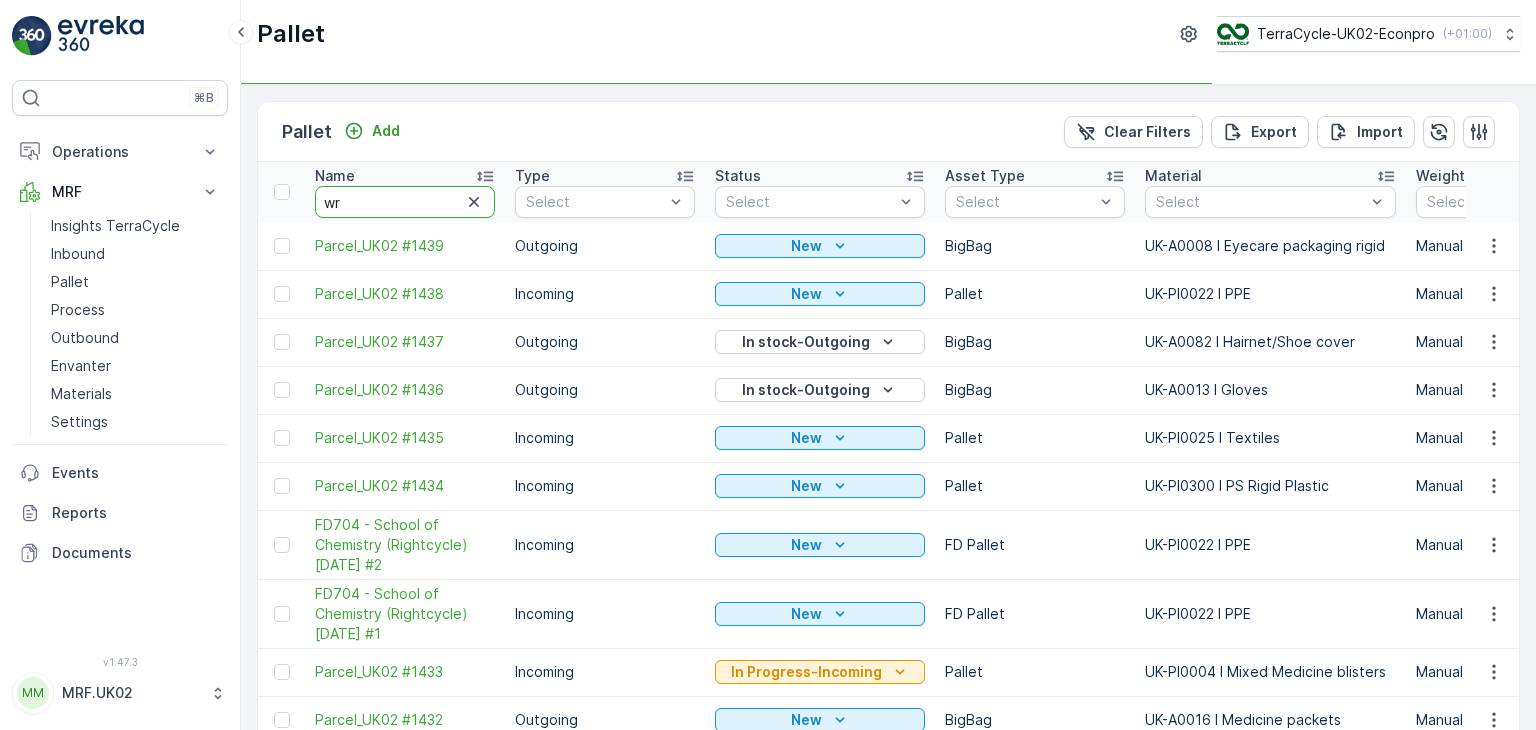 type on "wr8" 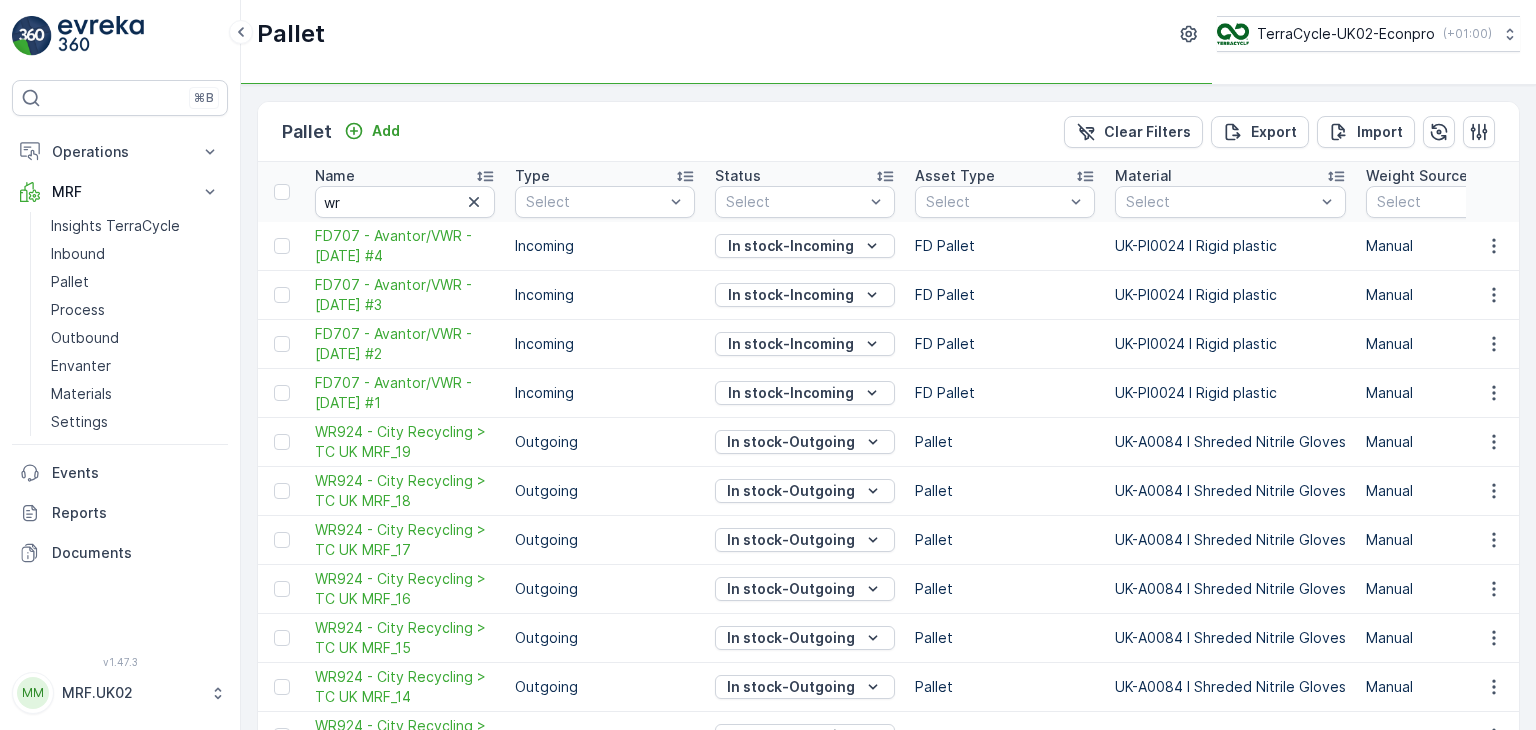 type on "wr8" 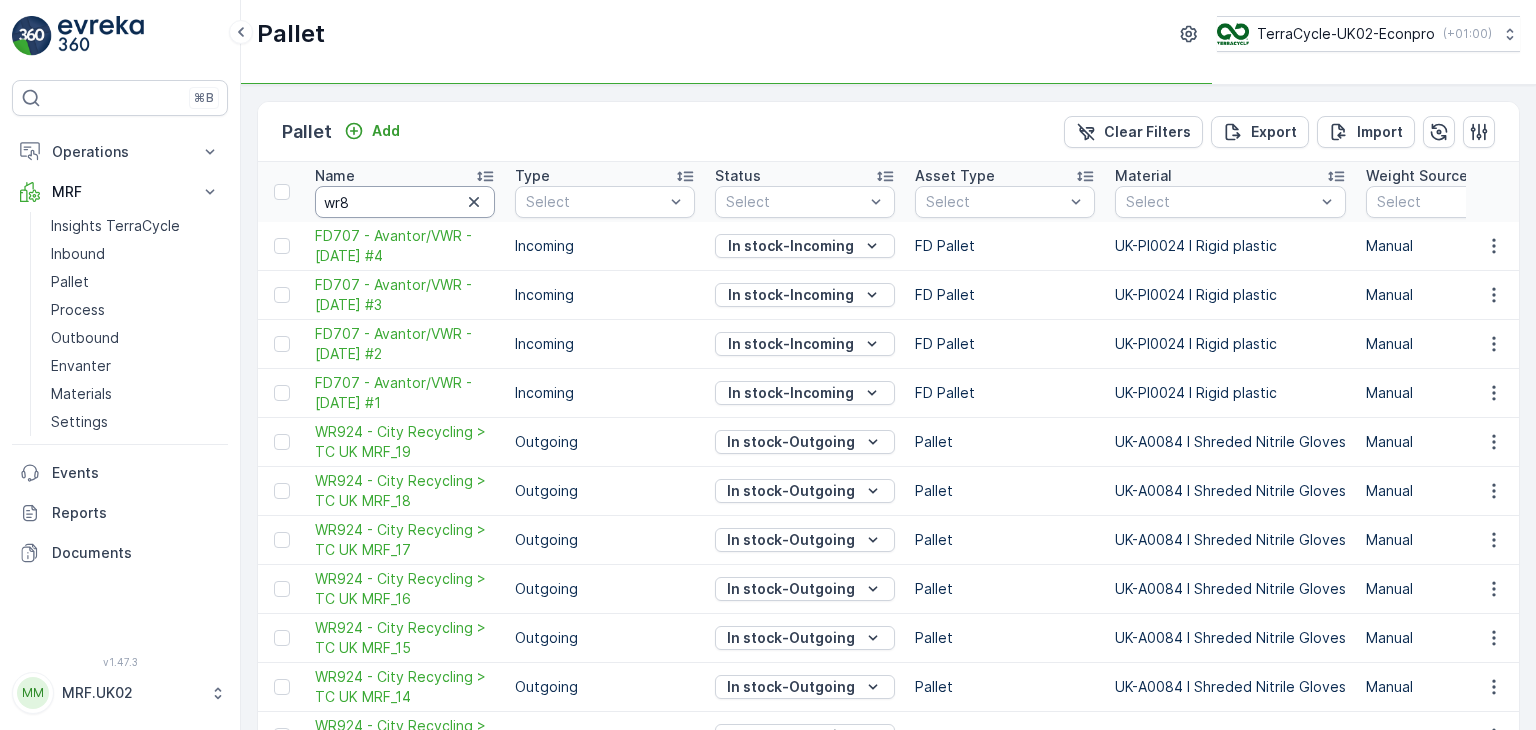 click on "wr8" at bounding box center (405, 202) 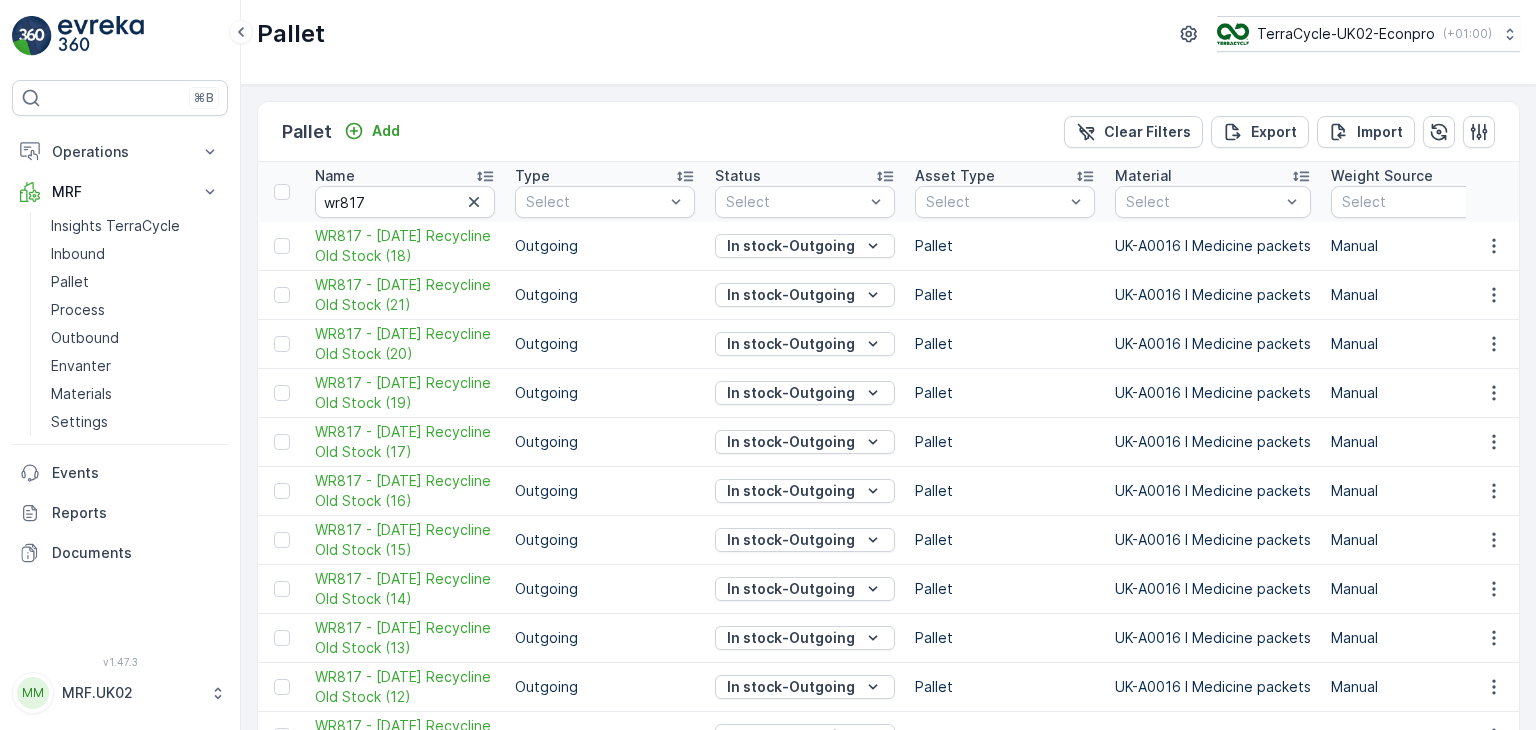 type on "wr8" 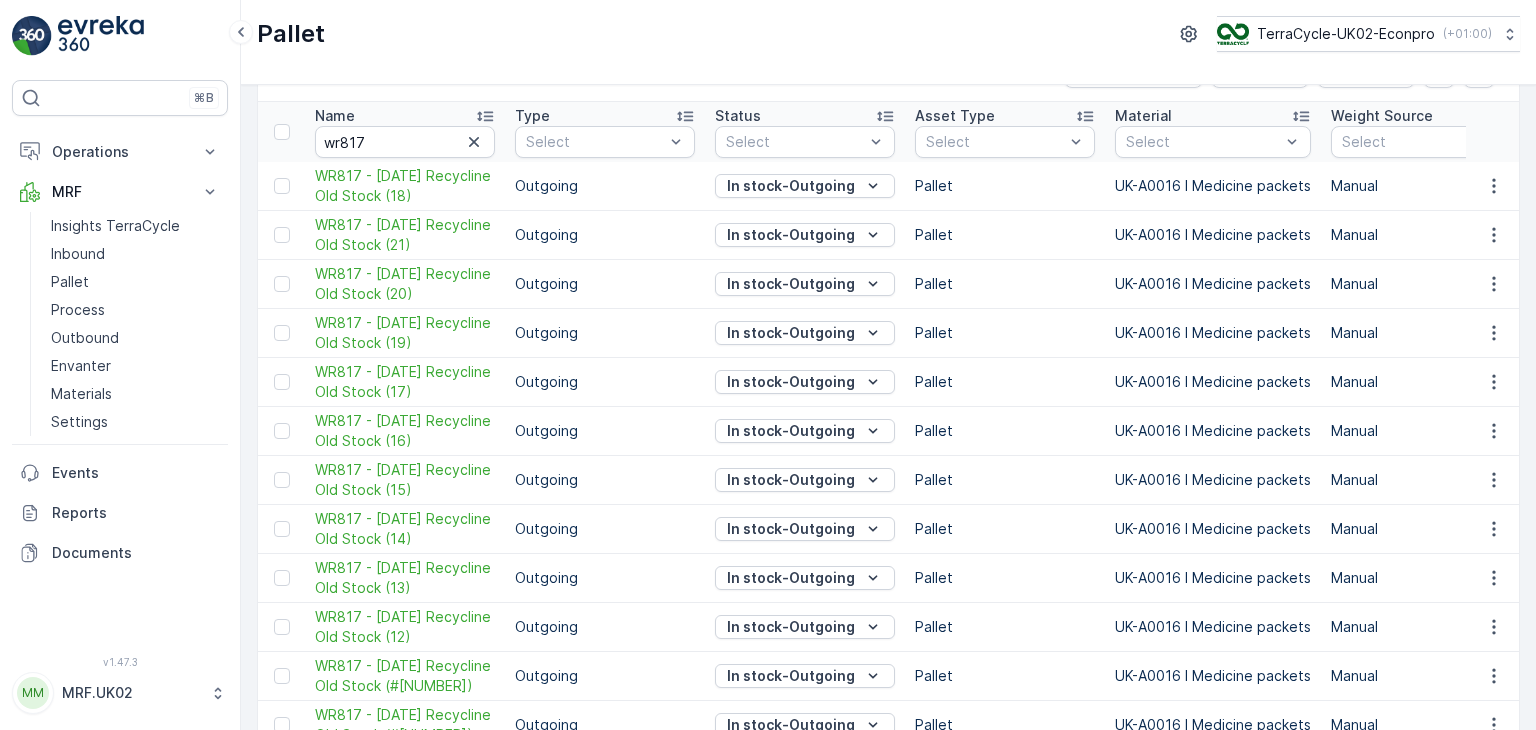 scroll, scrollTop: 108, scrollLeft: 0, axis: vertical 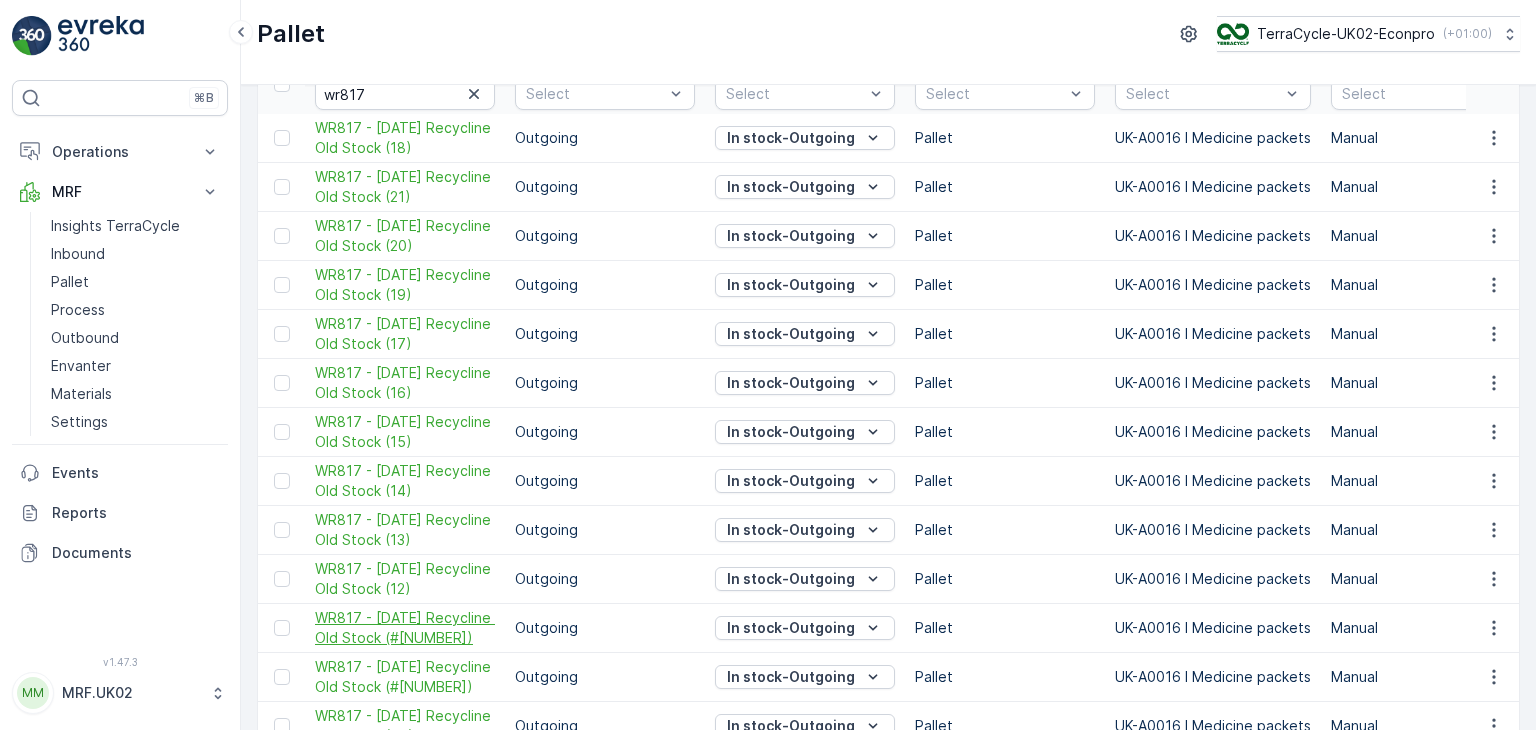 click on "WR817 - [DATE] Recycline Old Stock (#[NUMBER])" at bounding box center [405, 628] 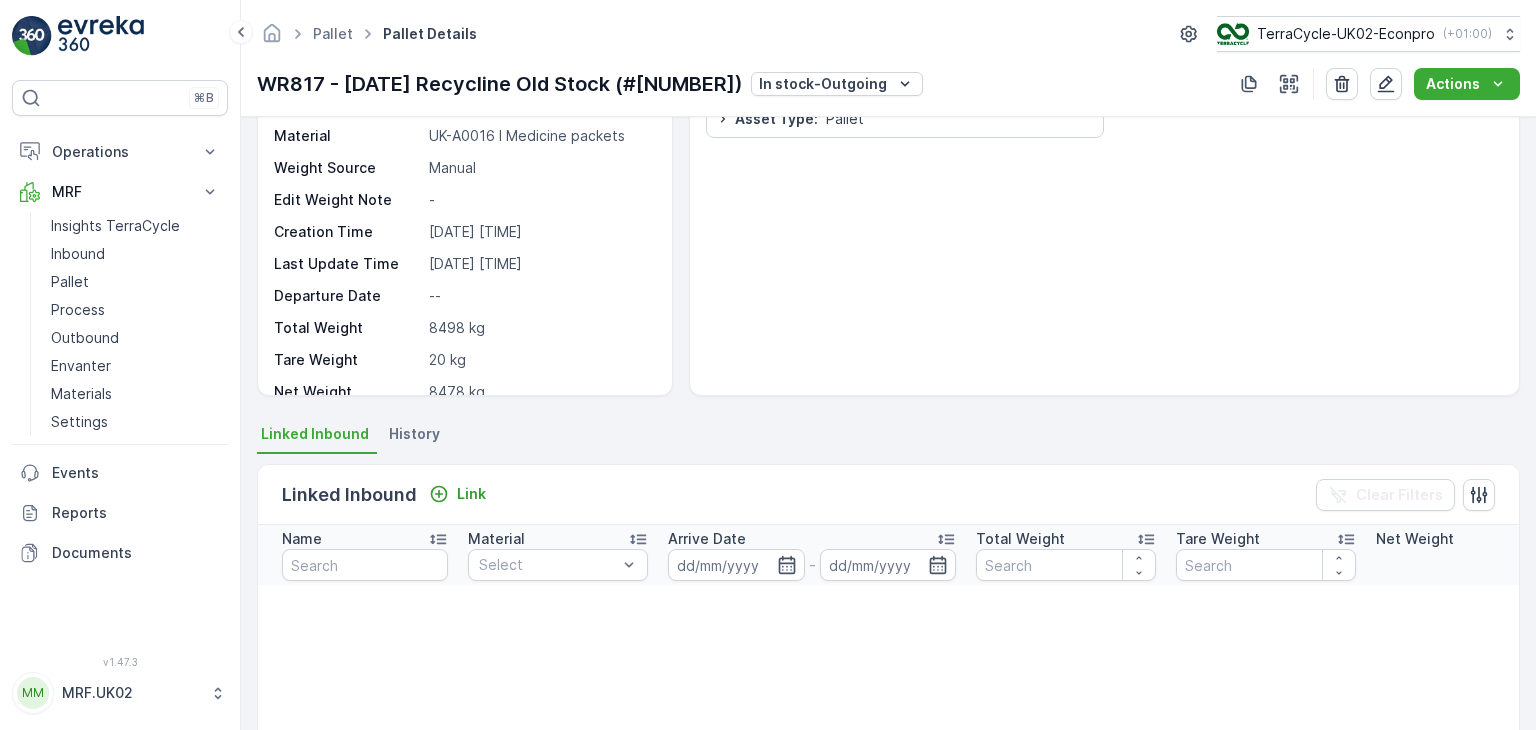 scroll, scrollTop: 8, scrollLeft: 0, axis: vertical 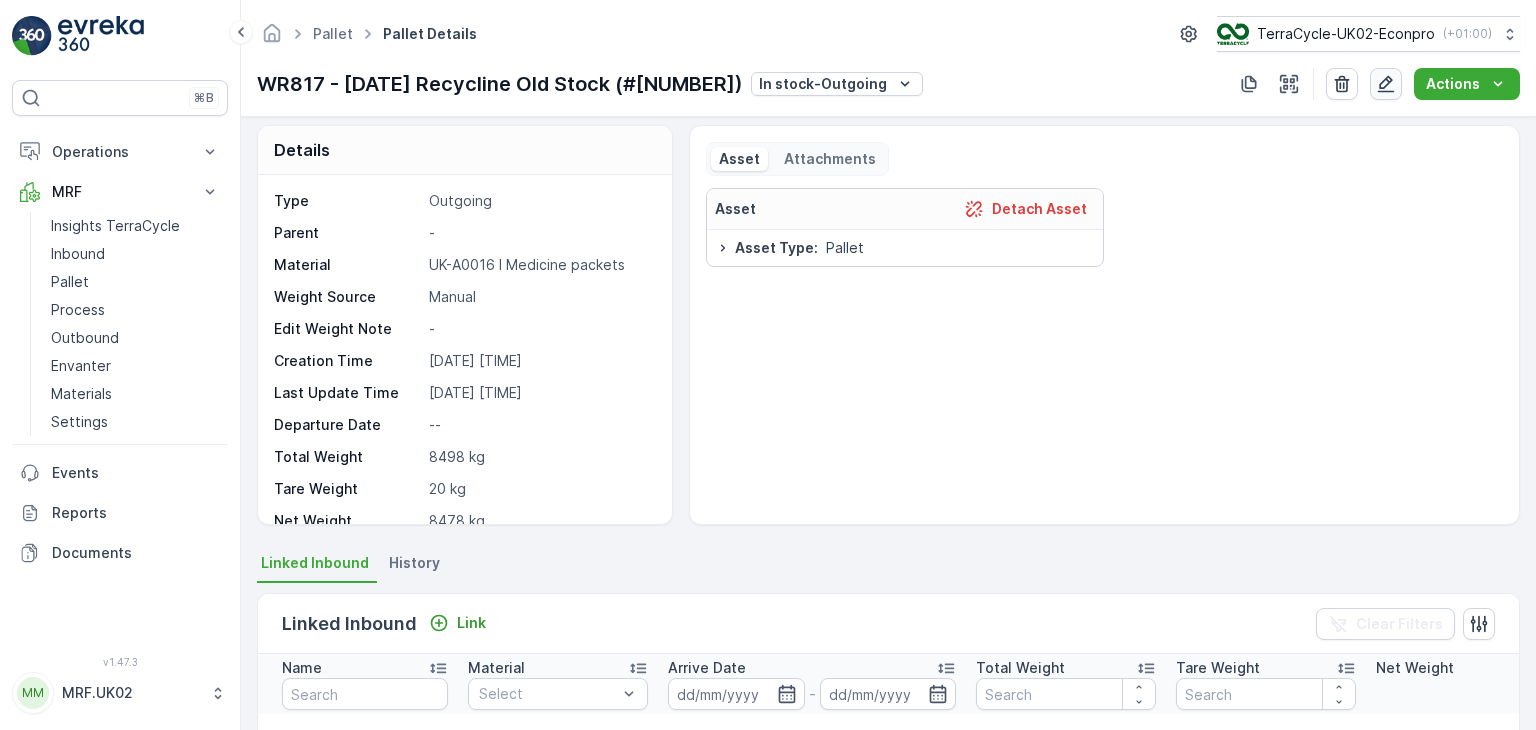 click 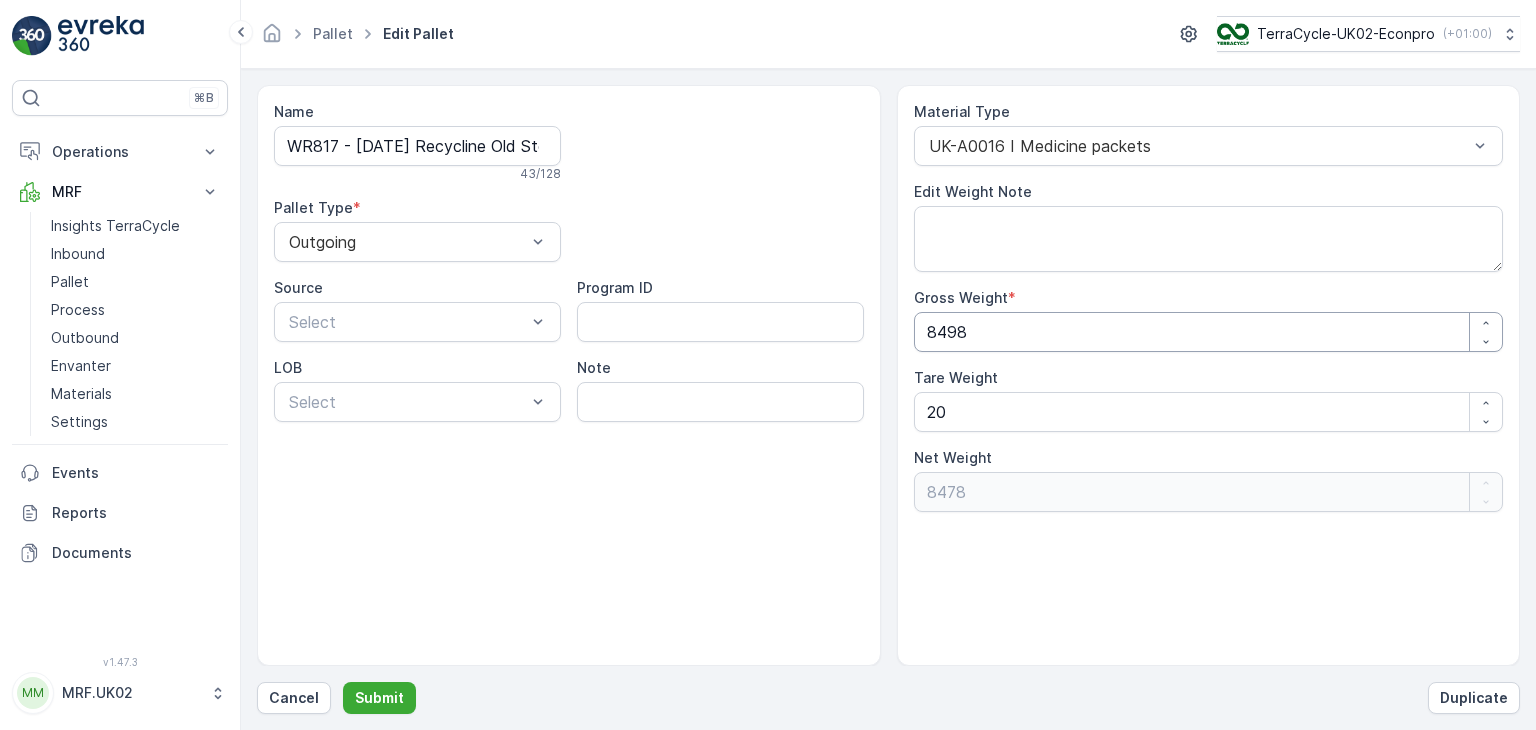 click on "8498" at bounding box center [1209, 332] 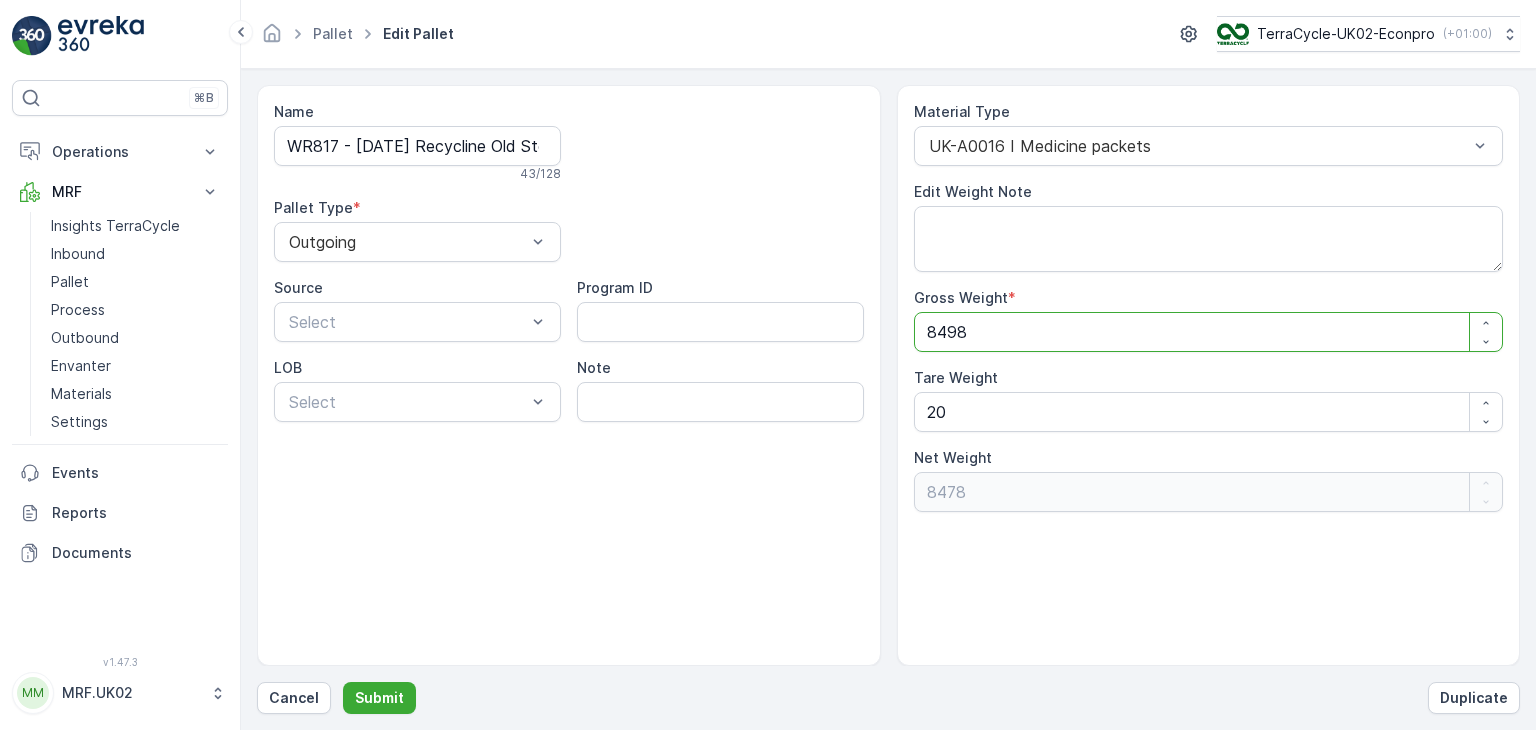 type on "849" 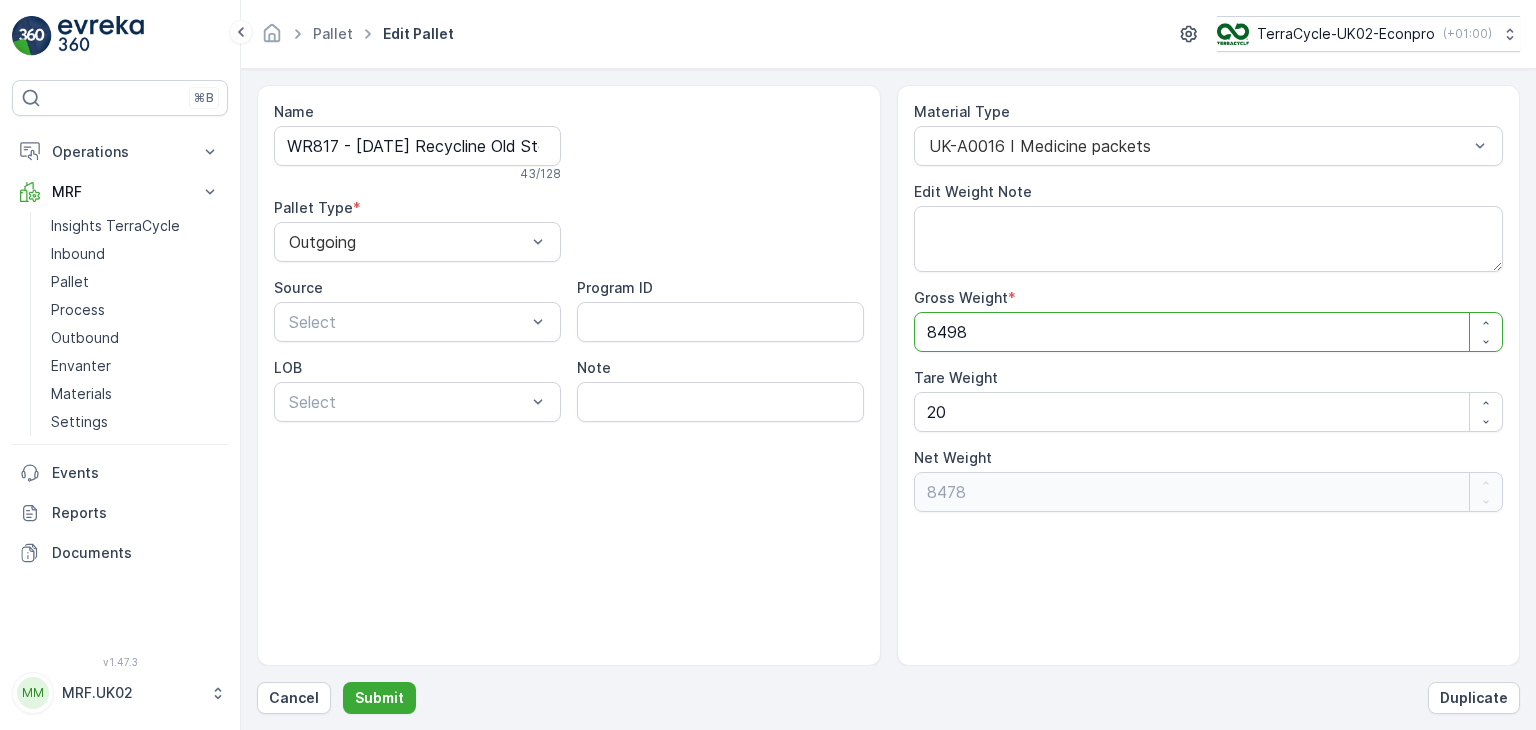 type on "829" 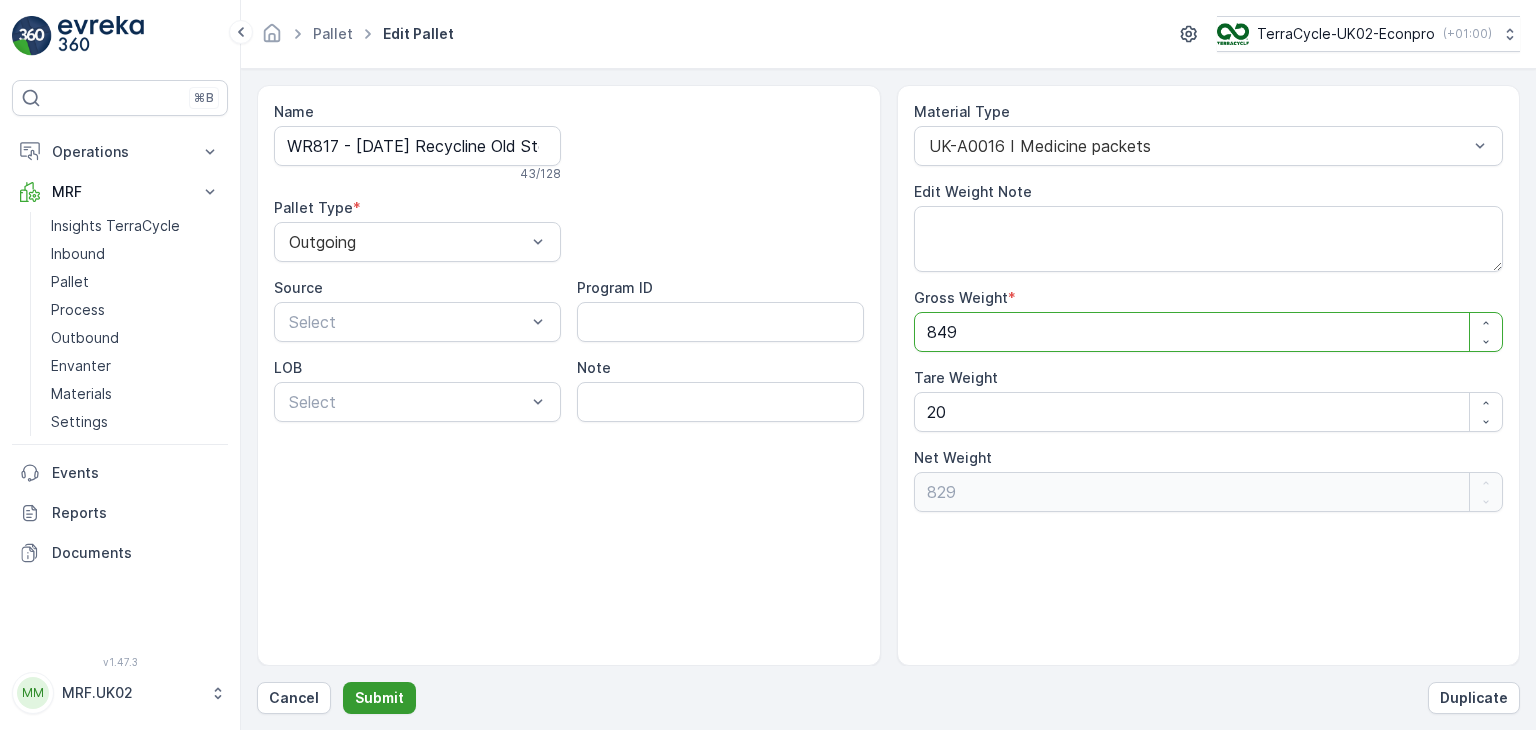type on "849" 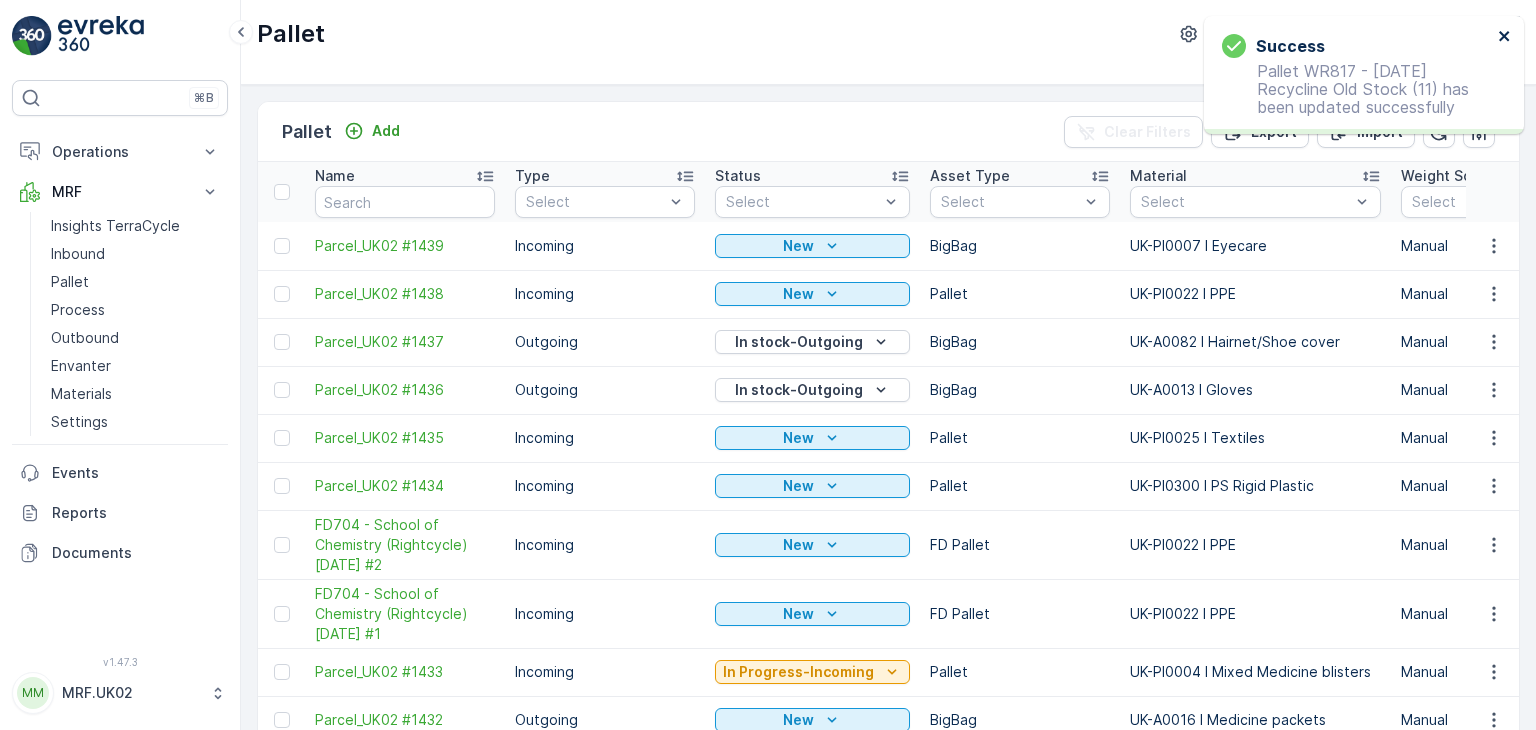 click 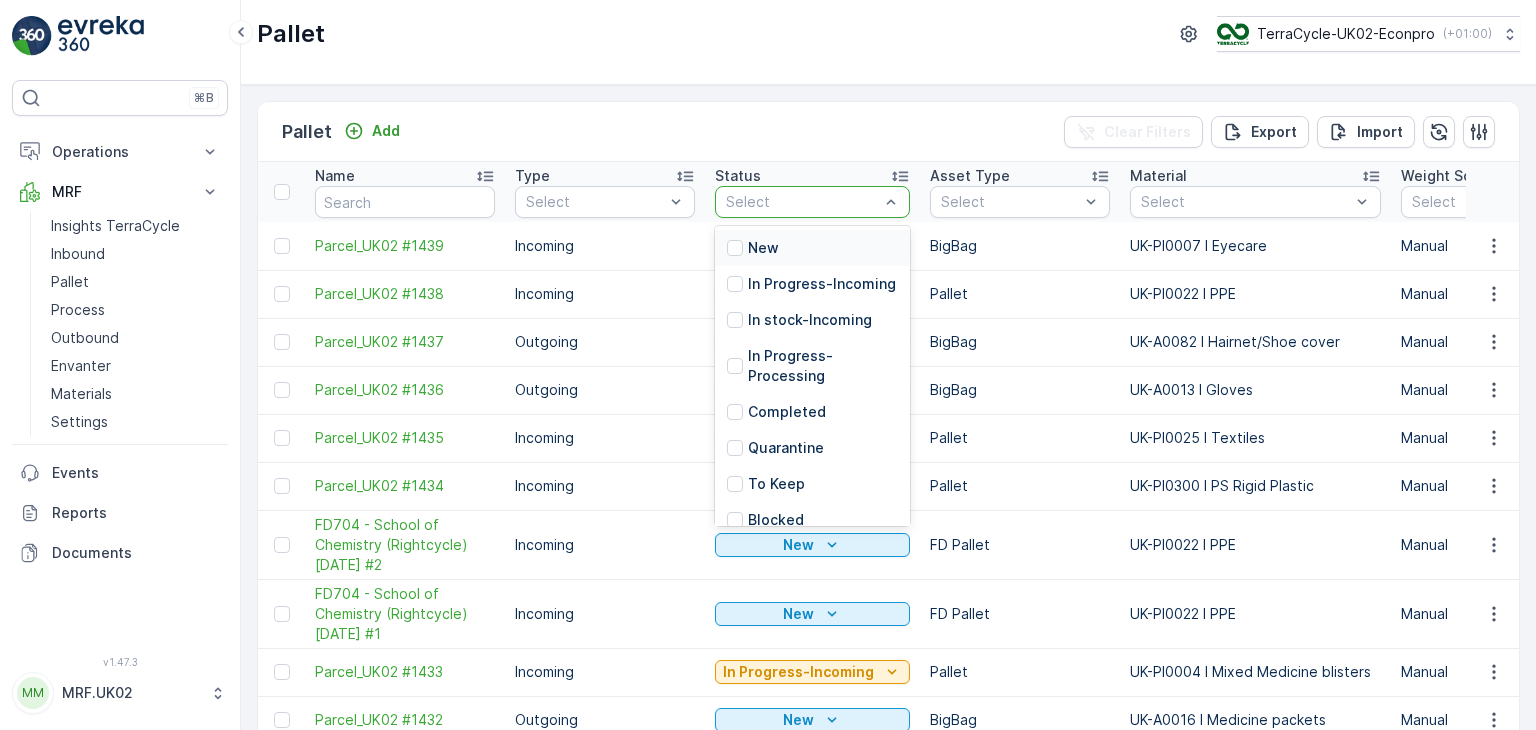 click on "New" at bounding box center [812, 248] 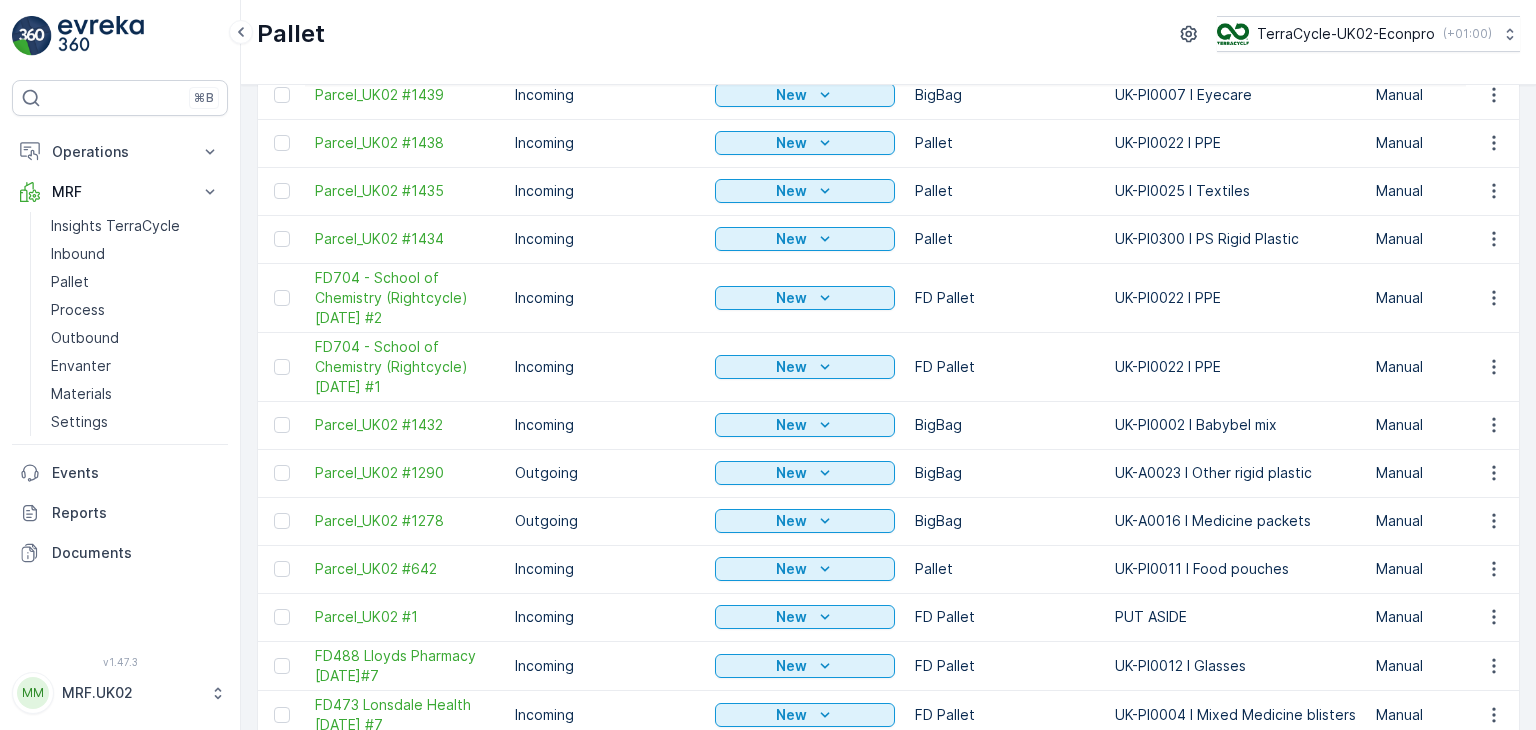 scroll, scrollTop: 157, scrollLeft: 0, axis: vertical 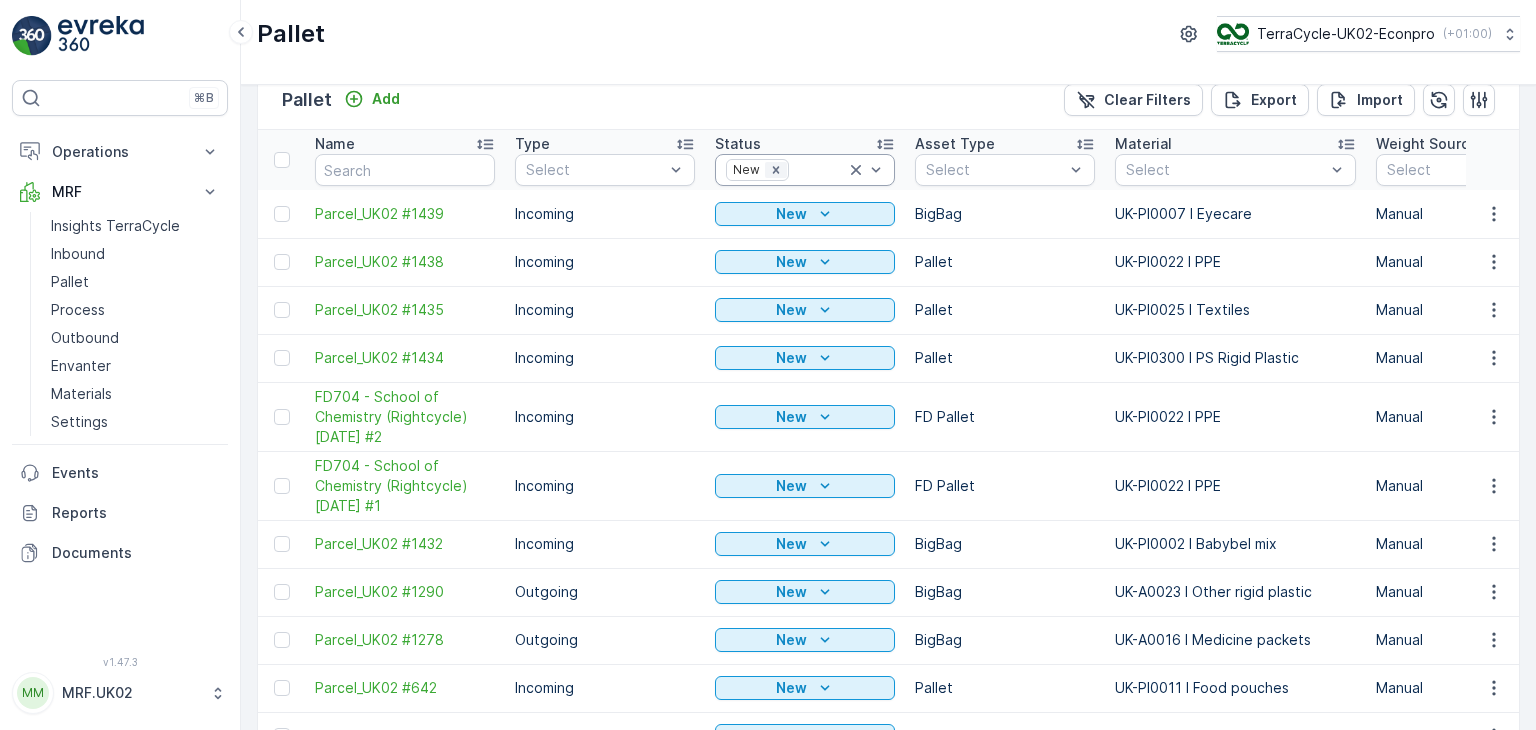 click 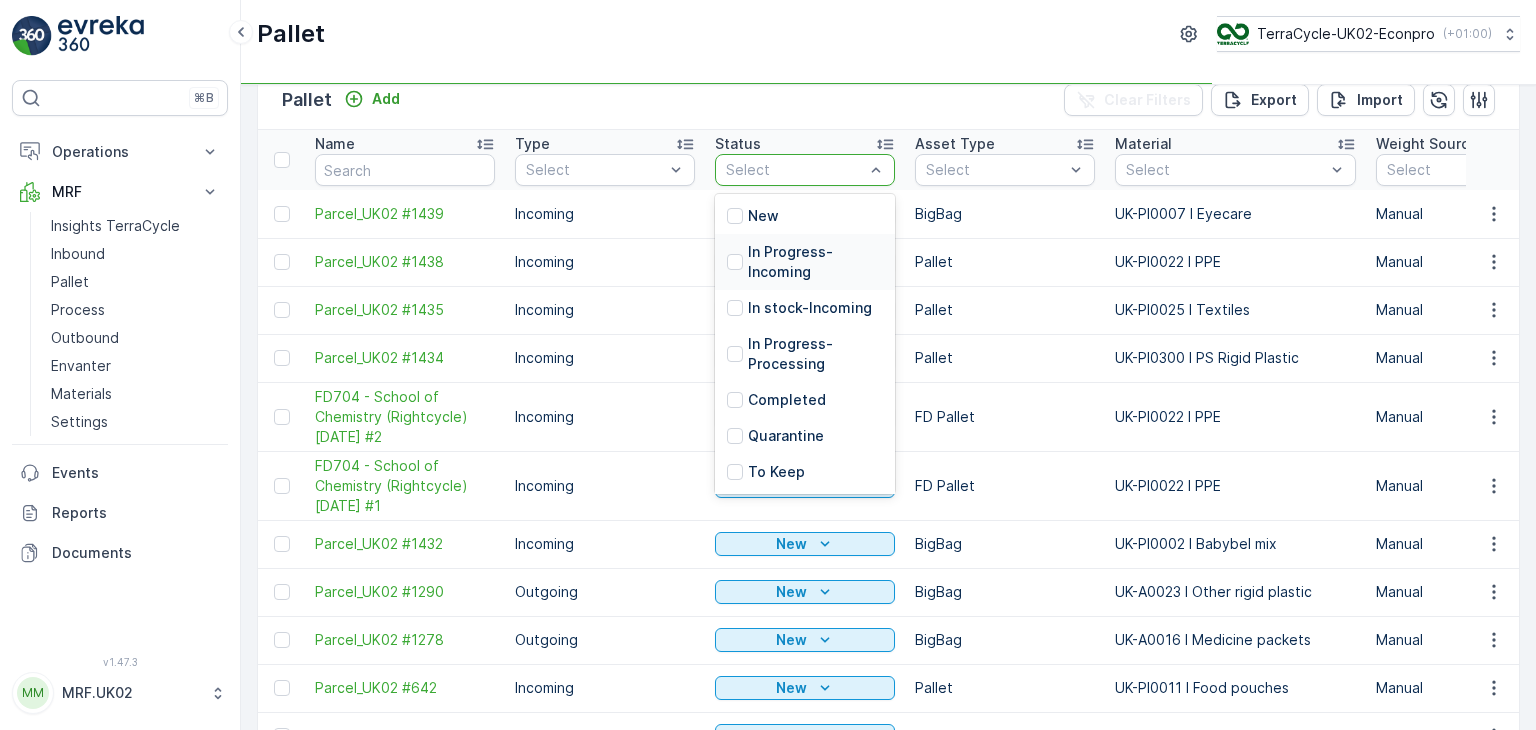 click on "In Progress-Incoming" at bounding box center (815, 262) 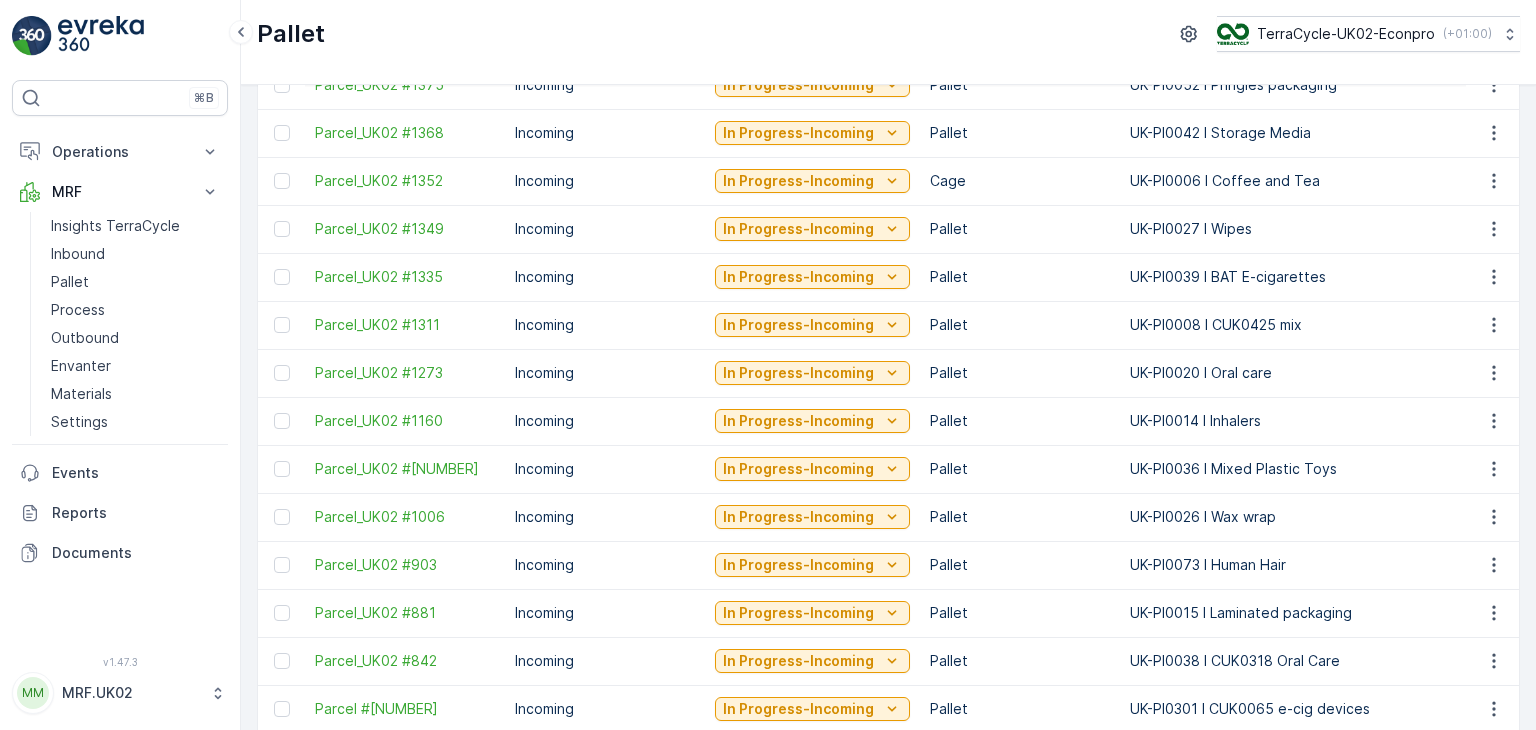 scroll, scrollTop: 1072, scrollLeft: 0, axis: vertical 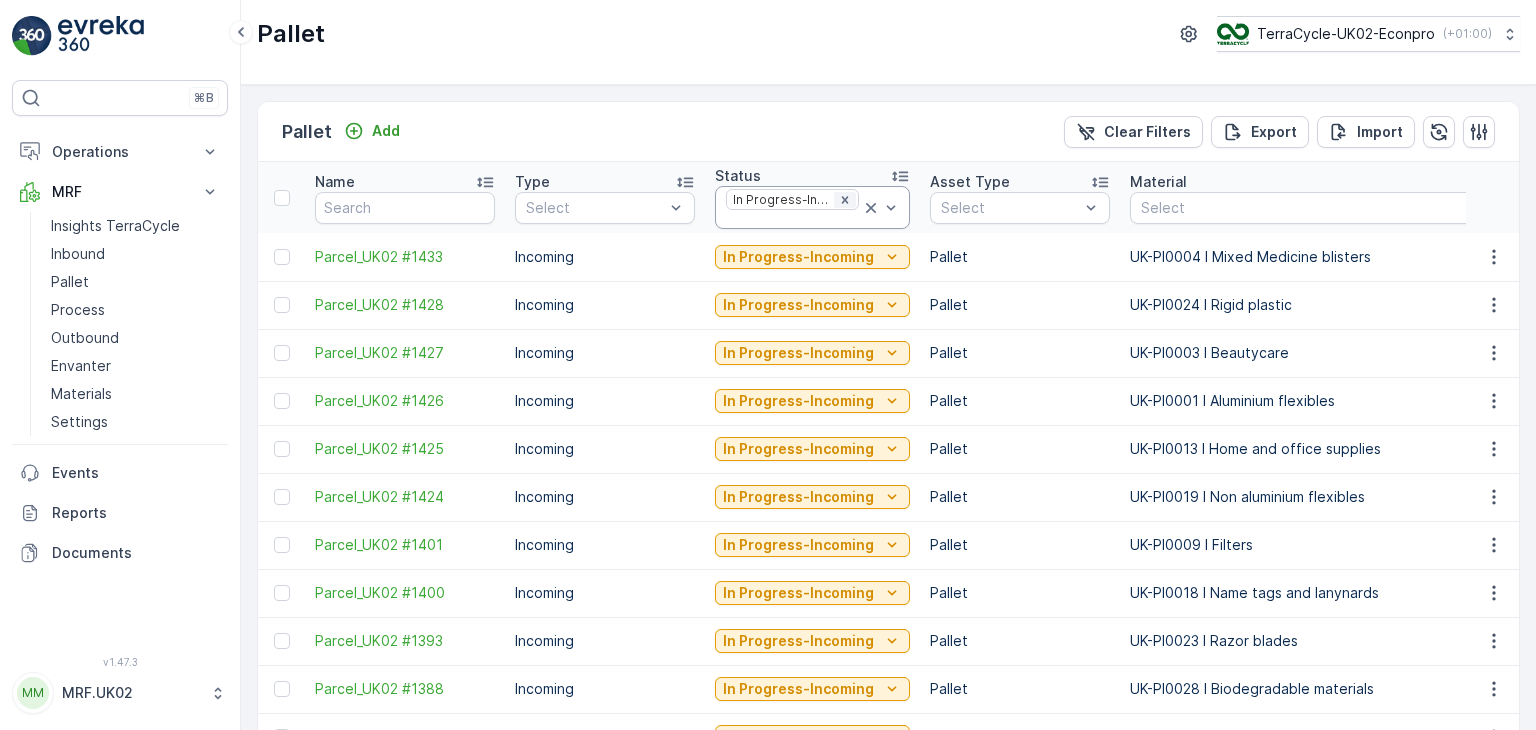 click 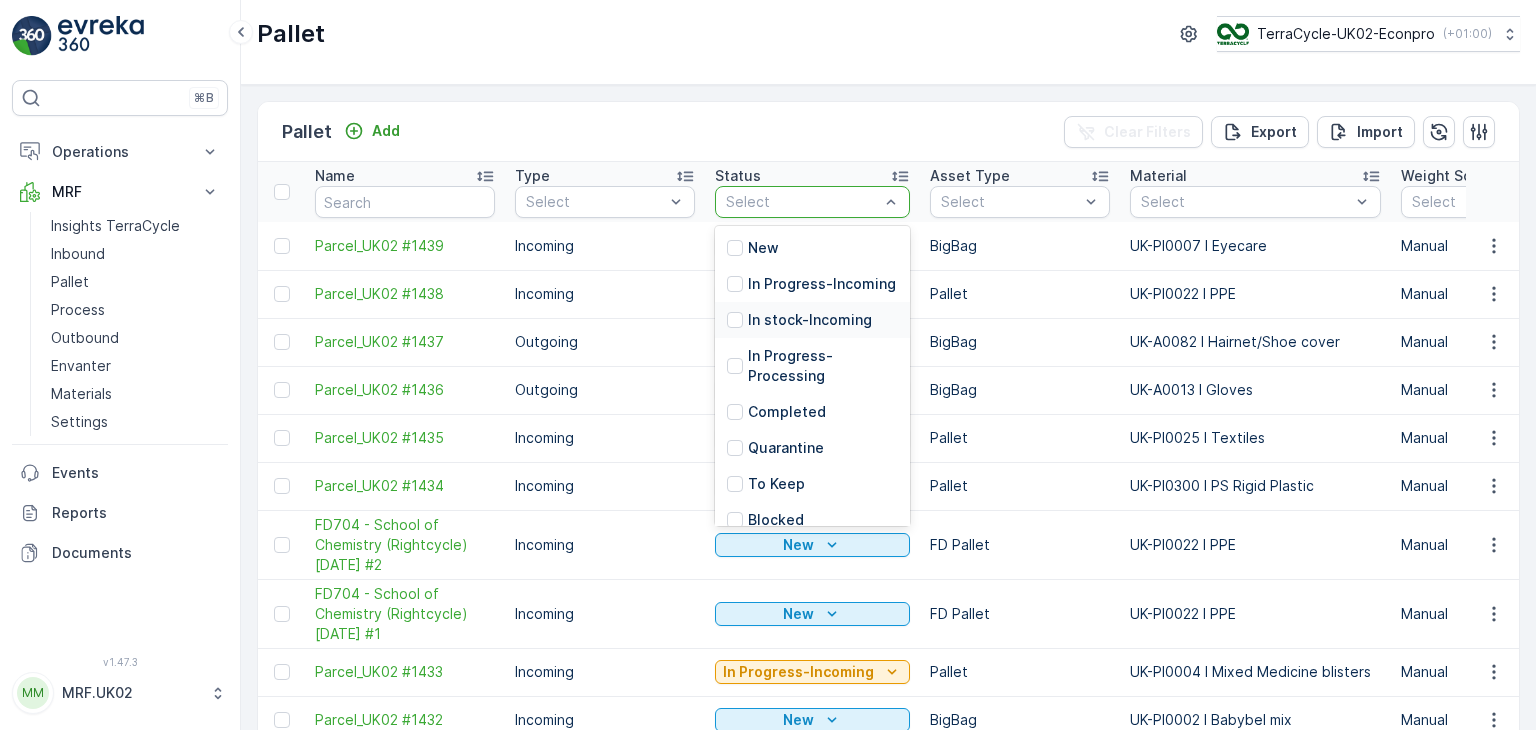 click on "In stock-Incoming" at bounding box center (810, 320) 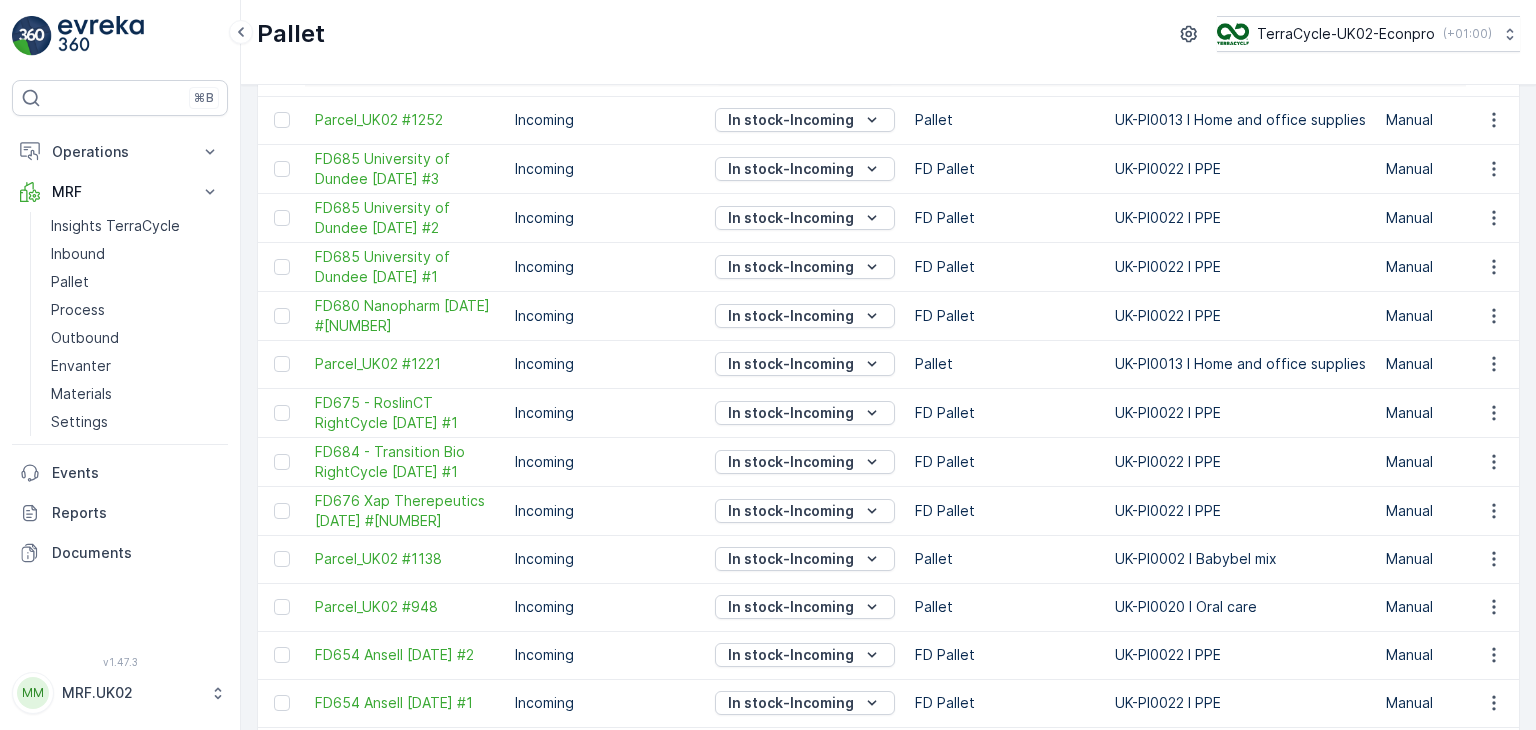 scroll, scrollTop: 2002, scrollLeft: 0, axis: vertical 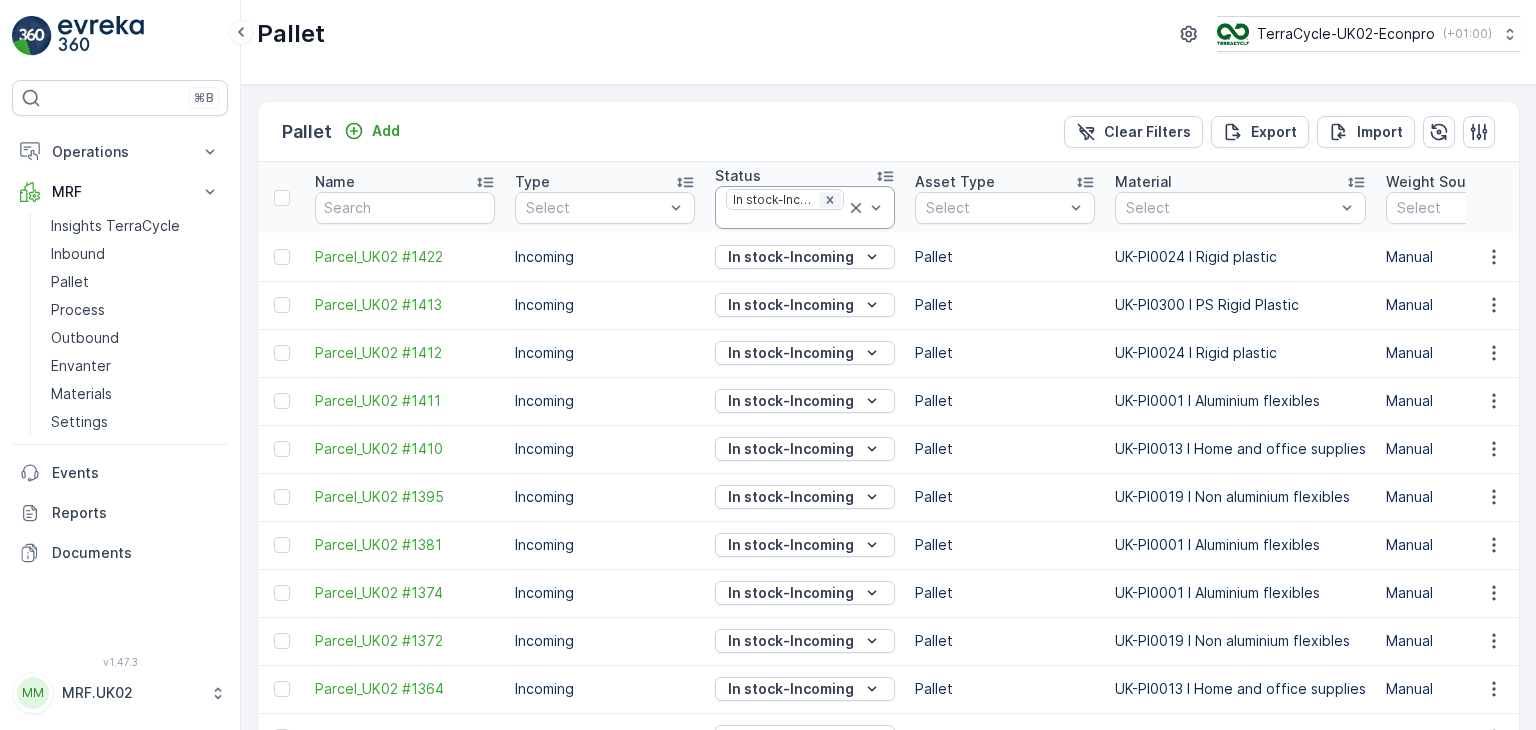 click at bounding box center (830, 200) 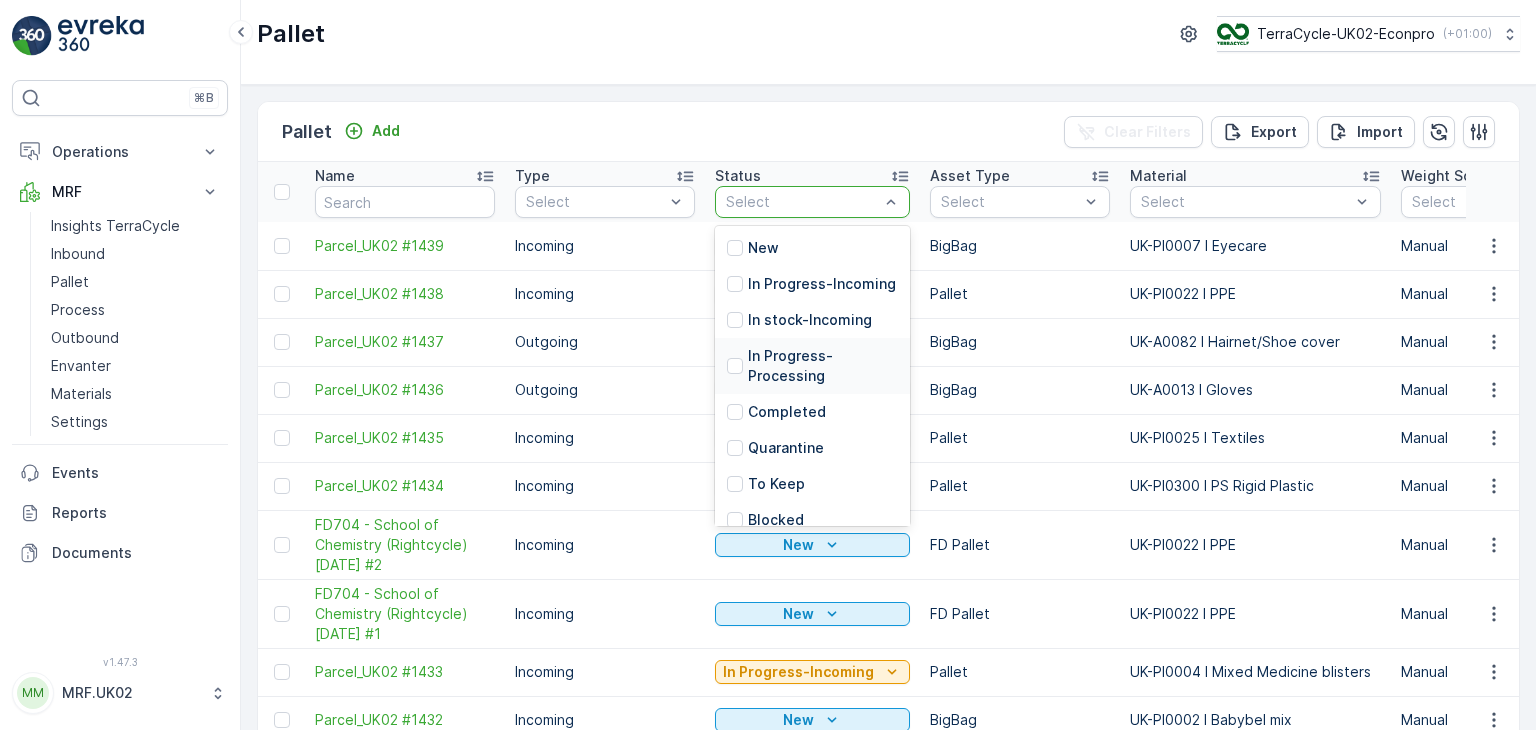 click on "In Progress-Processing" at bounding box center (823, 366) 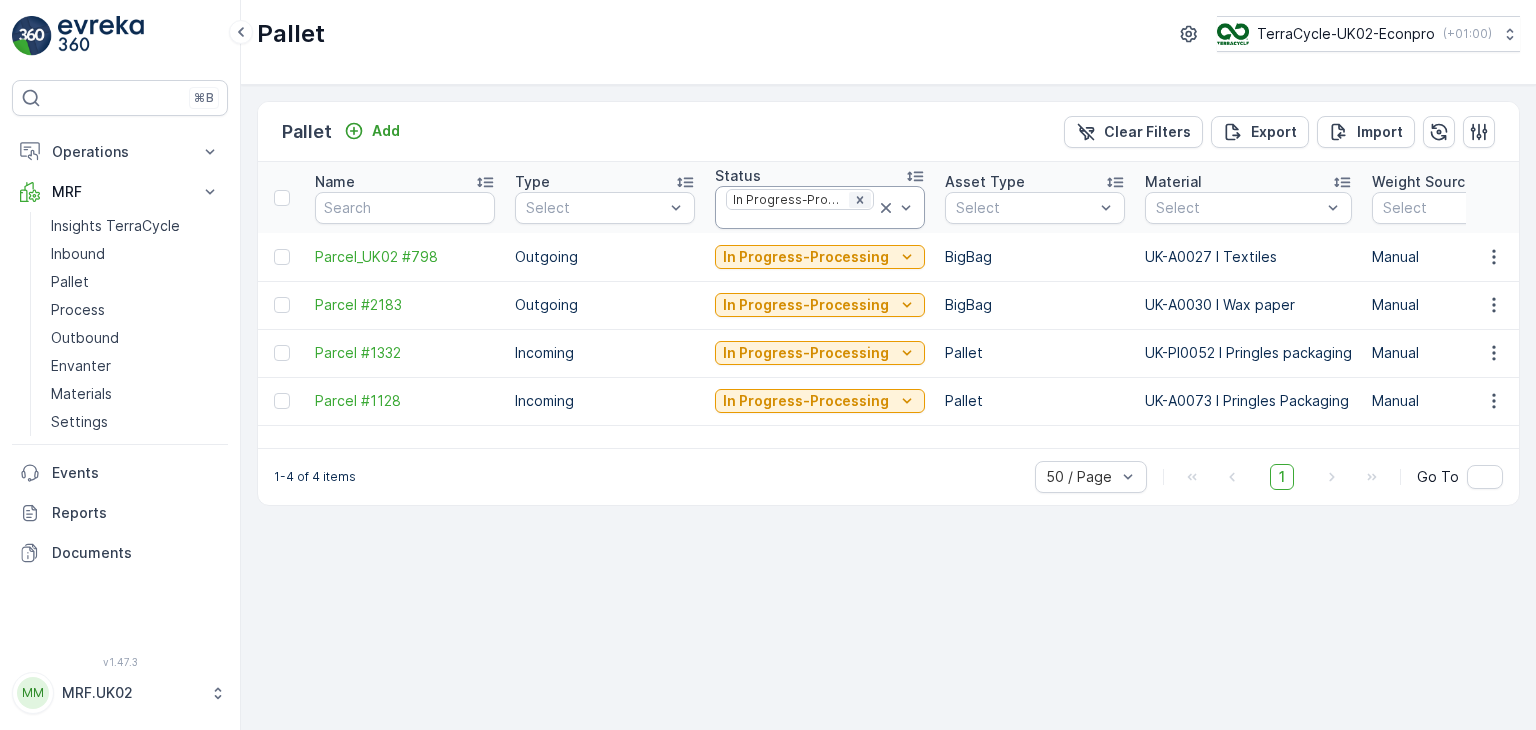 click 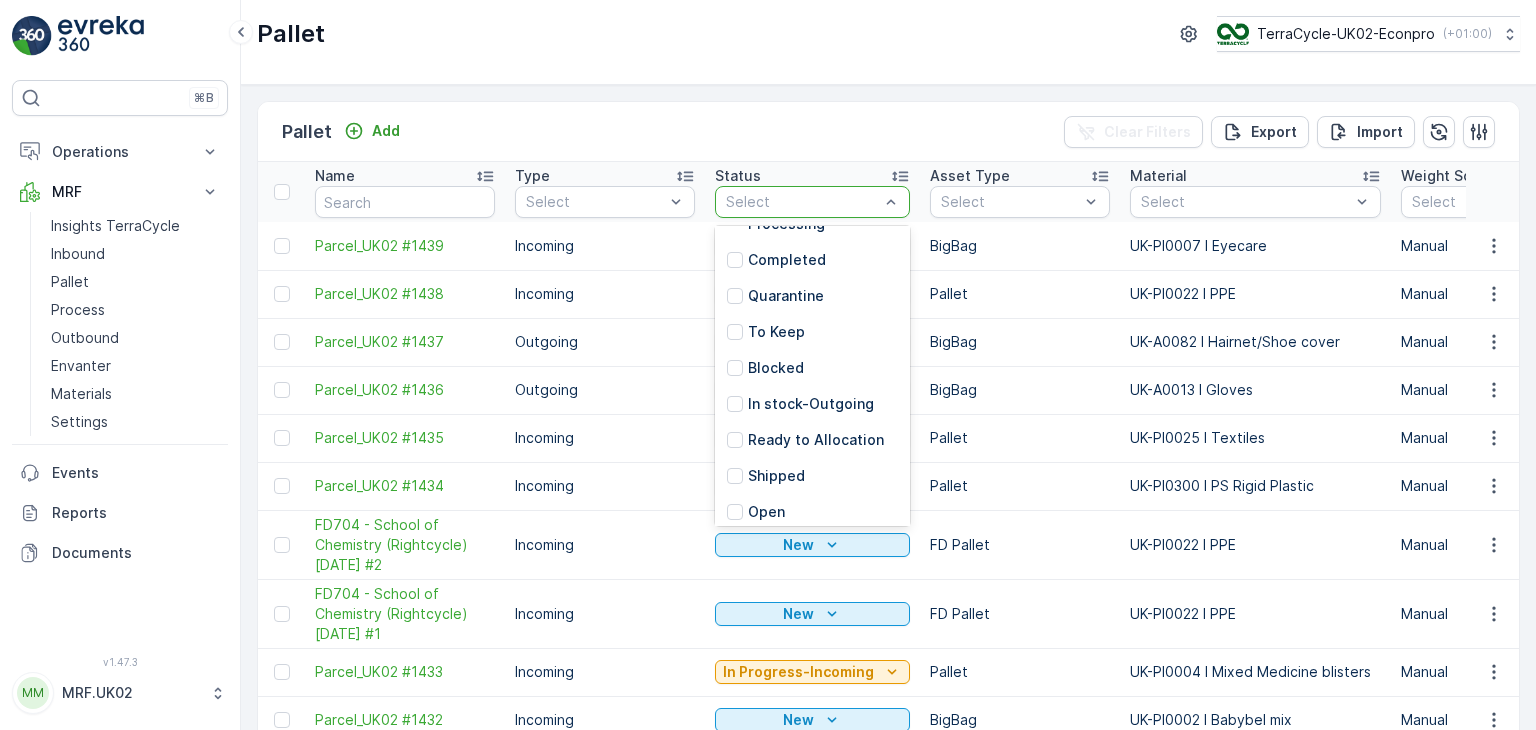 scroll, scrollTop: 156, scrollLeft: 0, axis: vertical 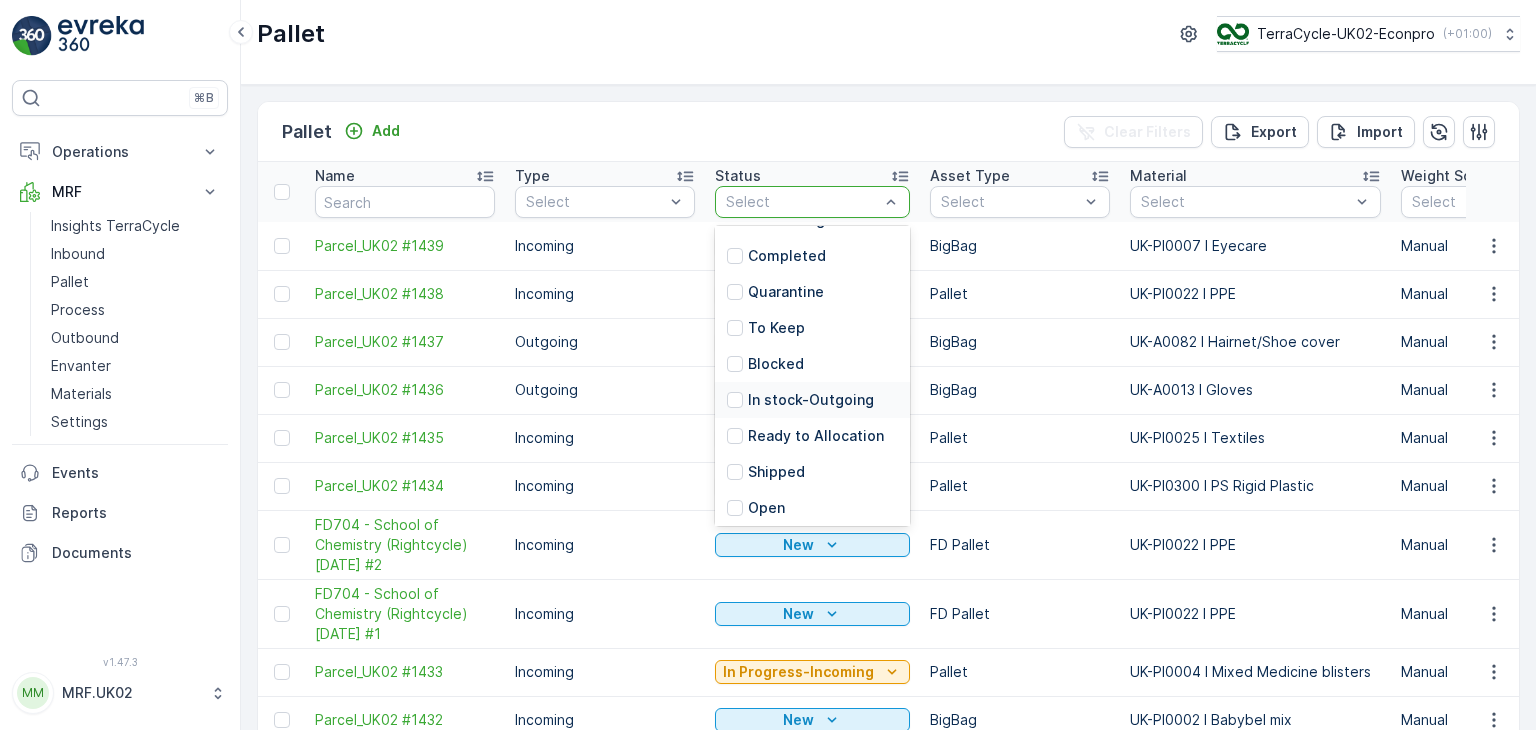 click on "In stock-Outgoing" at bounding box center (812, 400) 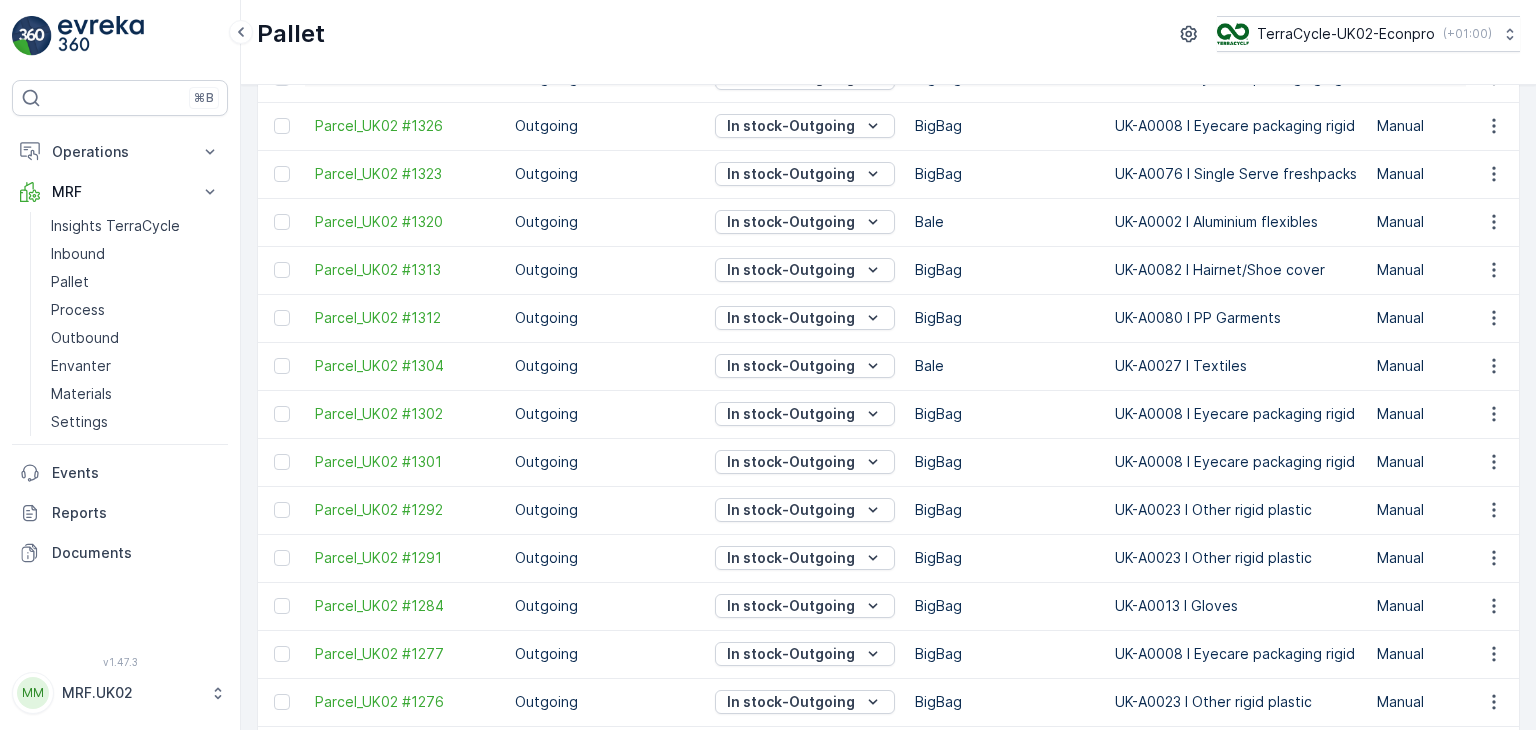 scroll, scrollTop: 1988, scrollLeft: 0, axis: vertical 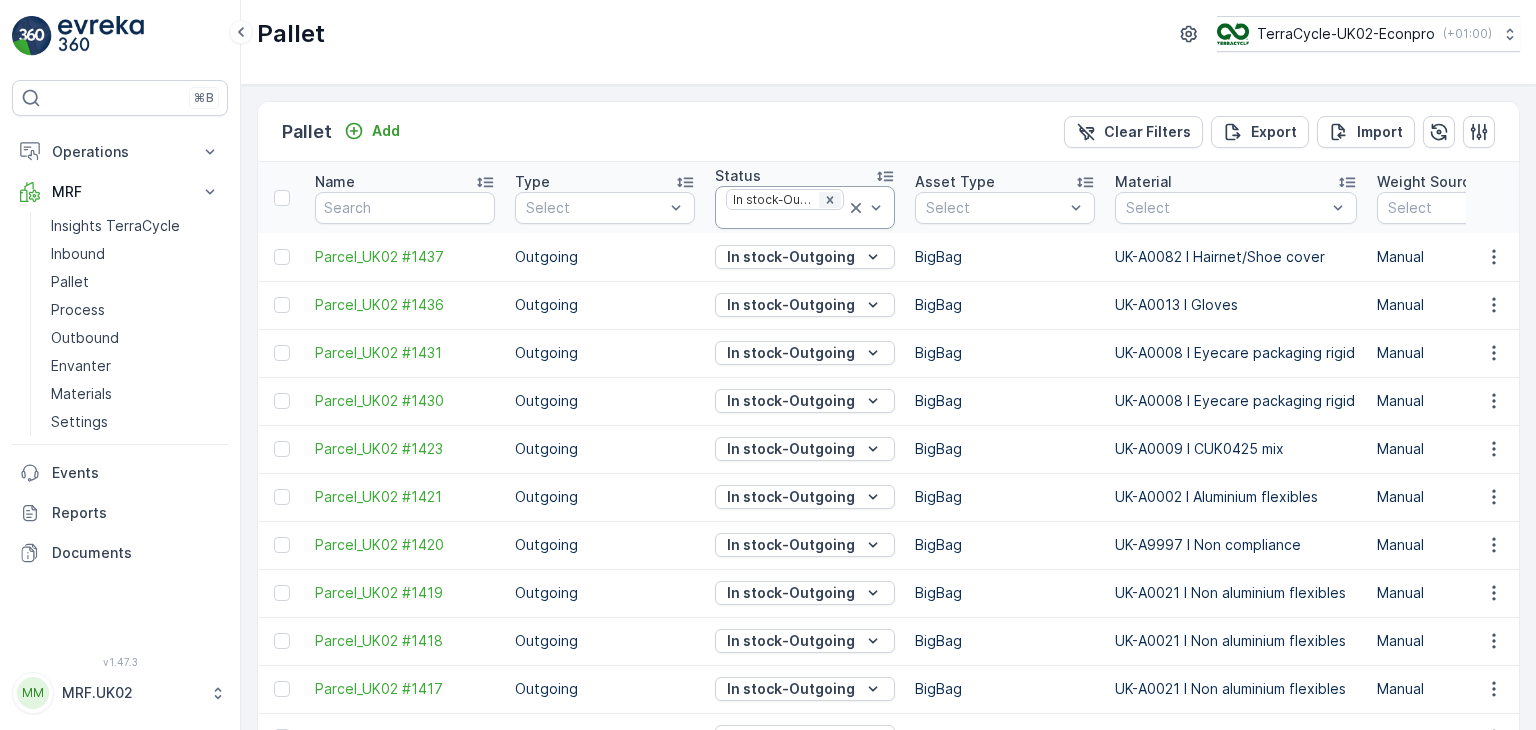 click 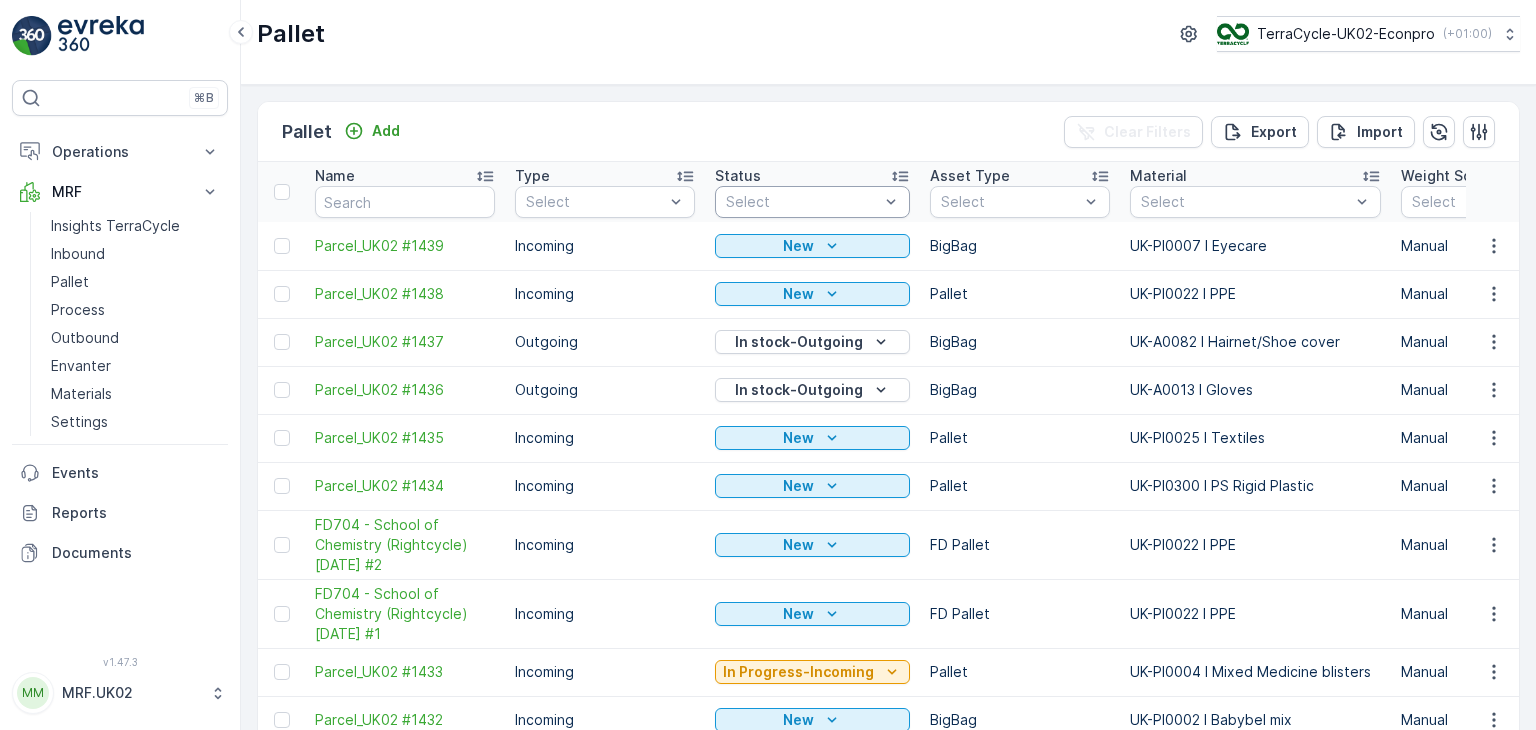 click on "Select" at bounding box center (812, 202) 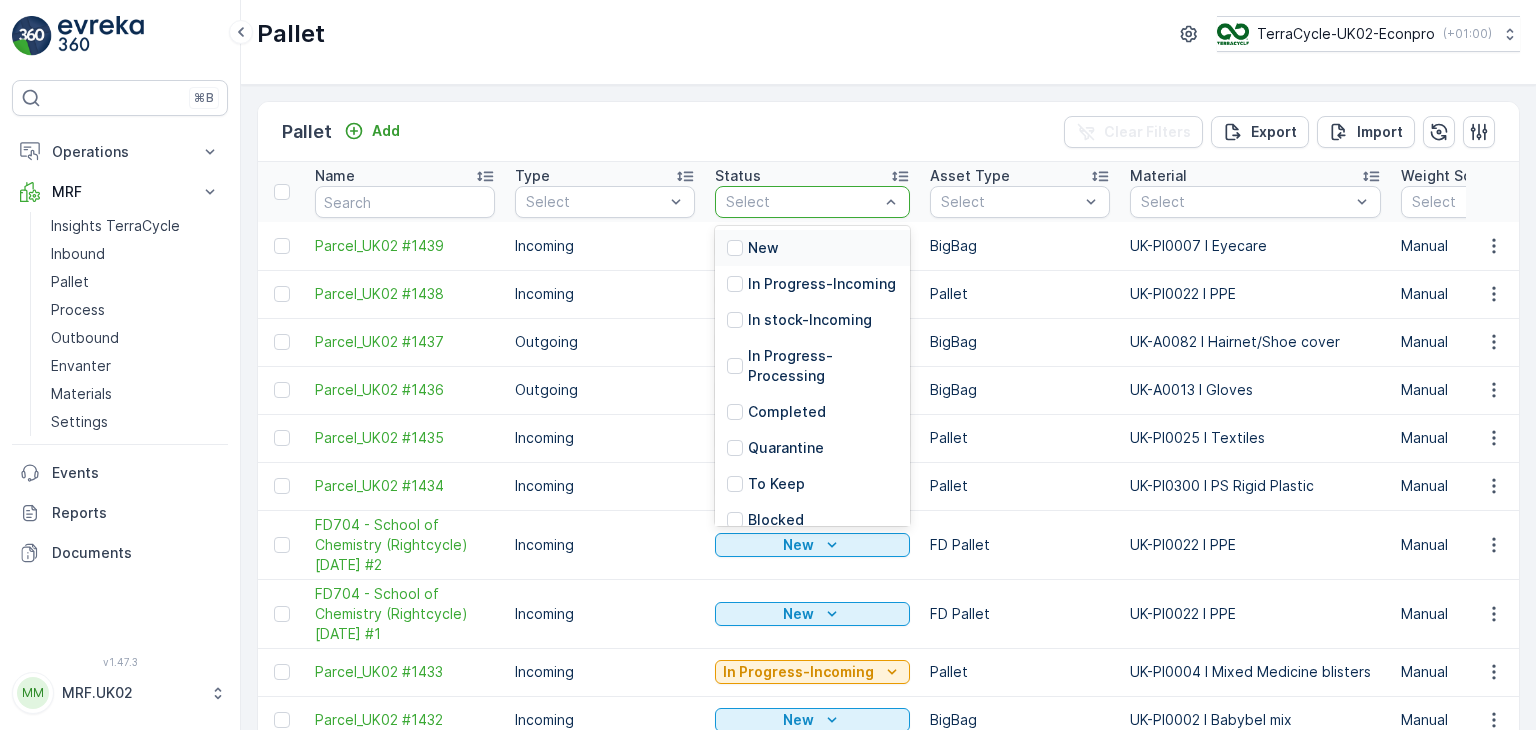 scroll, scrollTop: 180, scrollLeft: 0, axis: vertical 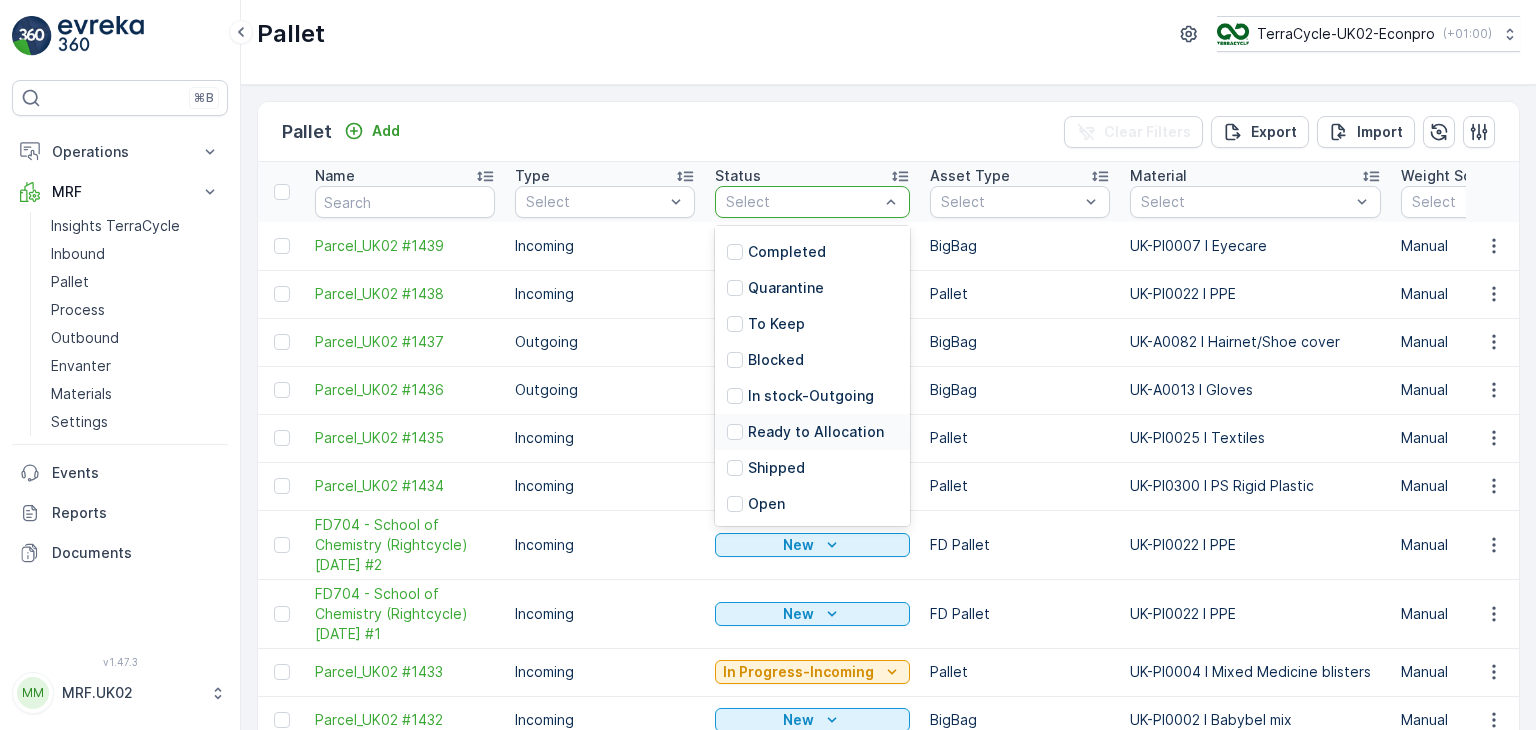 click on "Ready to Allocation" at bounding box center (816, 432) 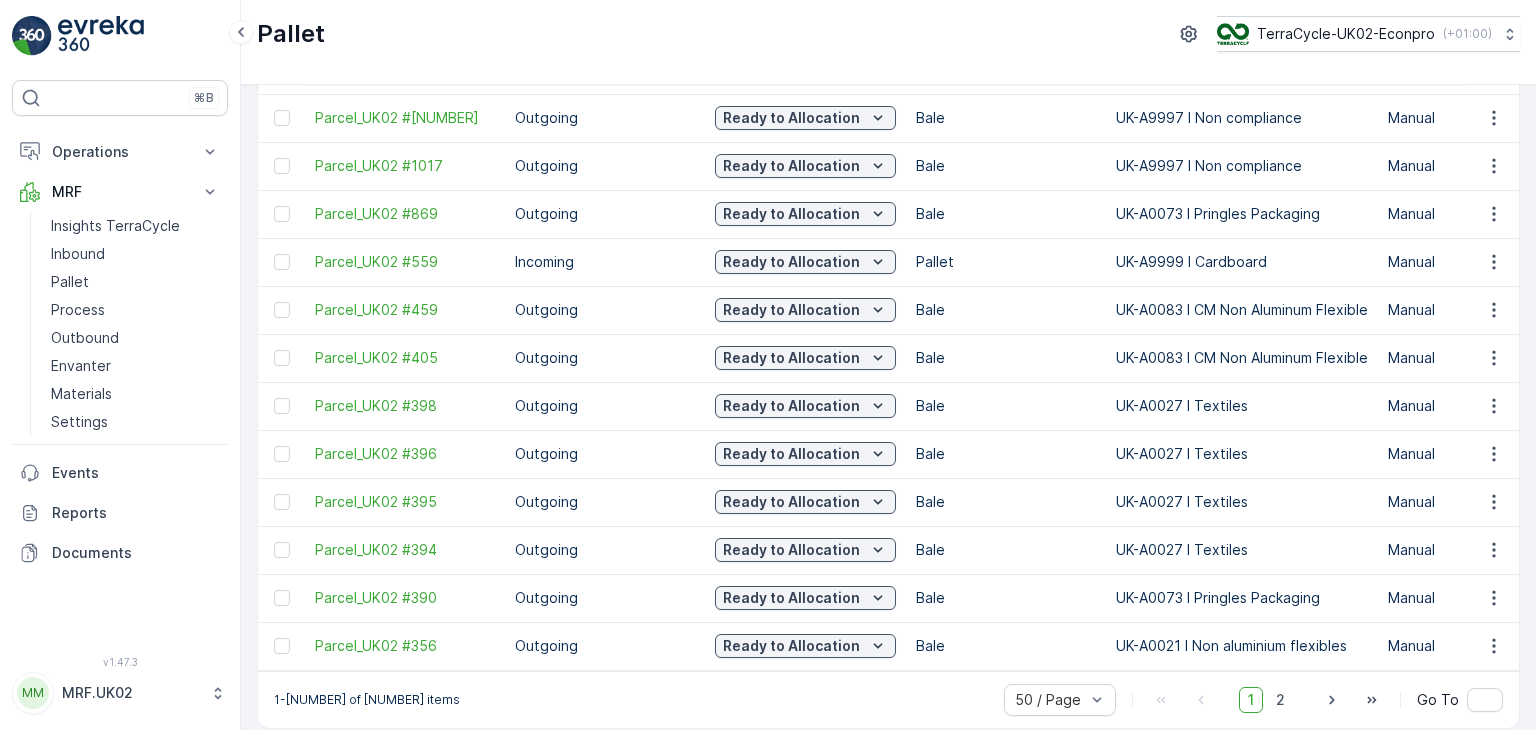 scroll, scrollTop: 2007, scrollLeft: 0, axis: vertical 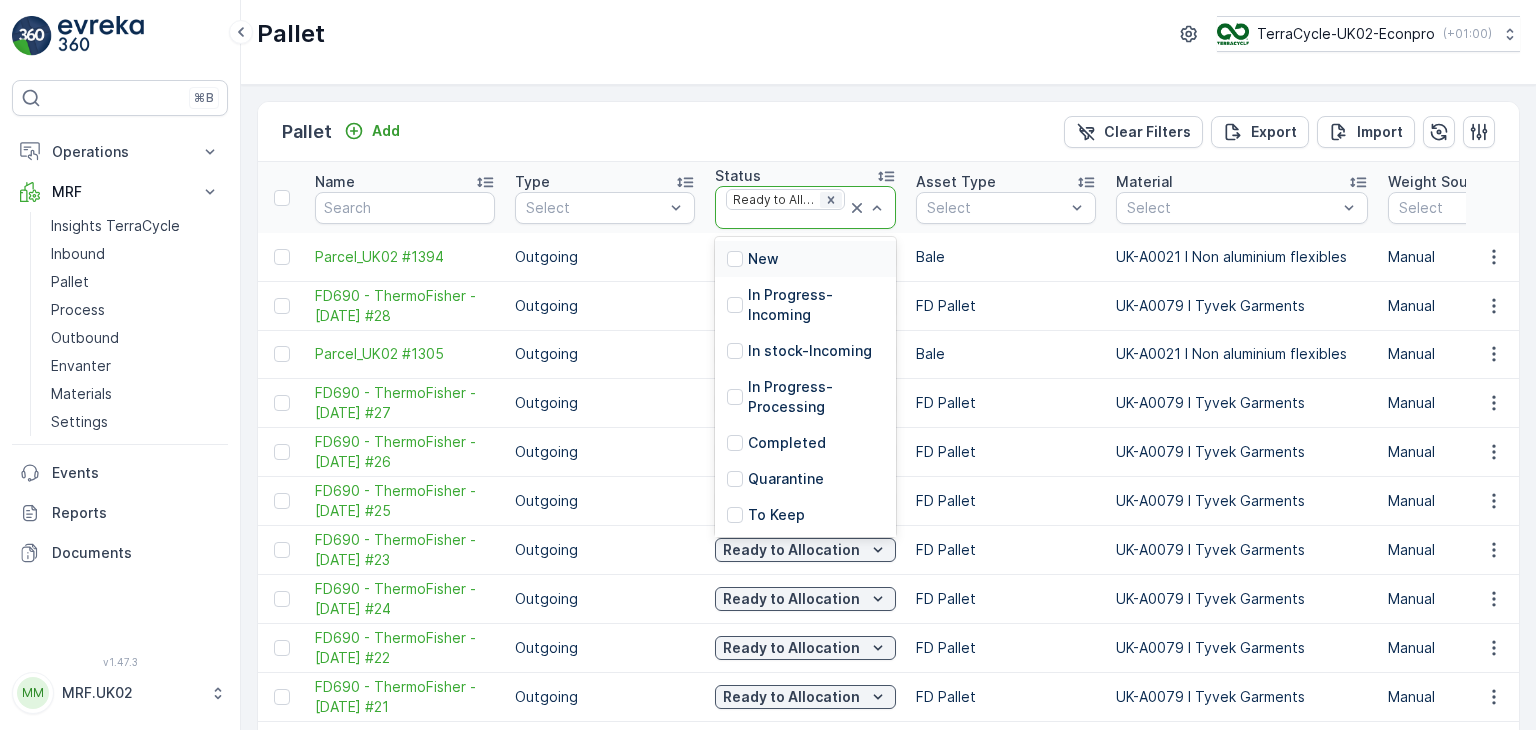 click 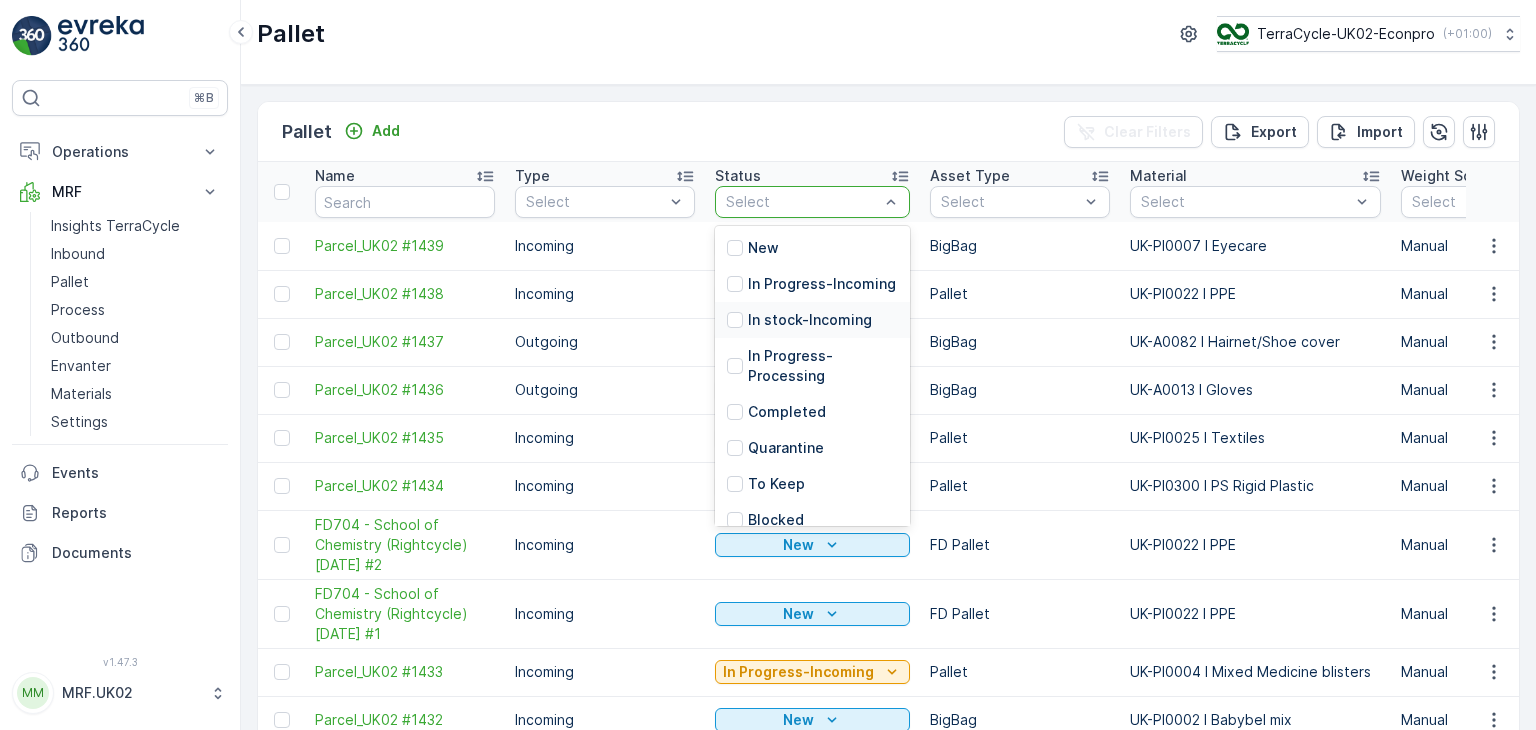 scroll, scrollTop: 120, scrollLeft: 0, axis: vertical 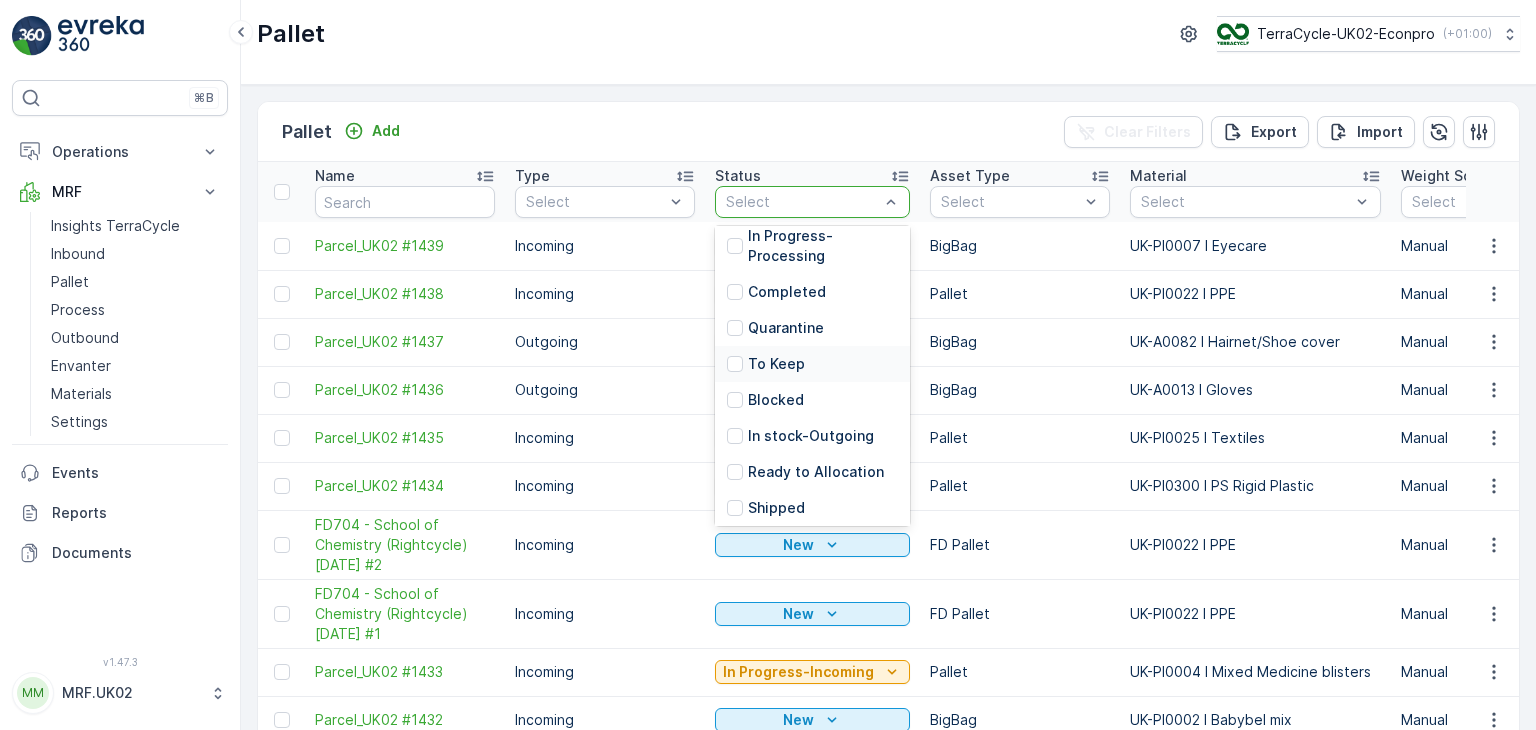 click on "To Keep" at bounding box center (812, 364) 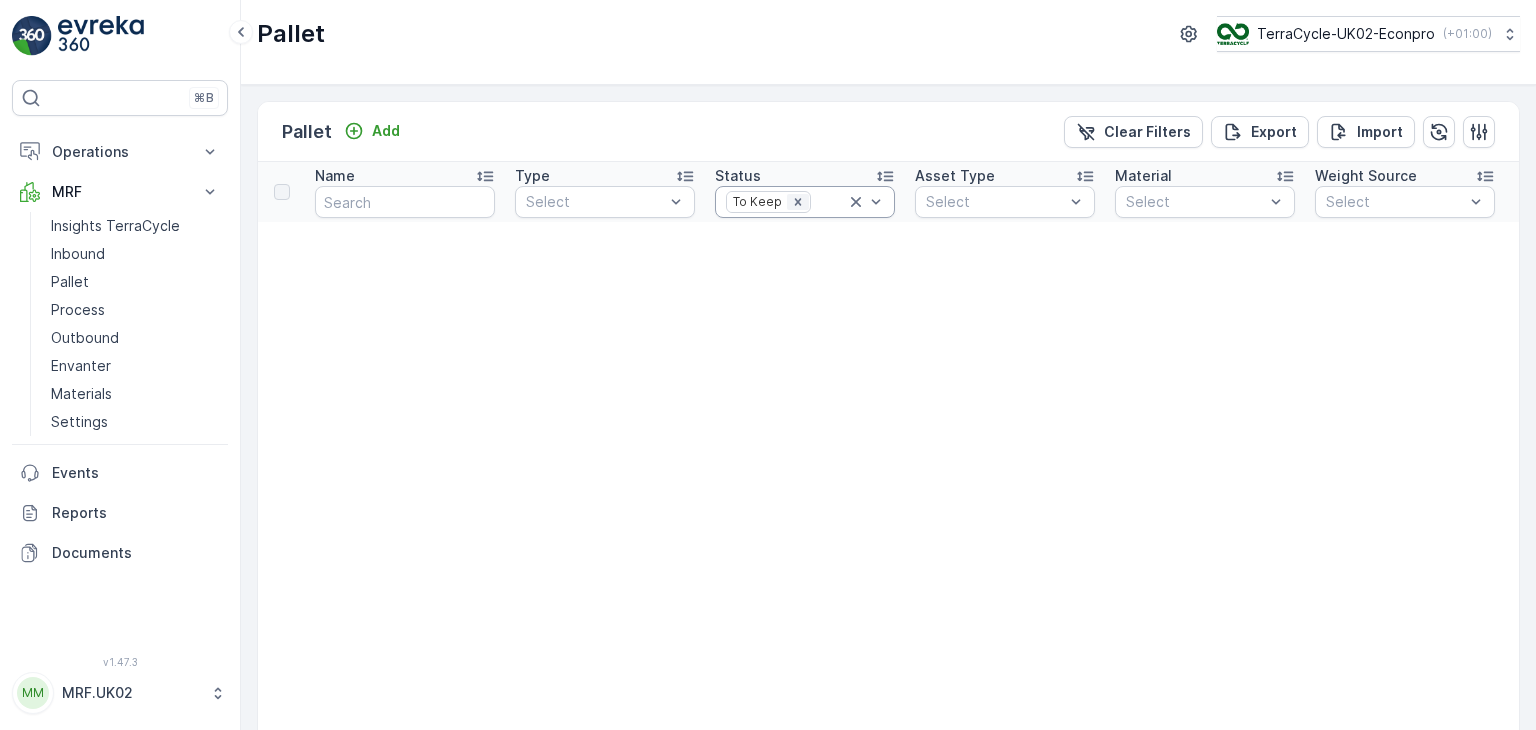 click 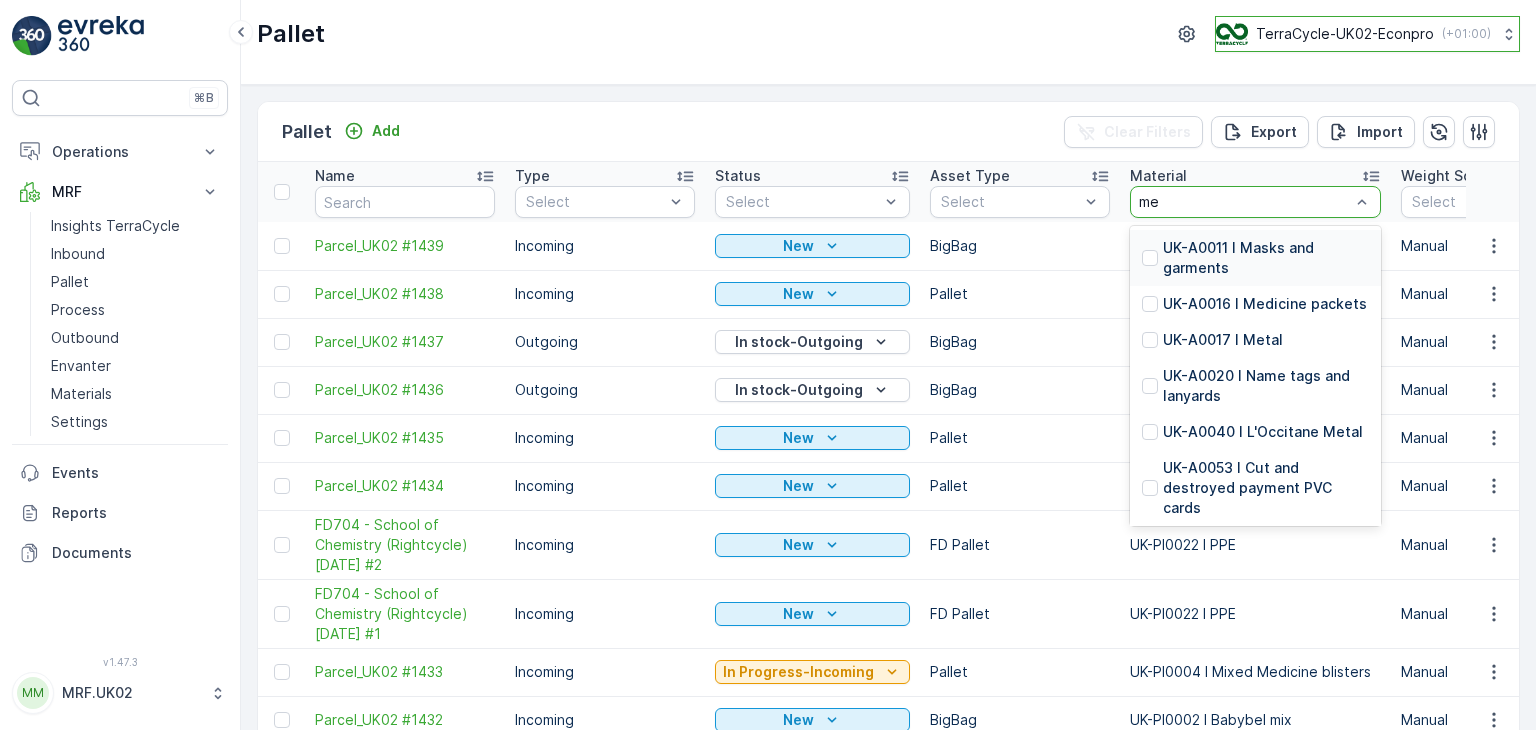 type on "med" 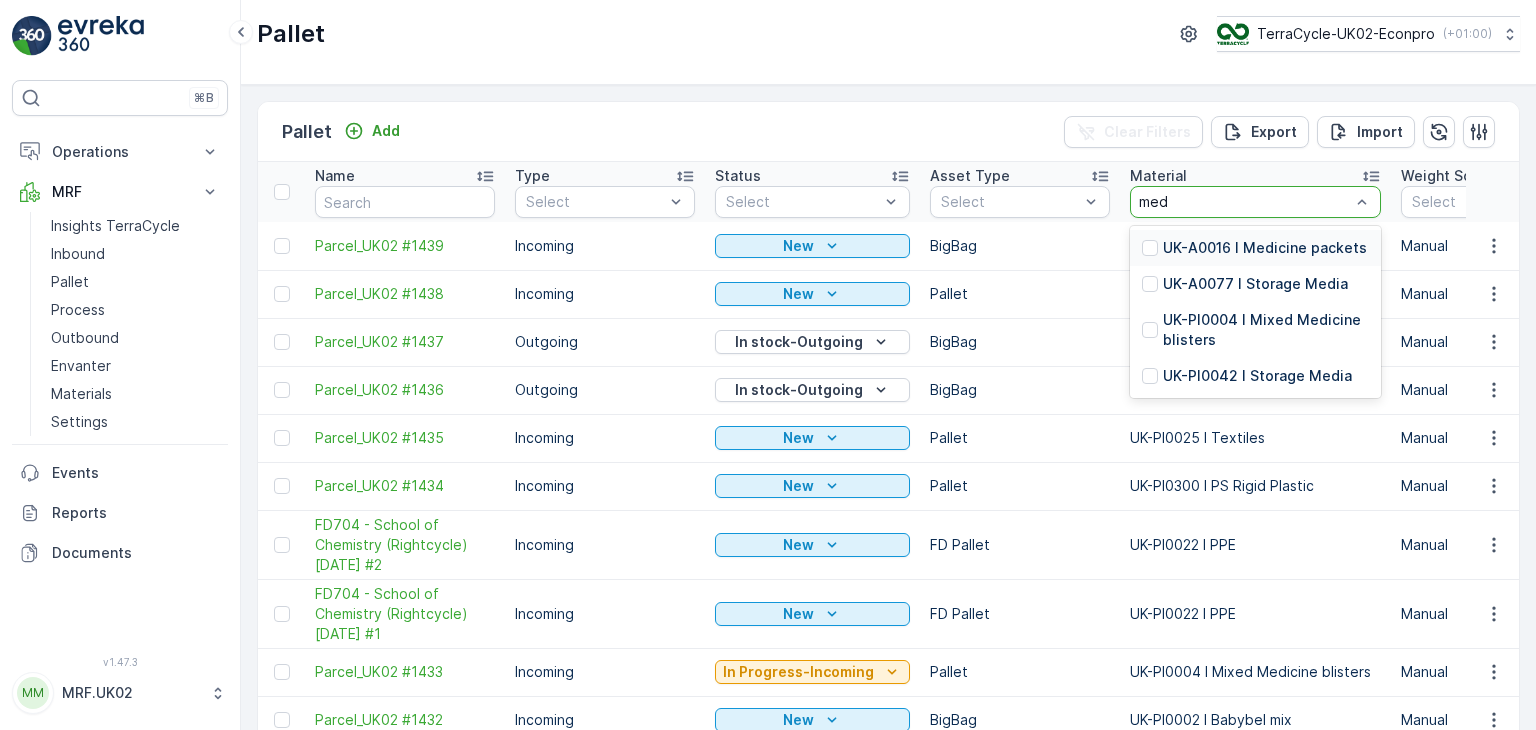 click on "UK-A0016 I Medicine packets" at bounding box center [1265, 248] 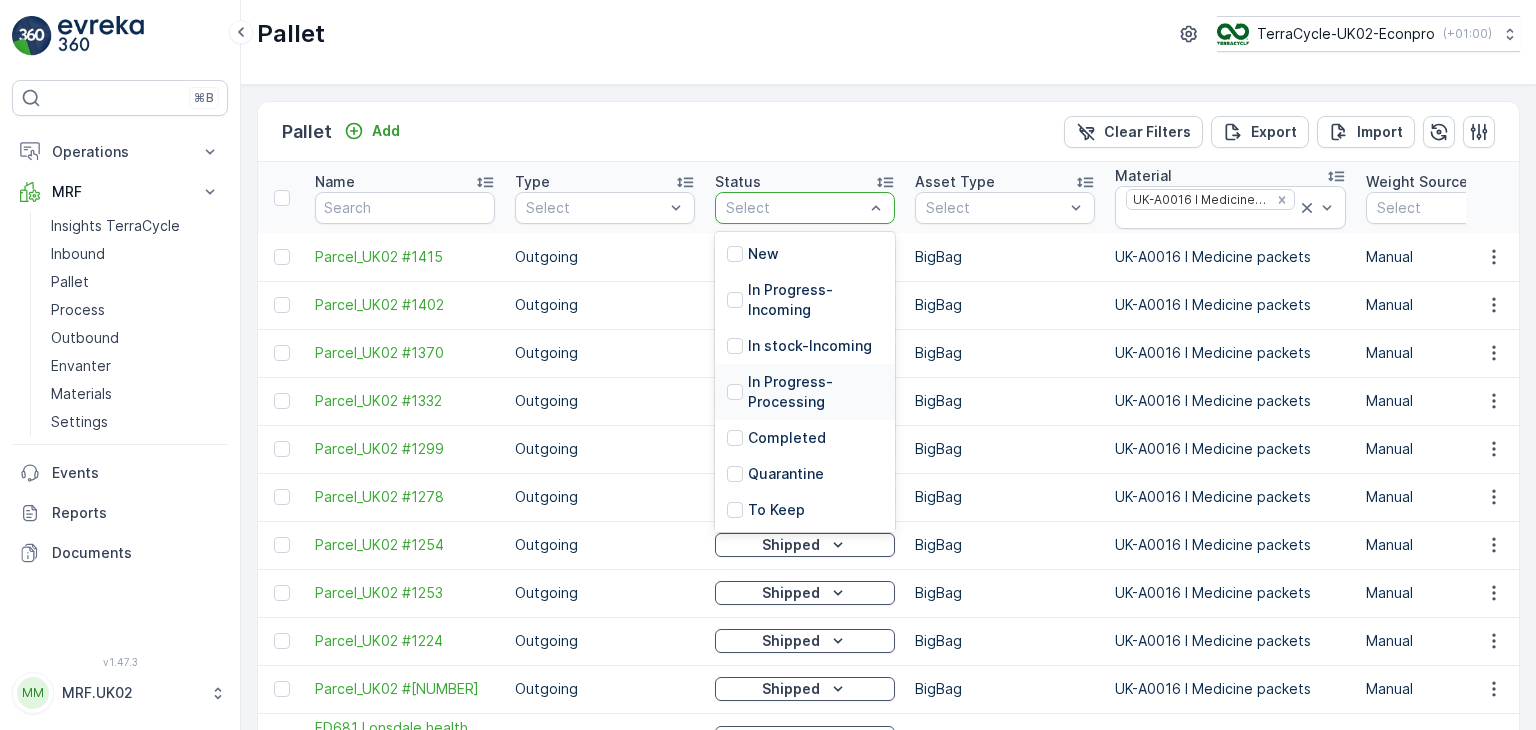 drag, startPoint x: 888, startPoint y: 405, endPoint x: 902, endPoint y: 500, distance: 96.02604 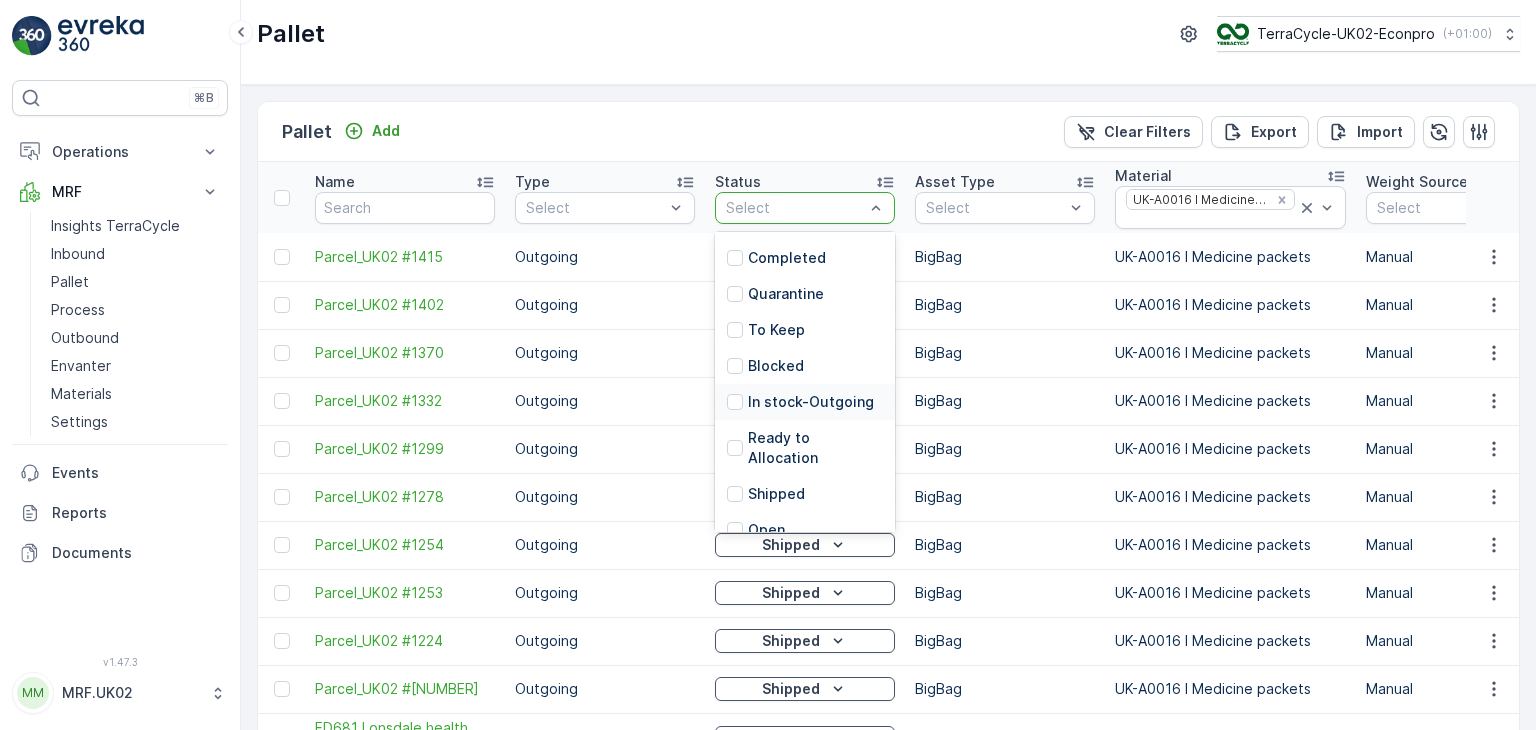 click on "In stock-Outgoing" at bounding box center [811, 402] 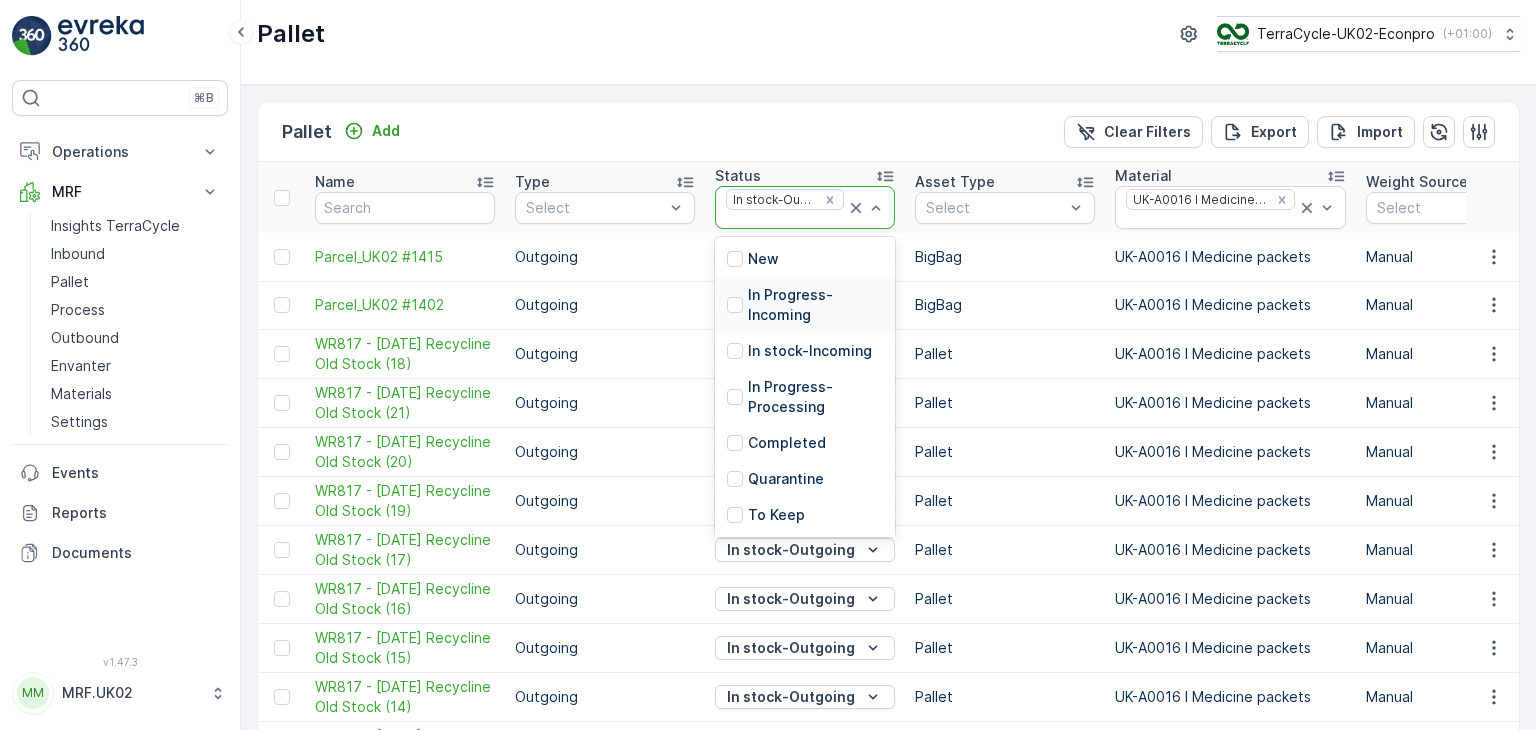 scroll, scrollTop: 180, scrollLeft: 0, axis: vertical 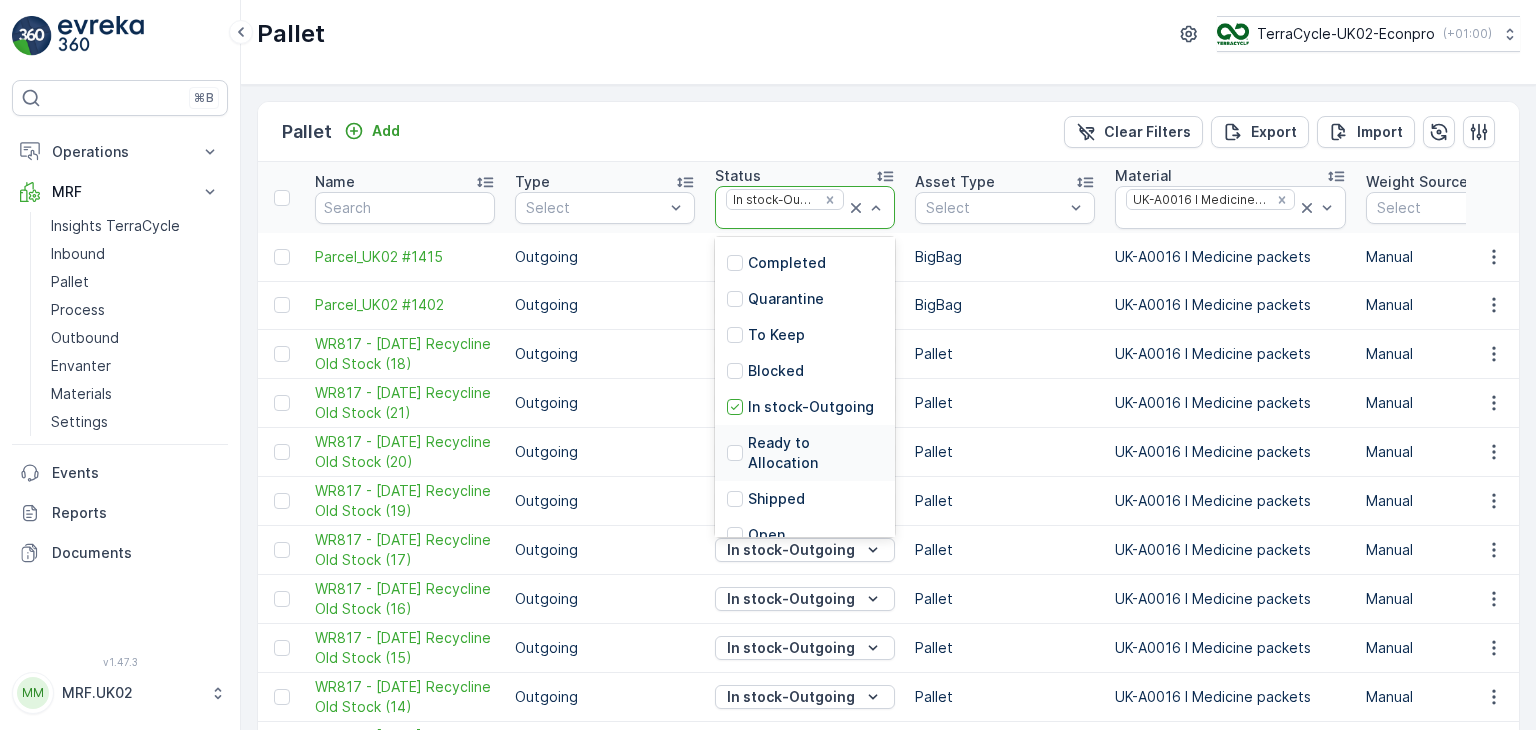 click on "Ready to Allocation" at bounding box center (815, 453) 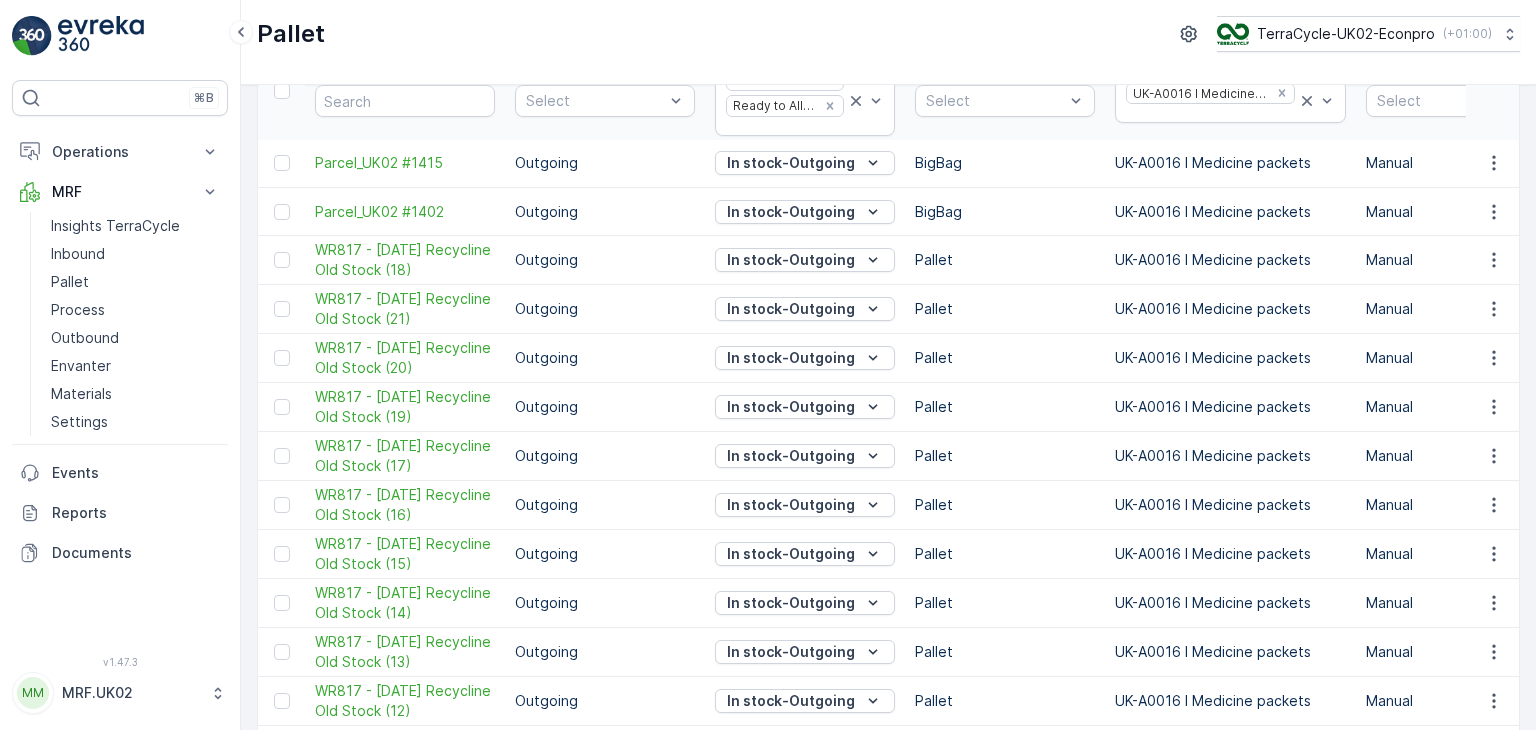 scroll, scrollTop: 0, scrollLeft: 0, axis: both 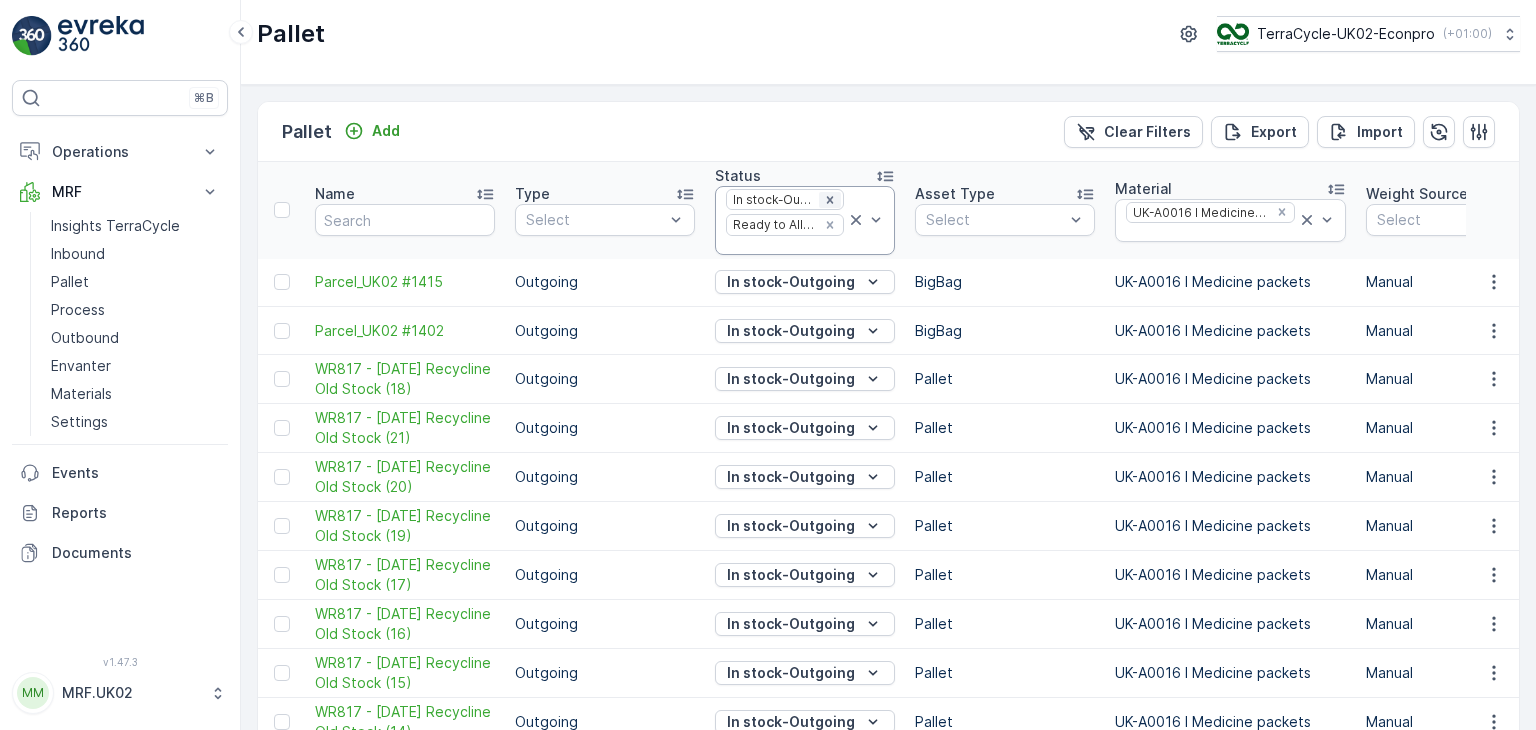click 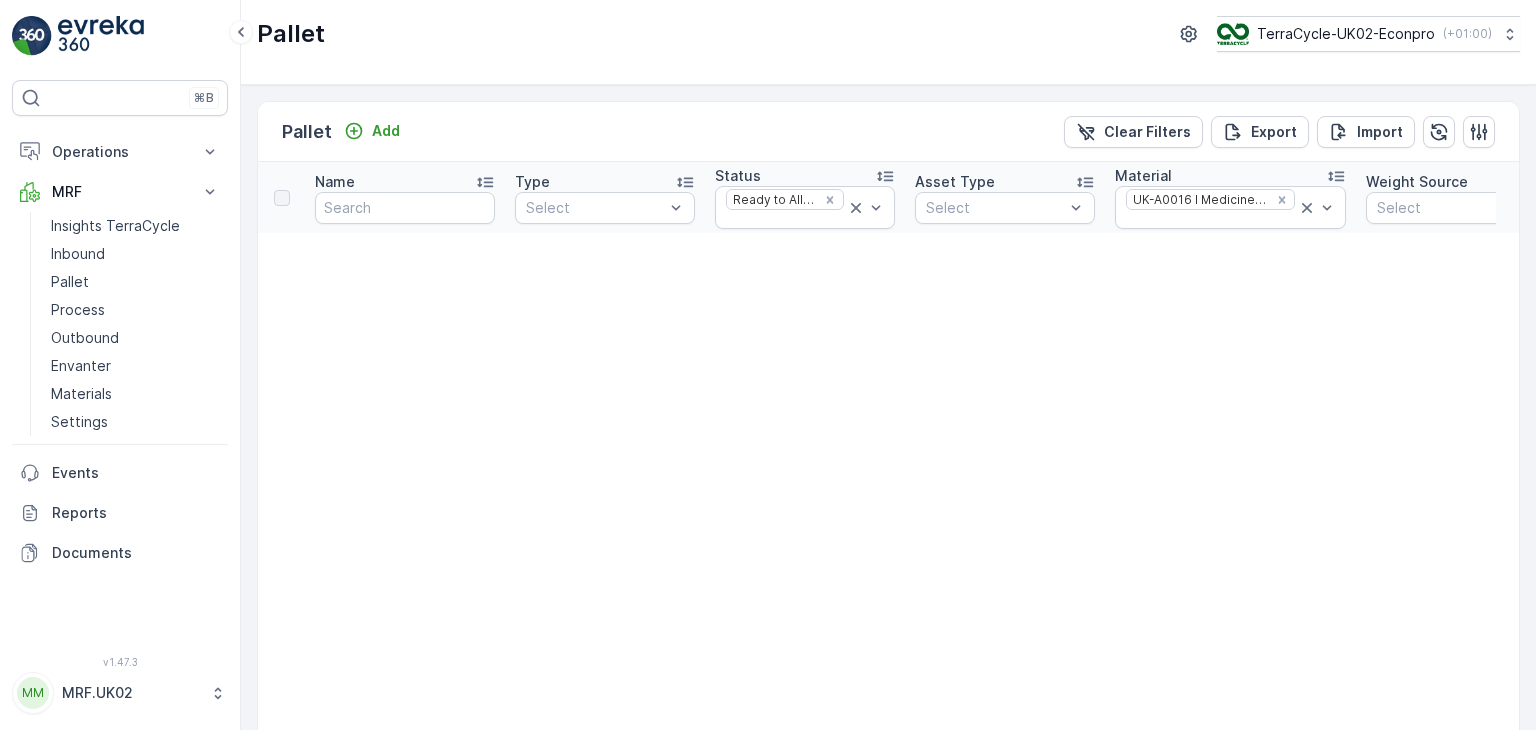 click 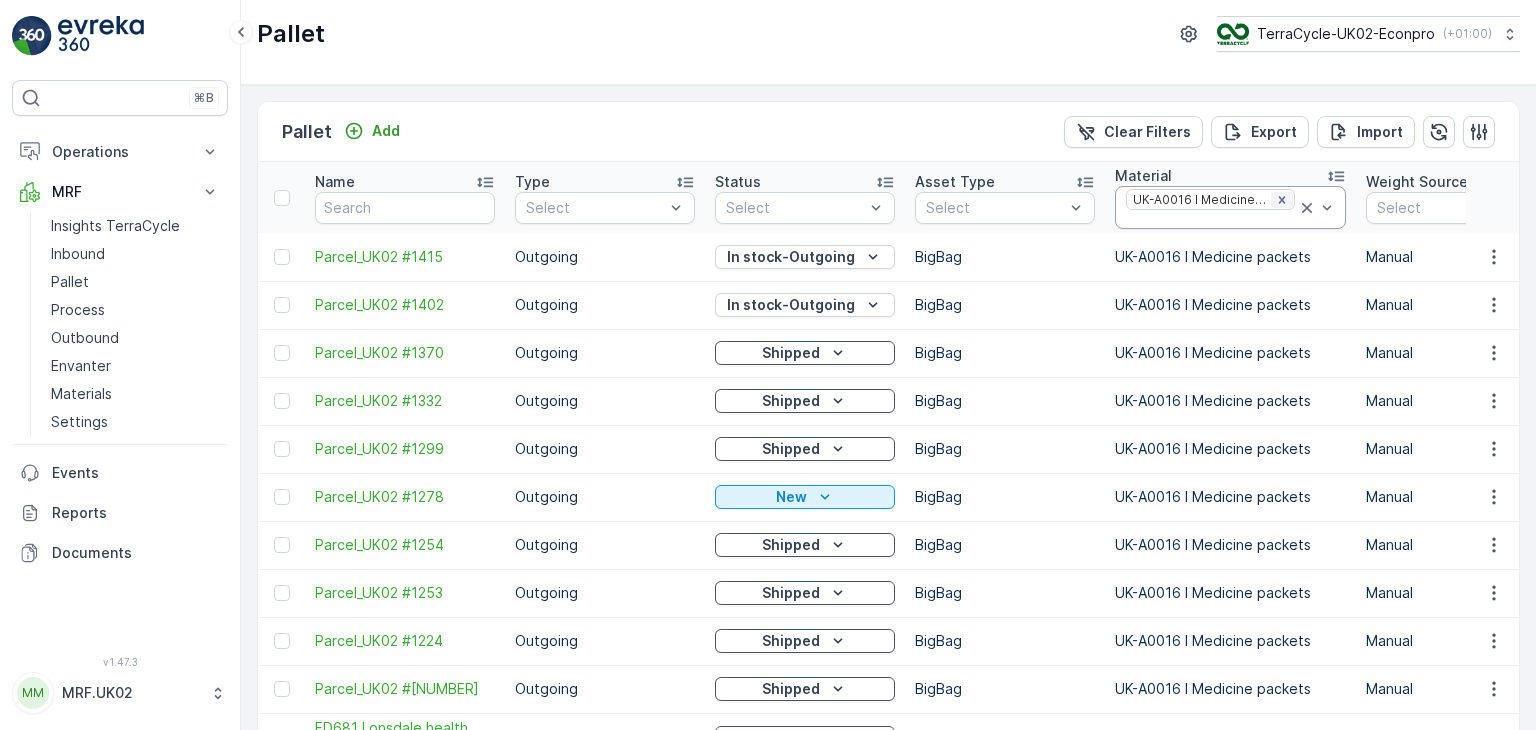 click 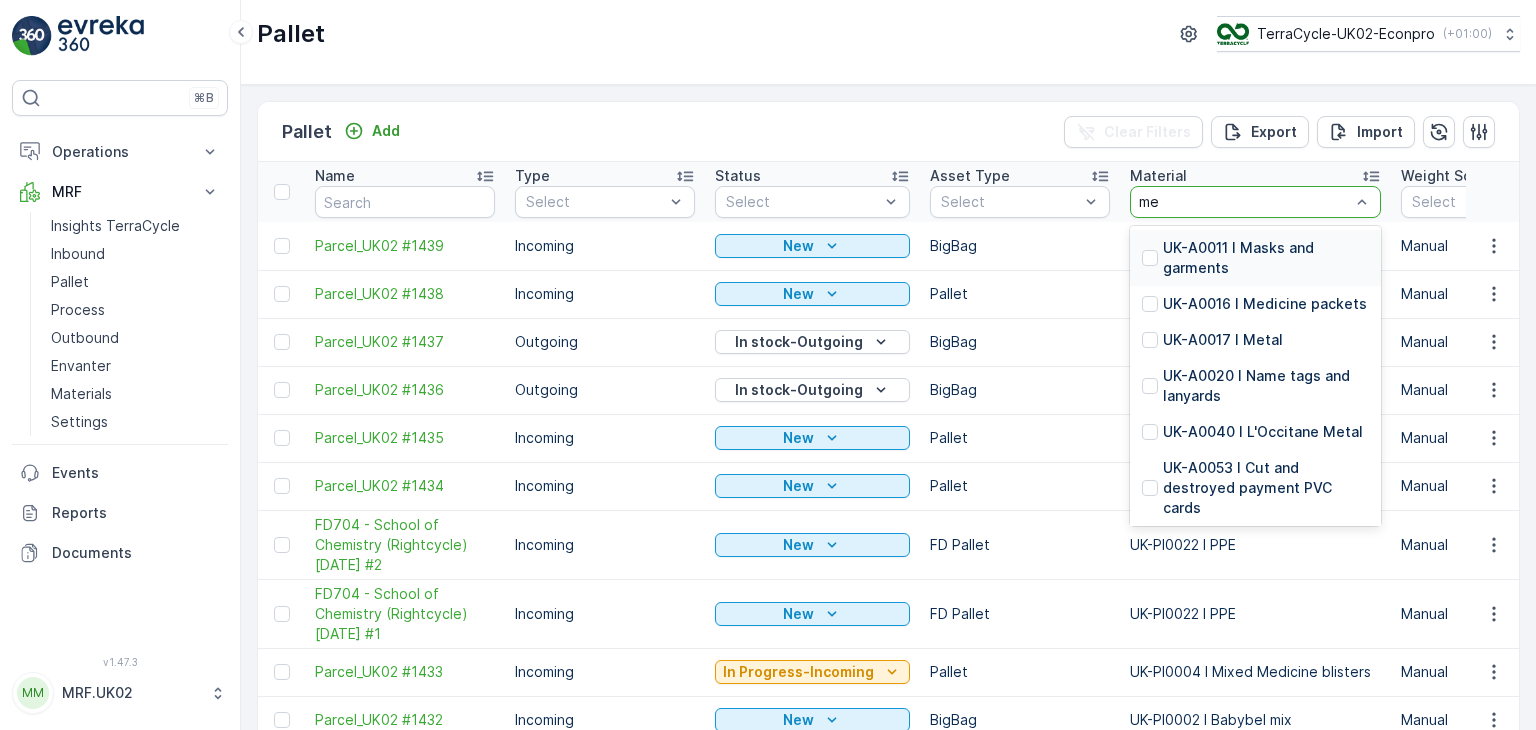 type on "med" 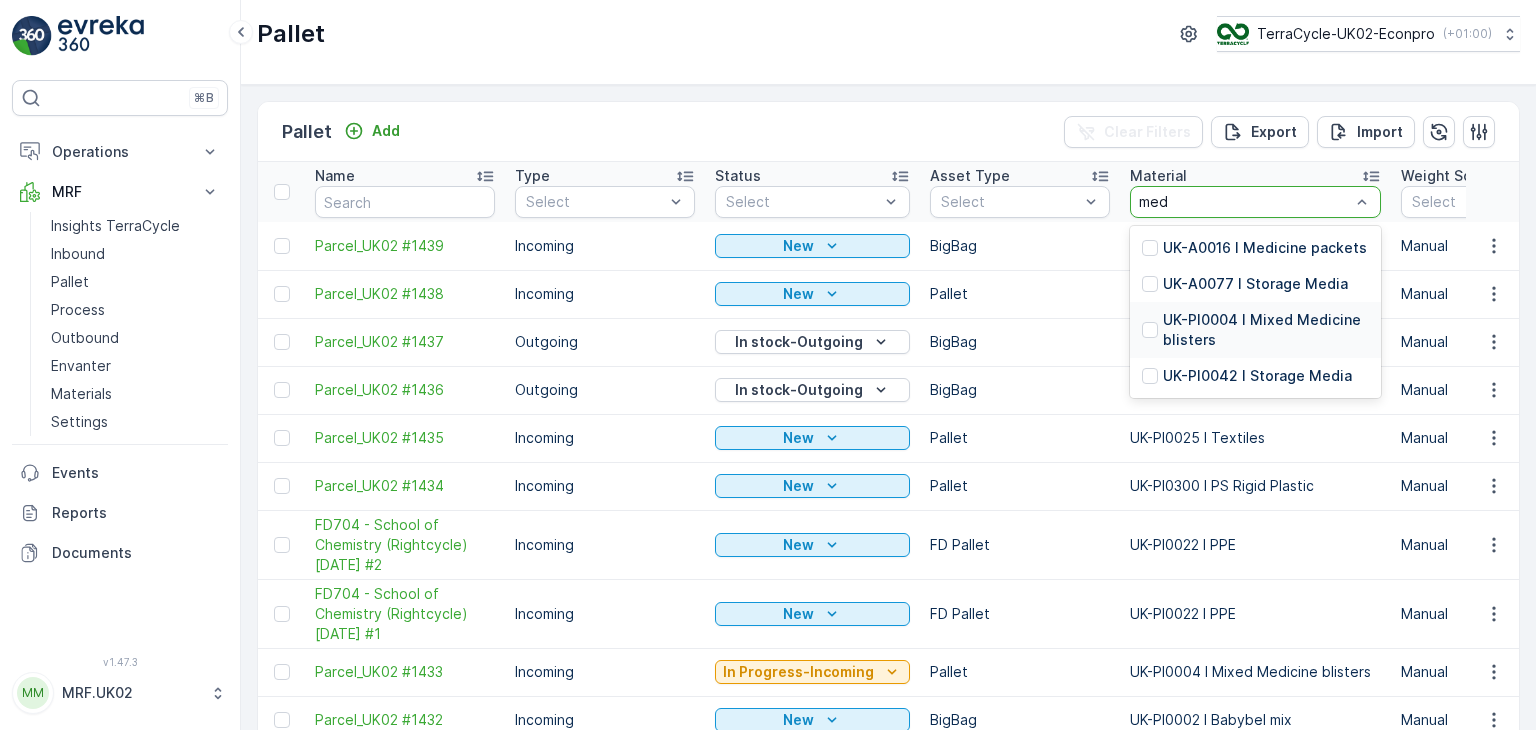 click on "UK-PI0004 I Mixed Medicine blisters" at bounding box center (1266, 330) 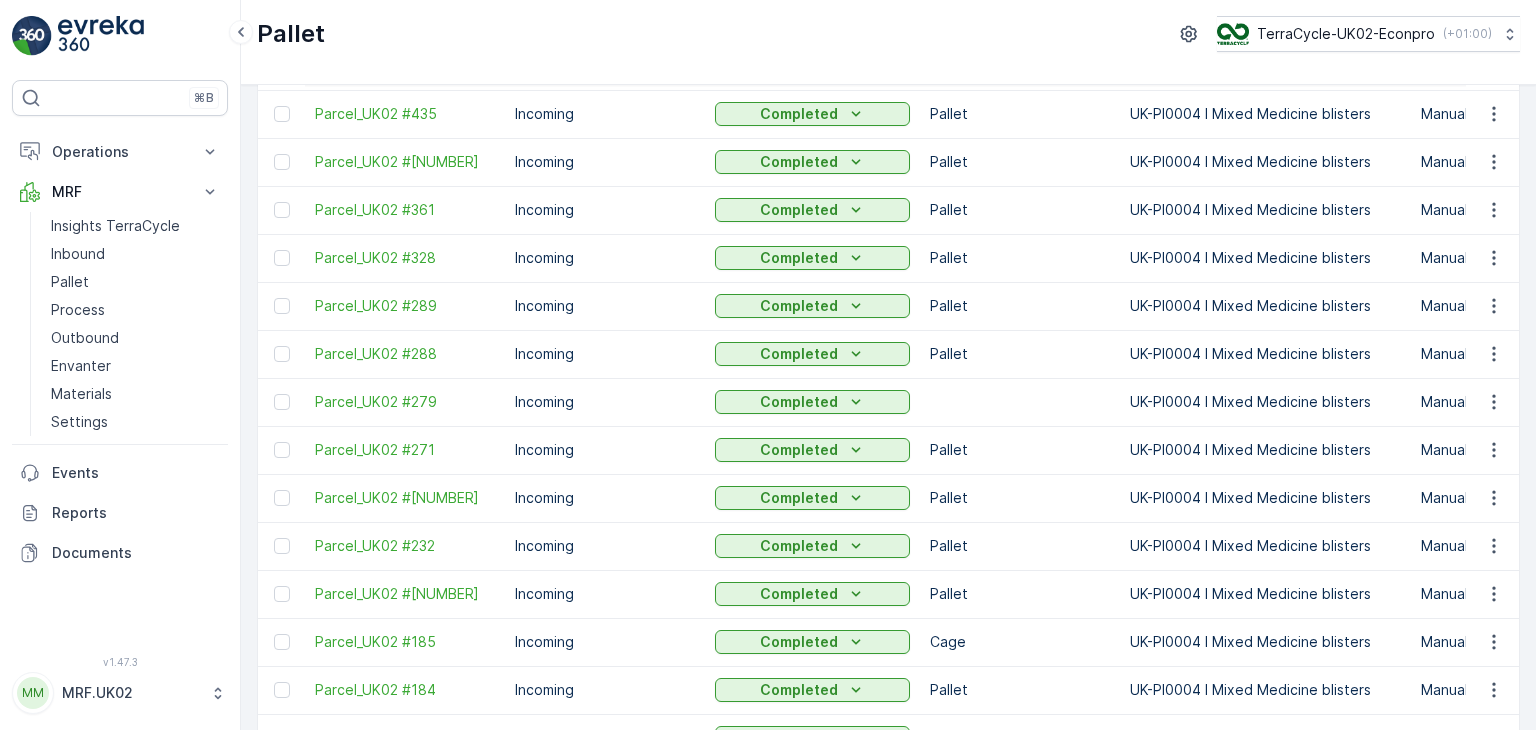 scroll, scrollTop: 1985, scrollLeft: 0, axis: vertical 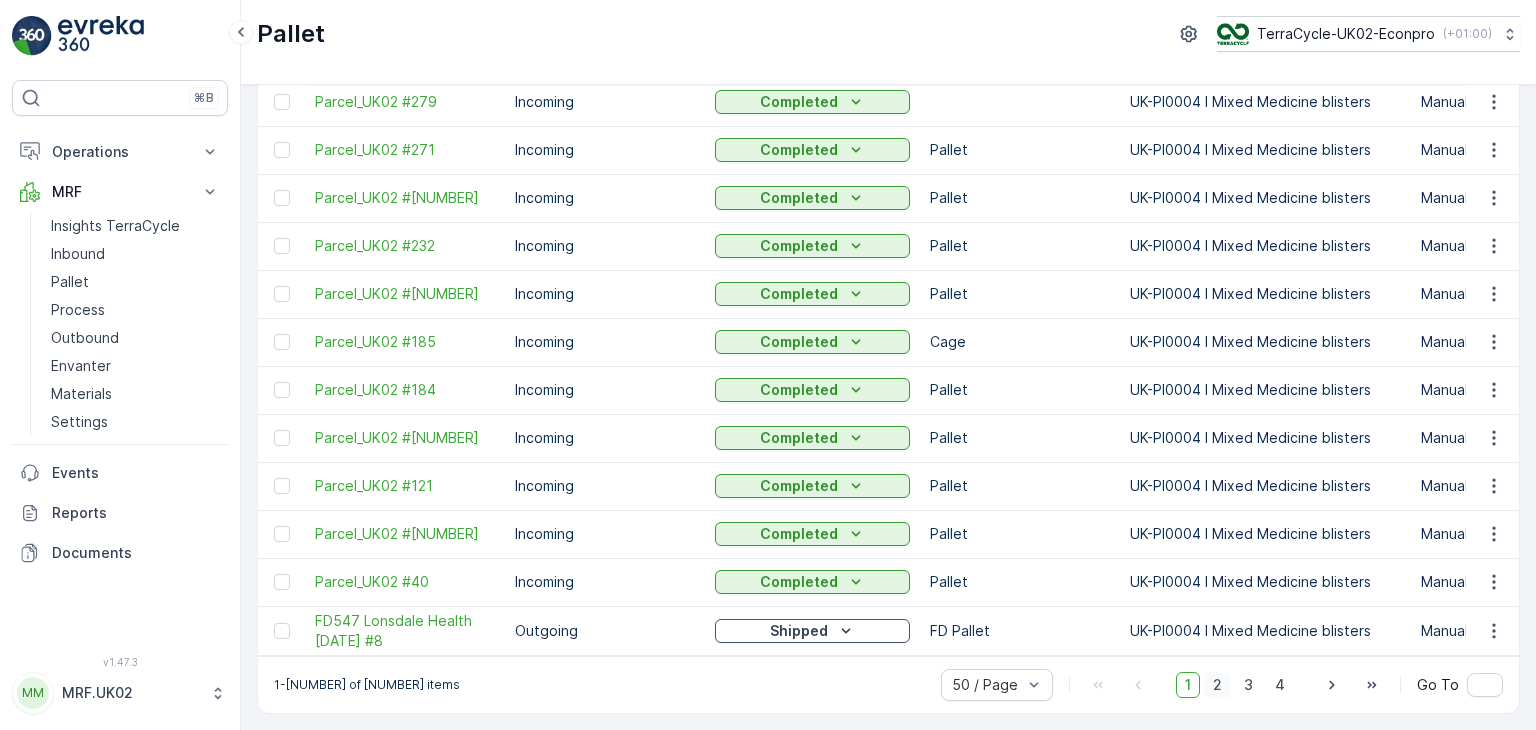 click on "2" at bounding box center (1217, 685) 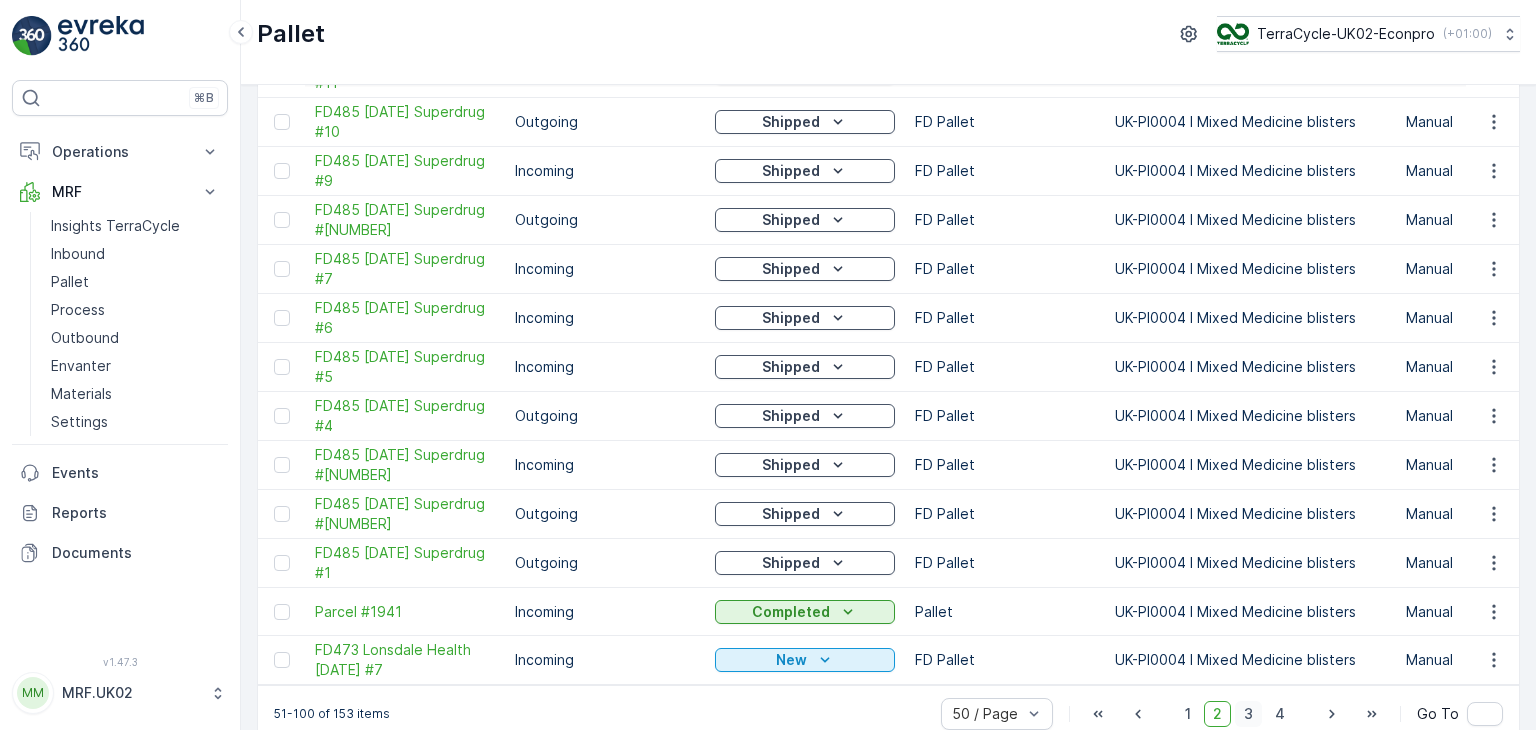 click on "3" at bounding box center (1248, 714) 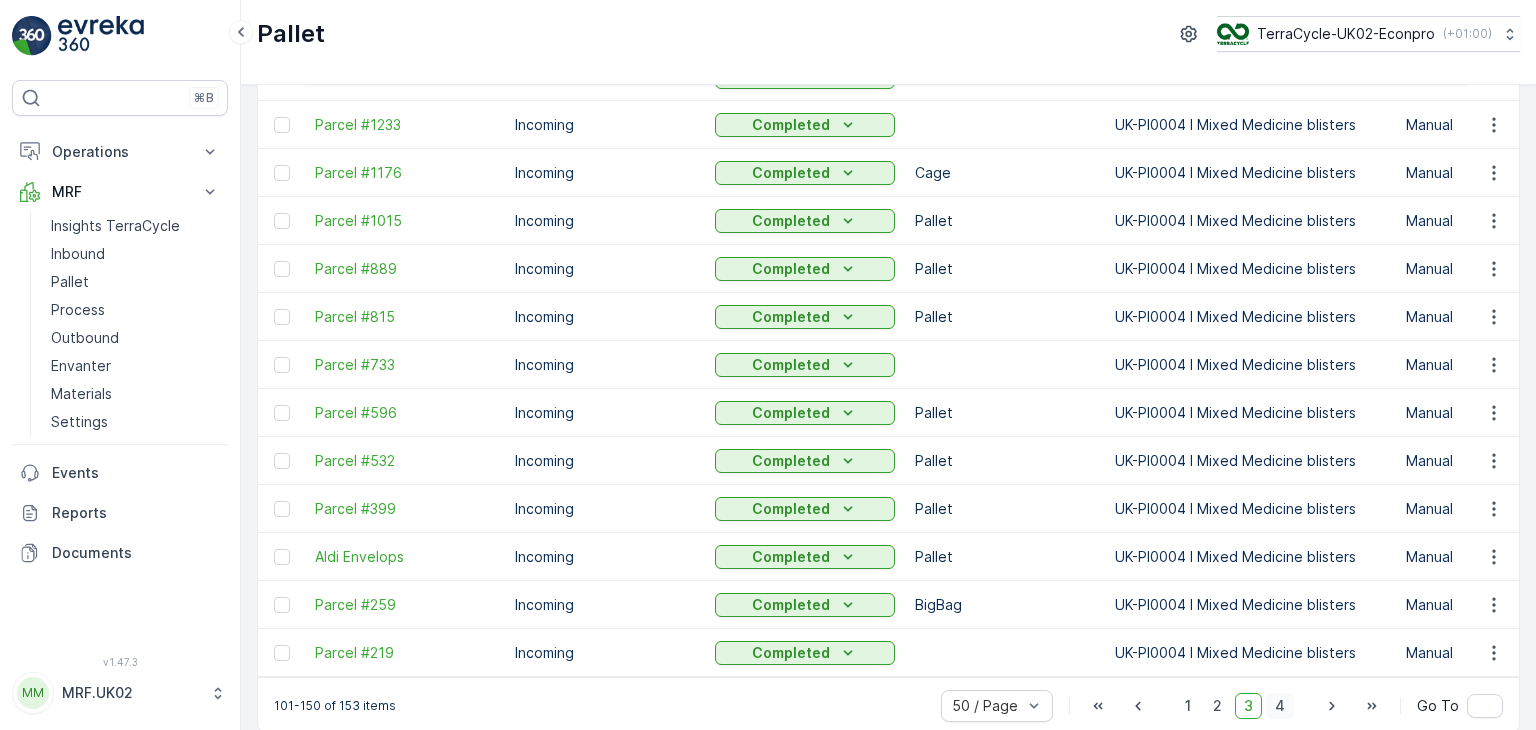 click on "4" at bounding box center [1280, 706] 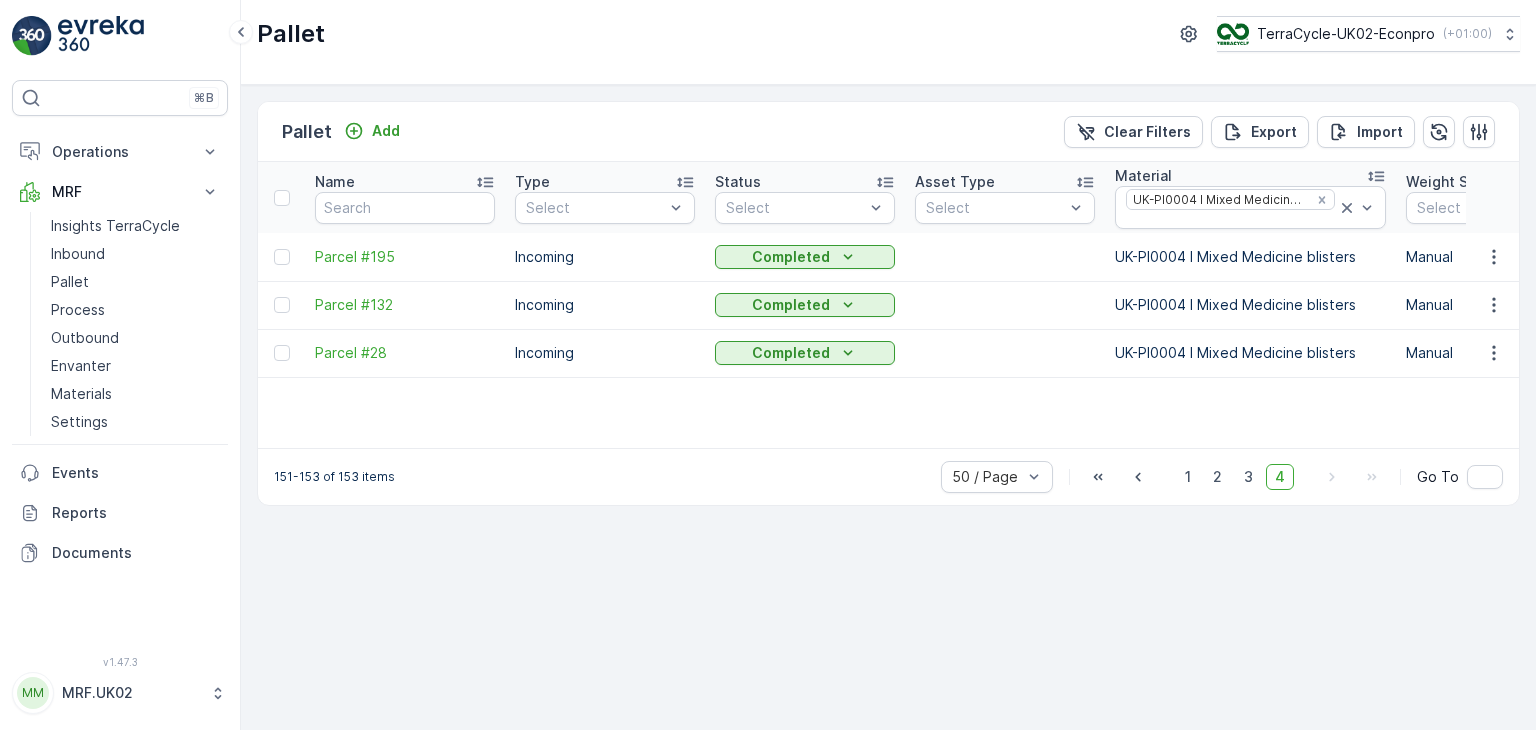 scroll, scrollTop: 0, scrollLeft: 0, axis: both 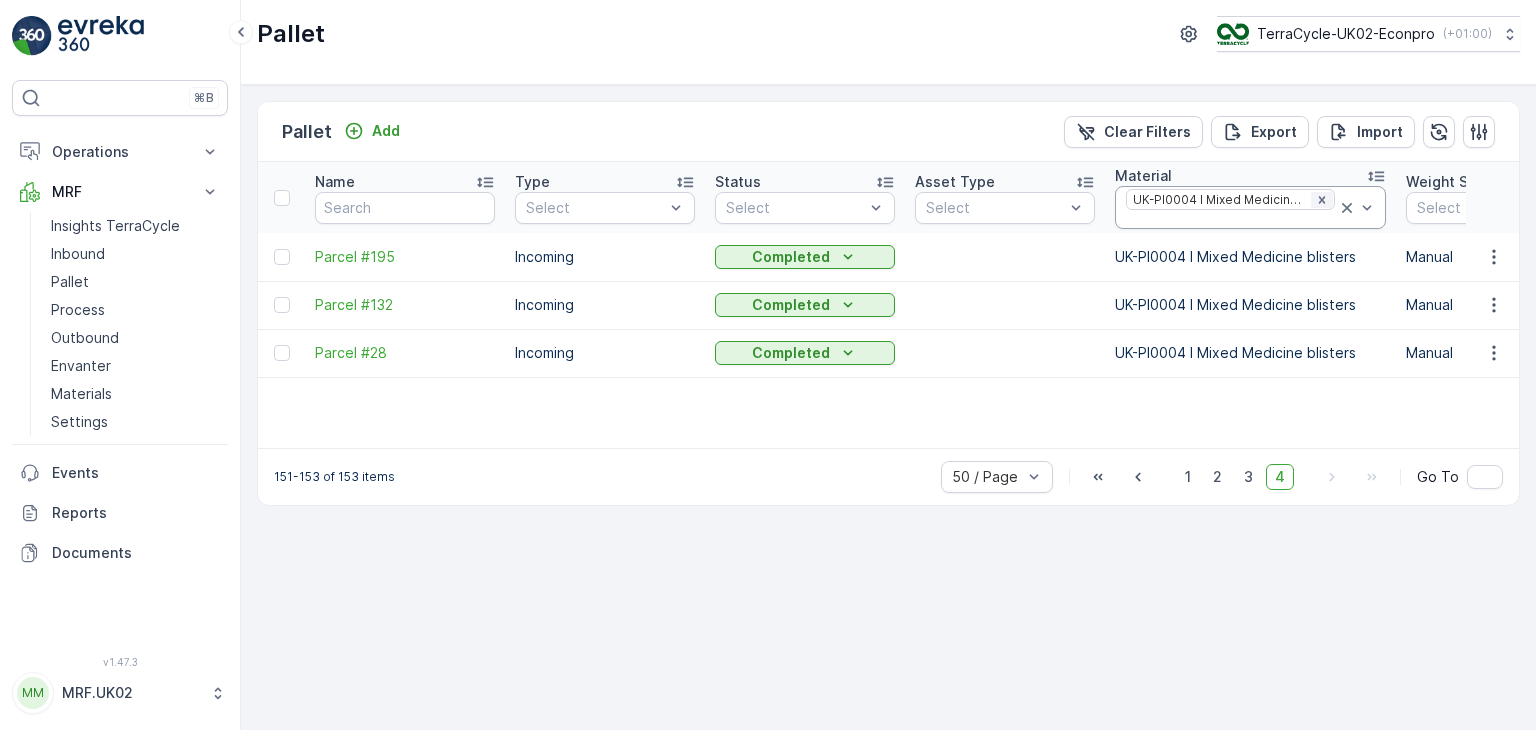 click 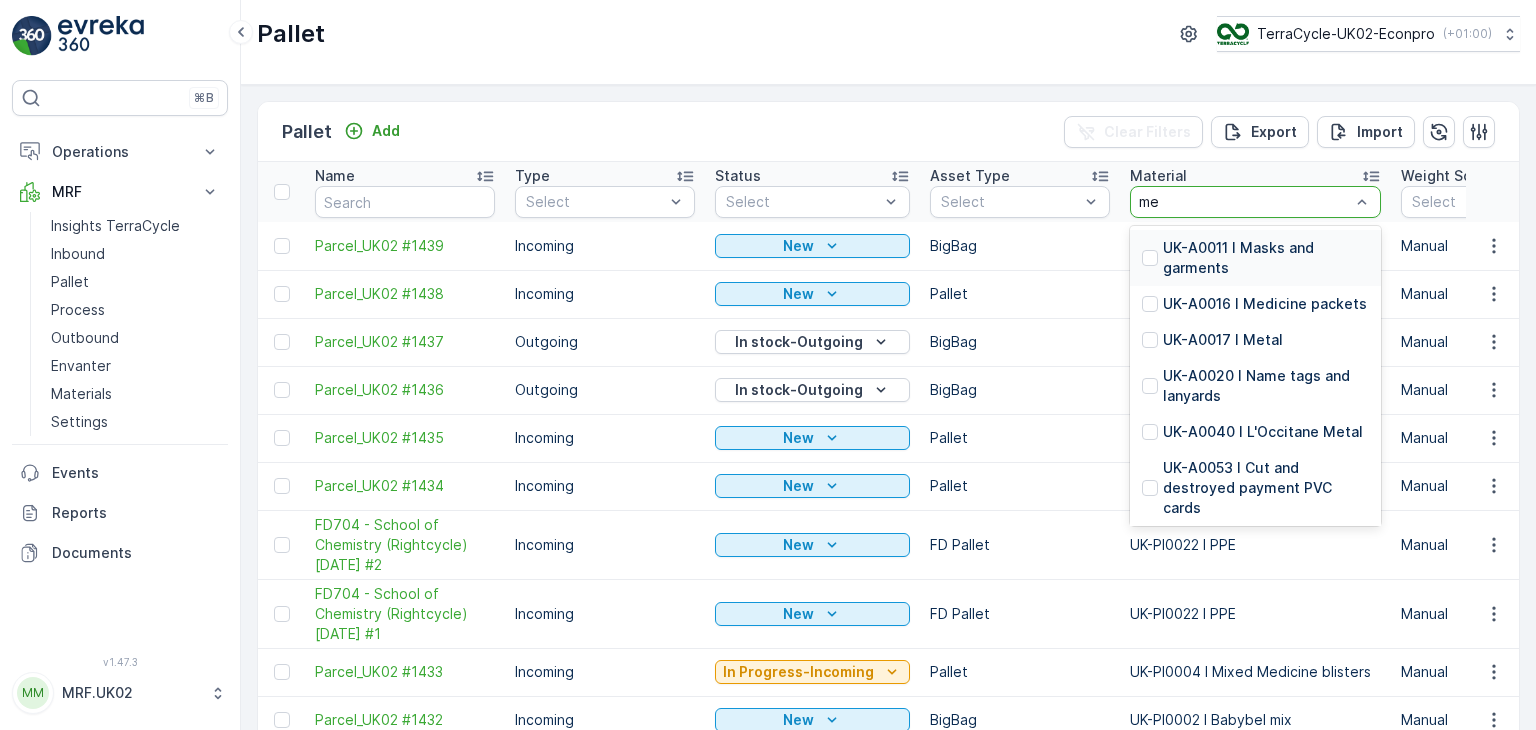 type on "med" 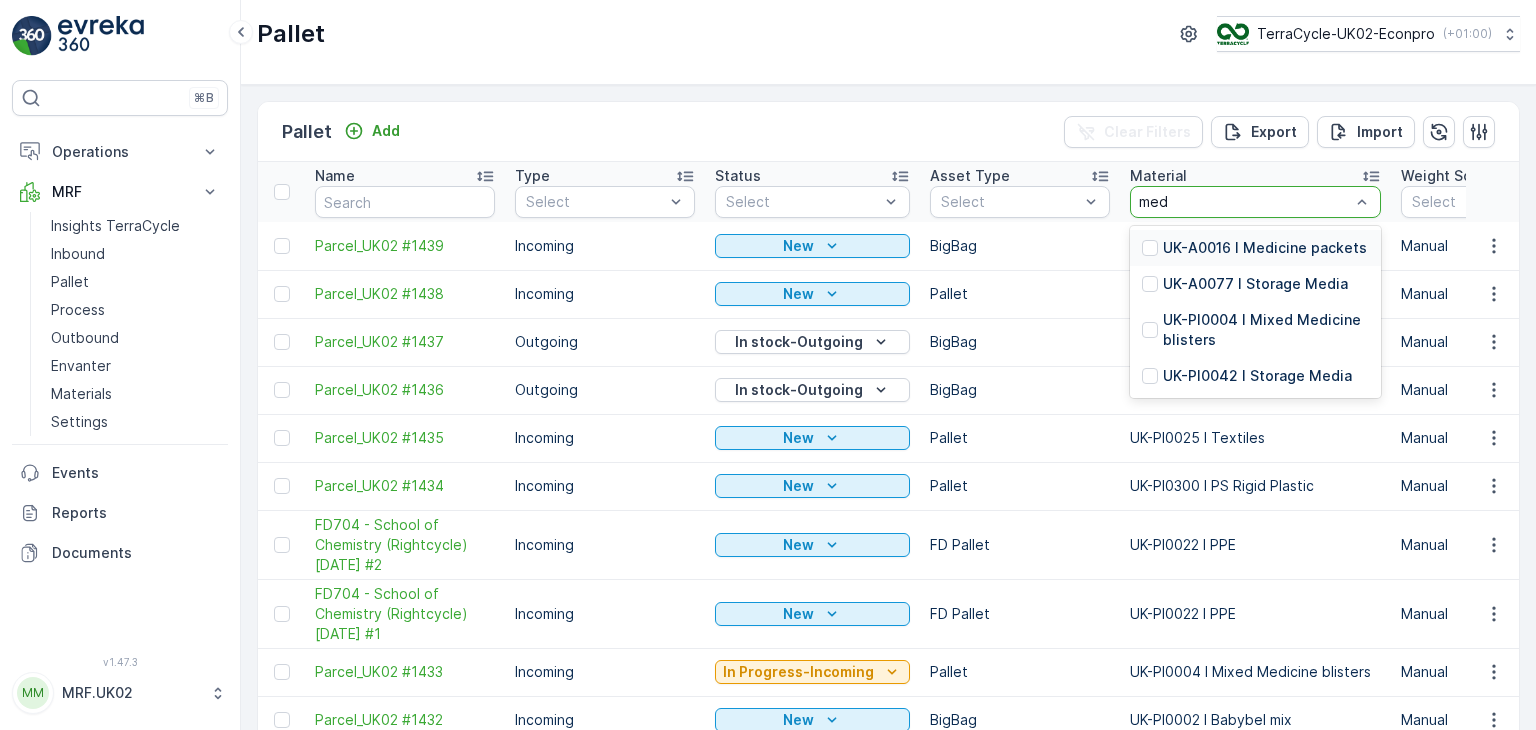 click on "UK-A0016 I Medicine packets" at bounding box center [1265, 248] 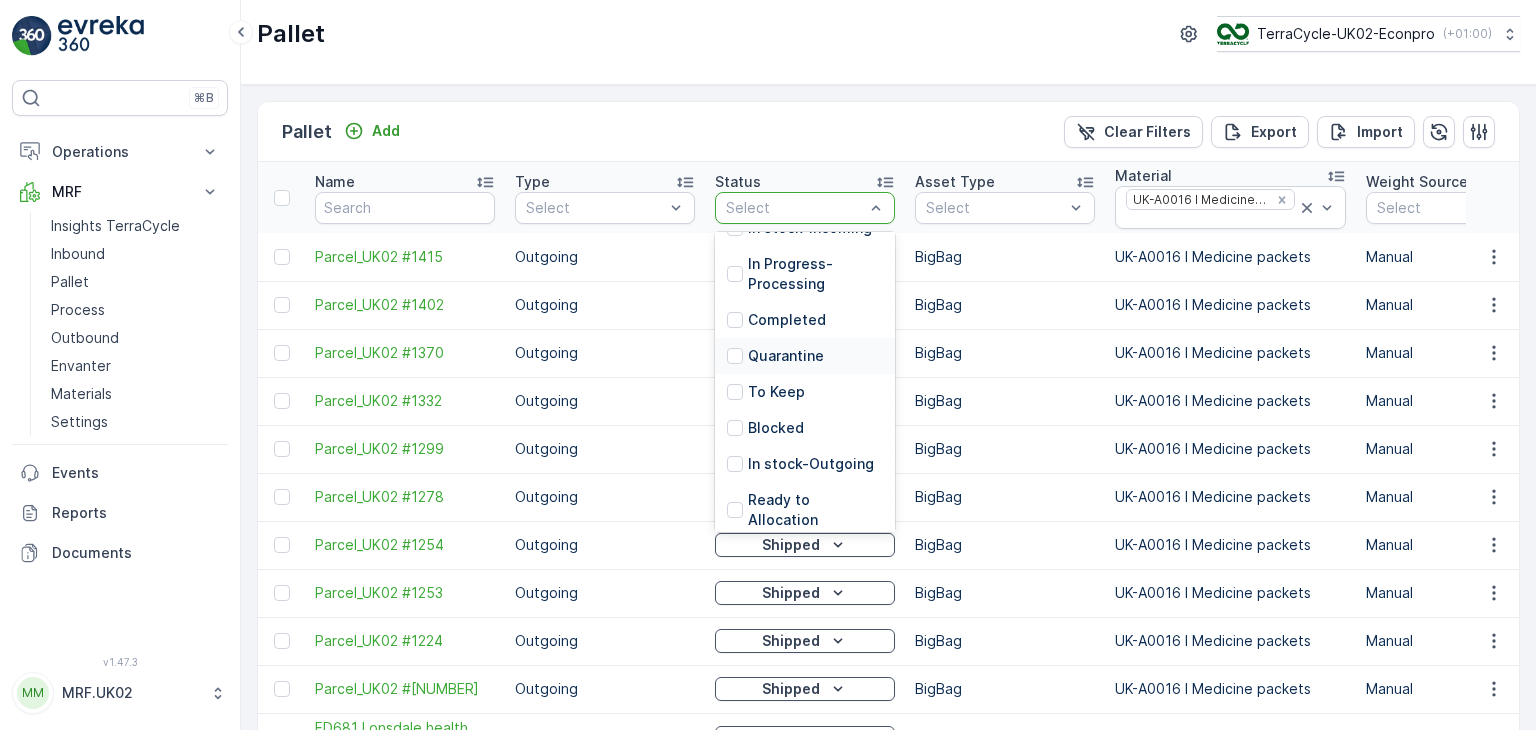 scroll, scrollTop: 180, scrollLeft: 0, axis: vertical 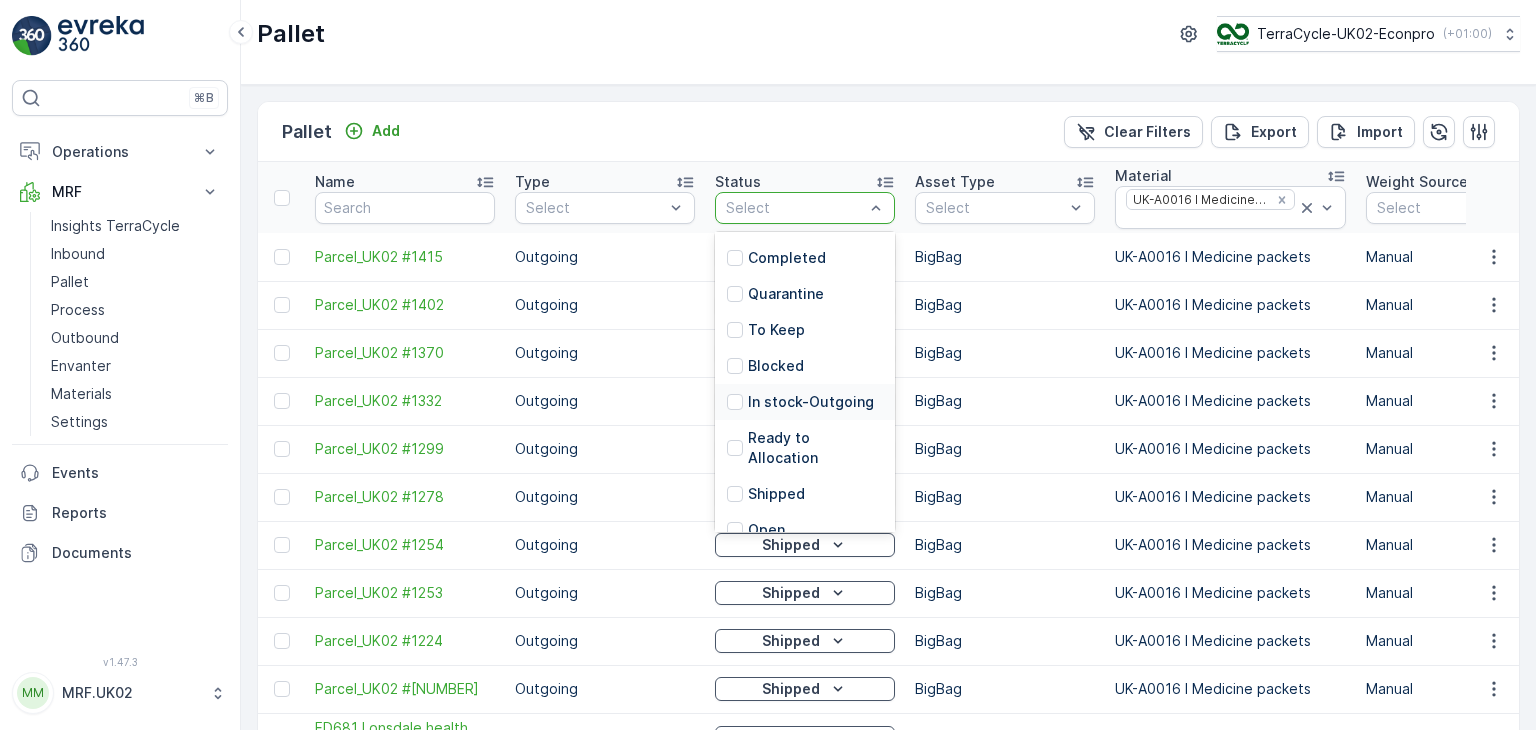 click on "In stock-Outgoing" at bounding box center [811, 402] 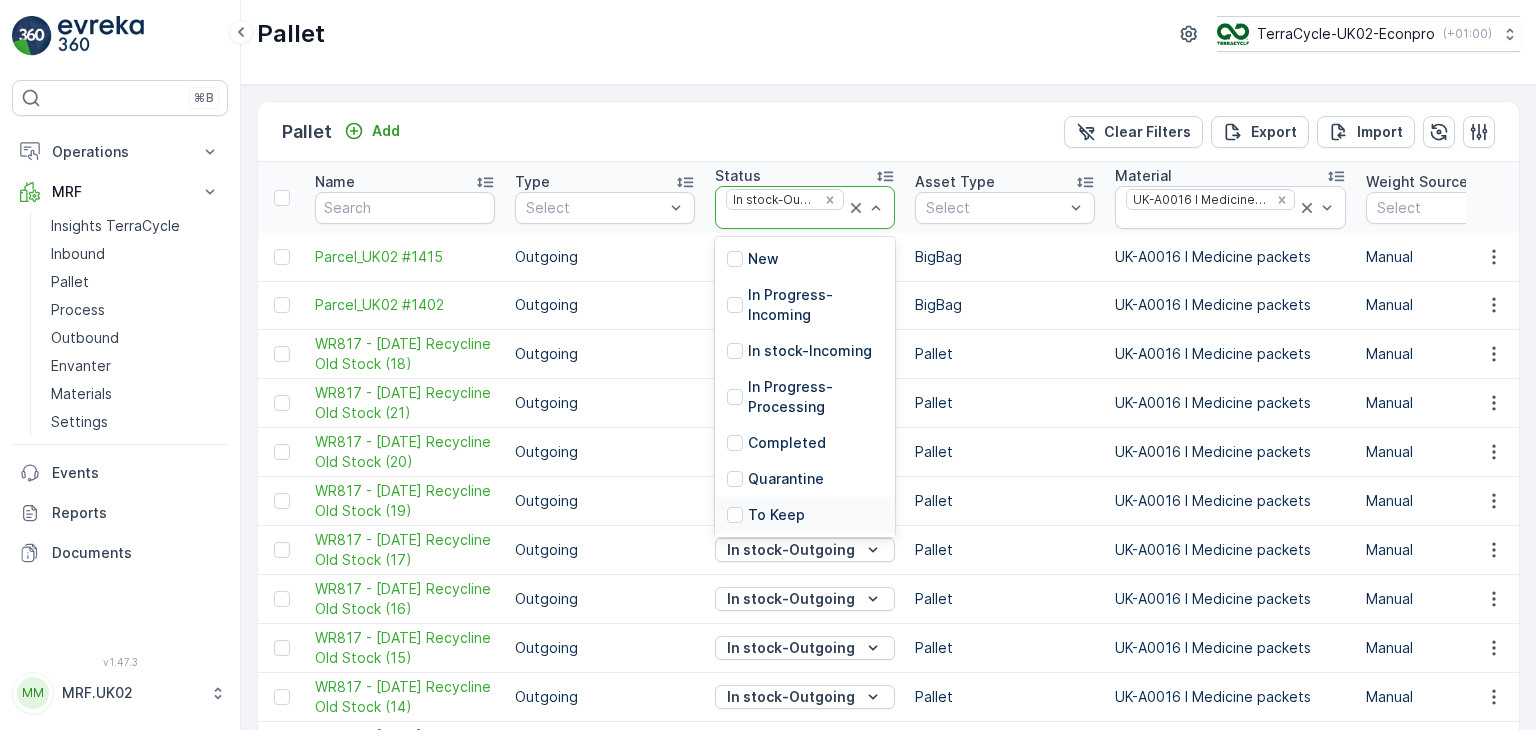 scroll, scrollTop: 180, scrollLeft: 0, axis: vertical 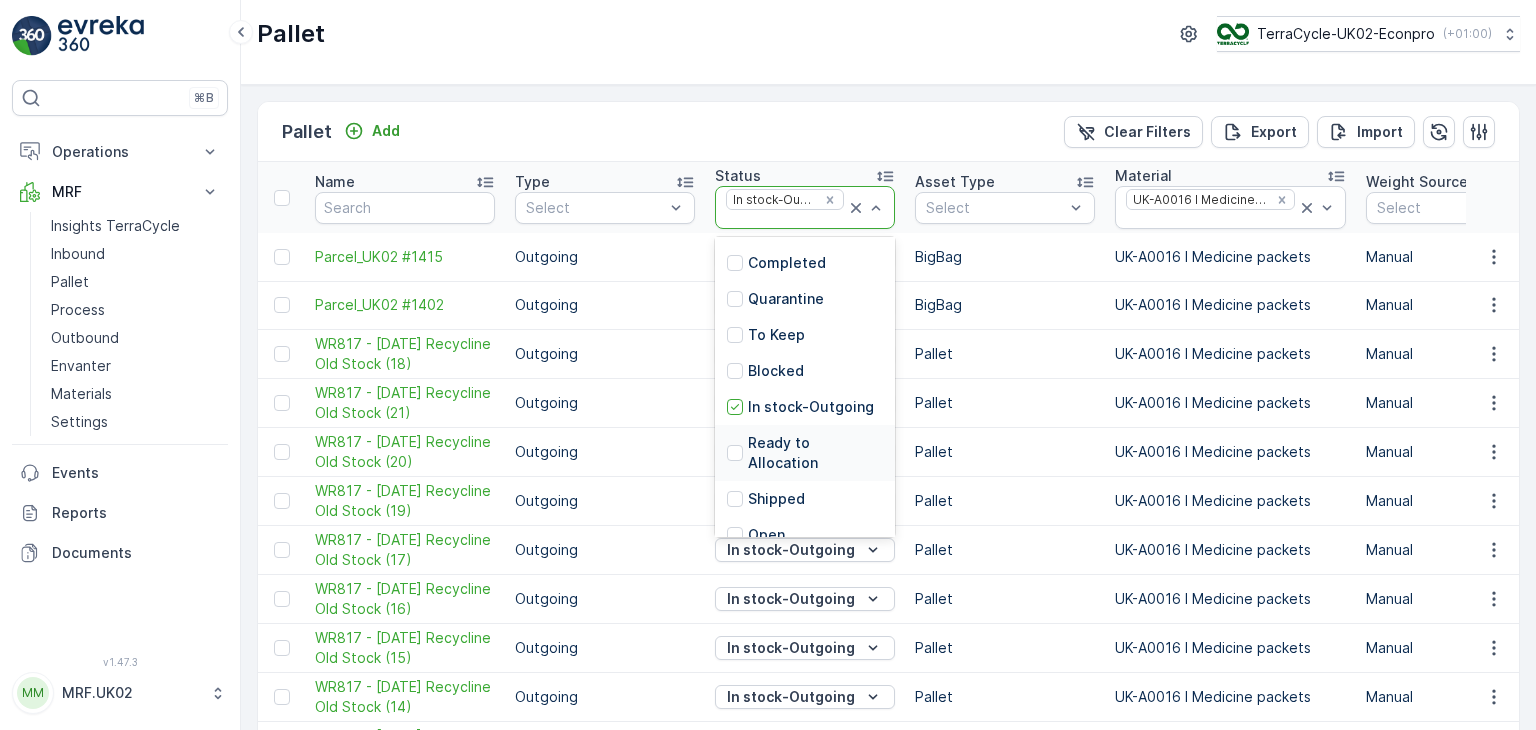 click on "Ready to Allocation" at bounding box center (815, 453) 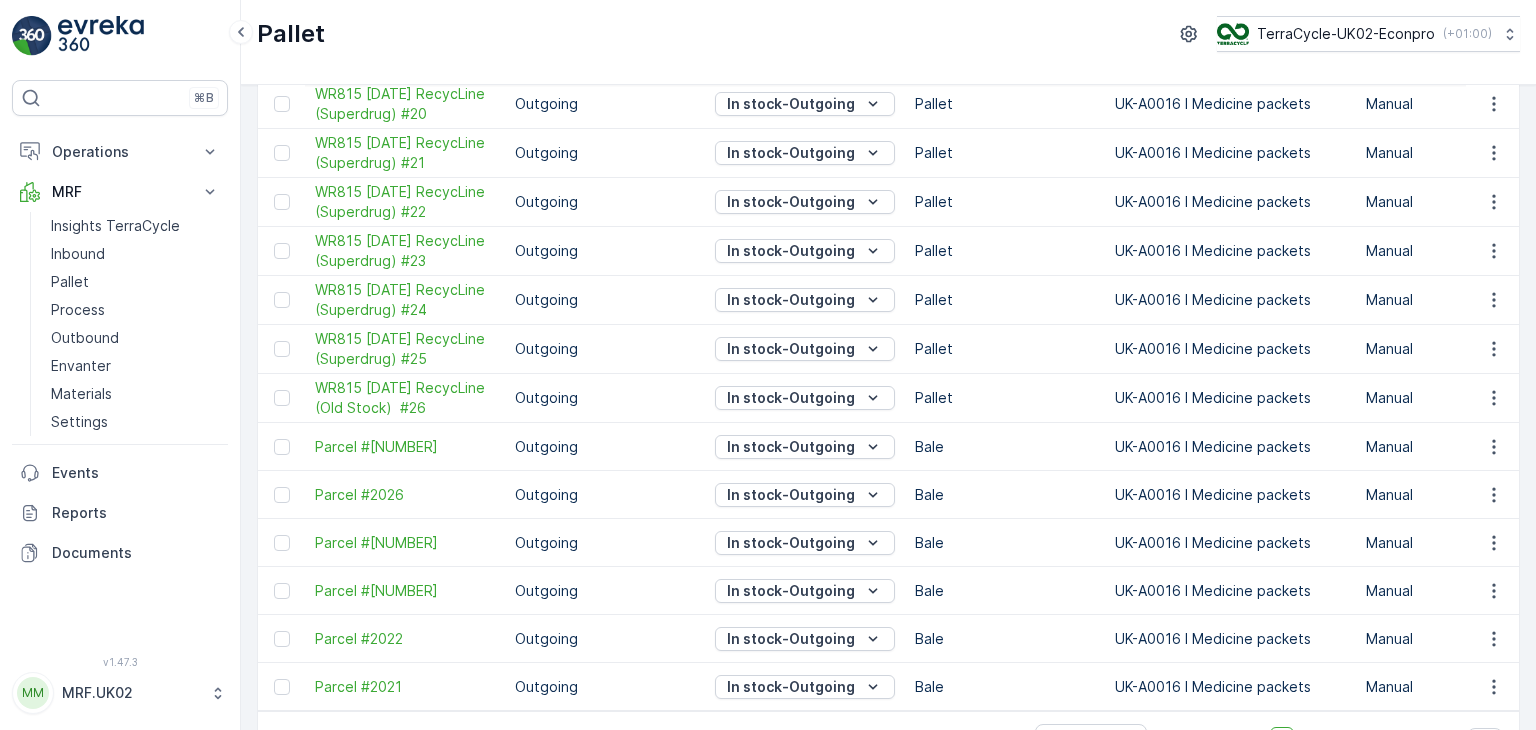 scroll, scrollTop: 1873, scrollLeft: 0, axis: vertical 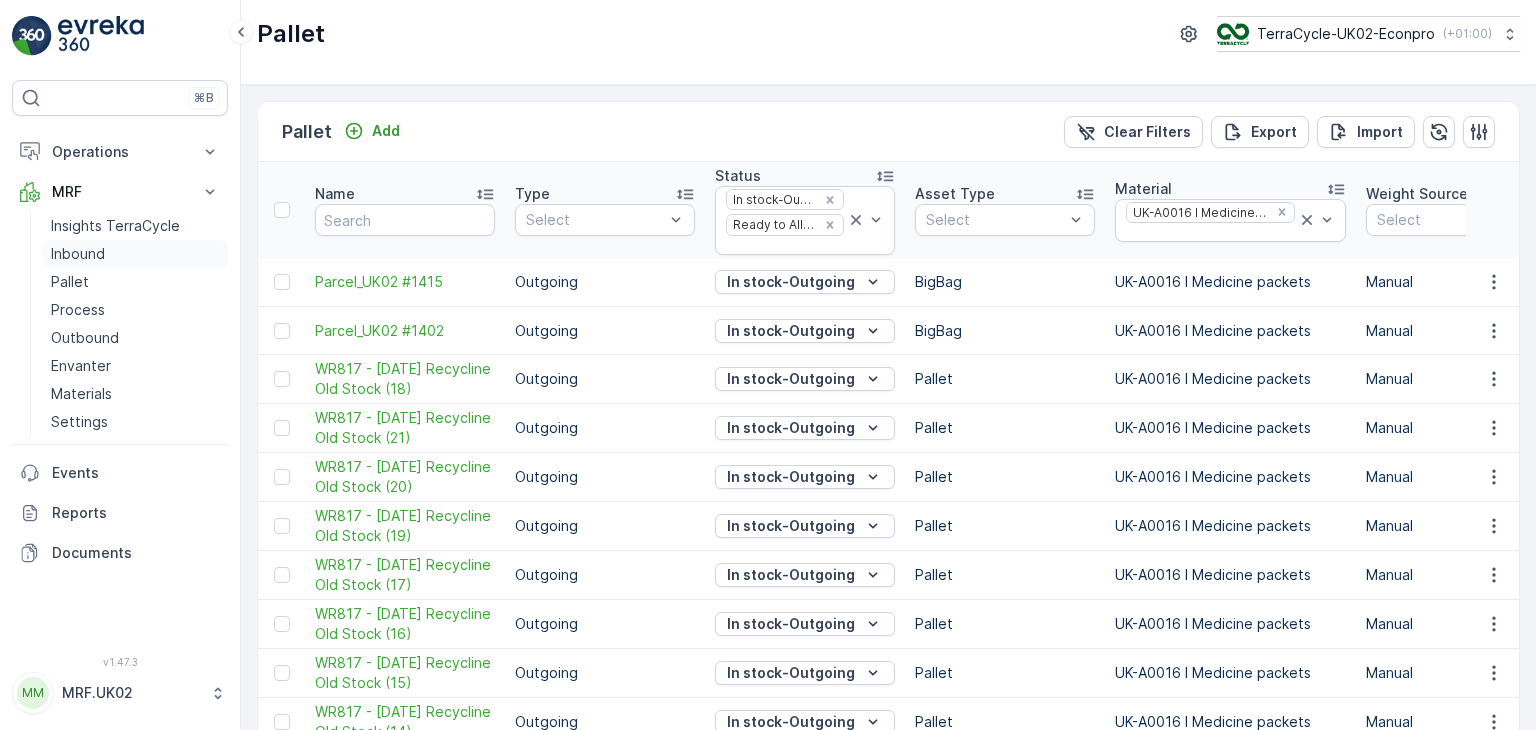 click on "Inbound" at bounding box center (135, 254) 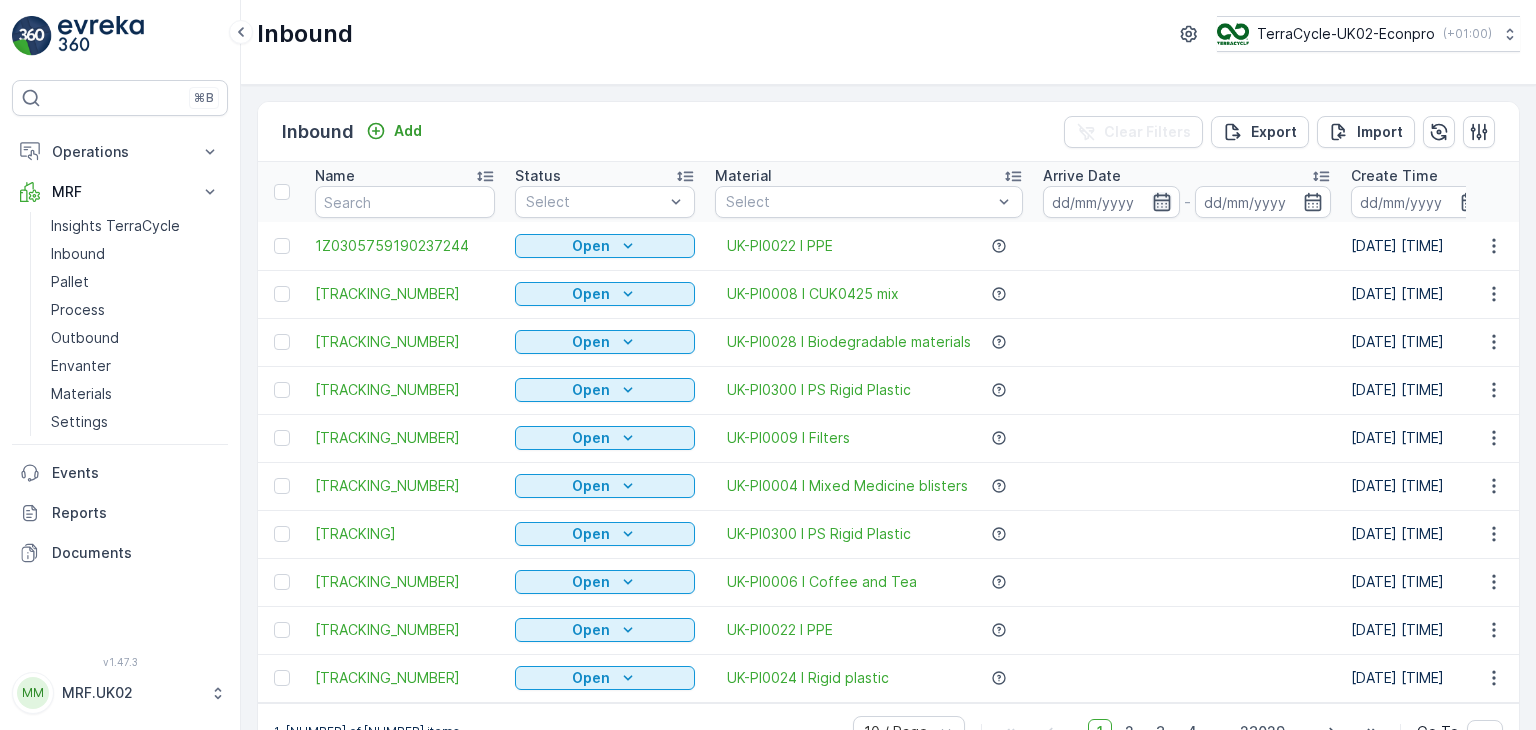 click 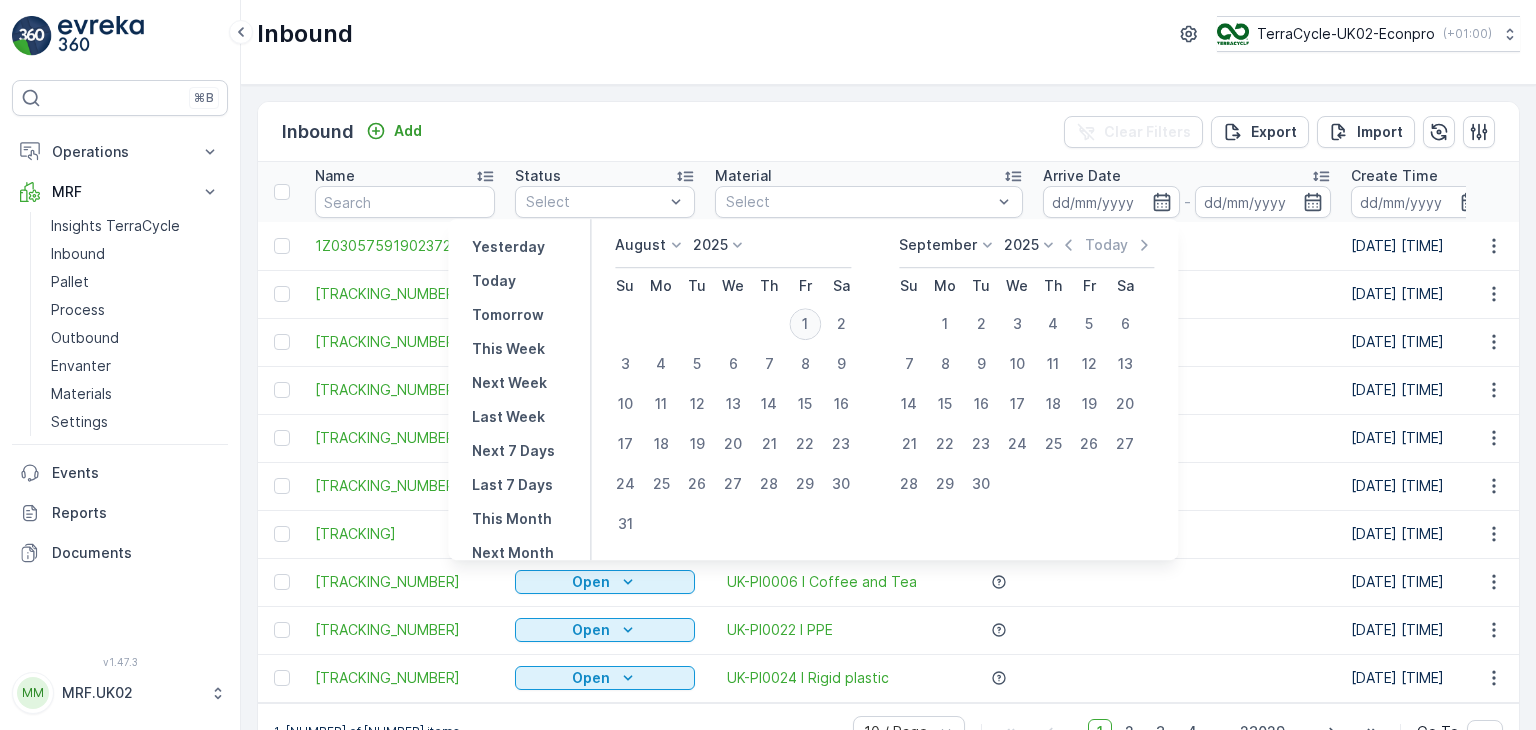 click on "1" at bounding box center (805, 324) 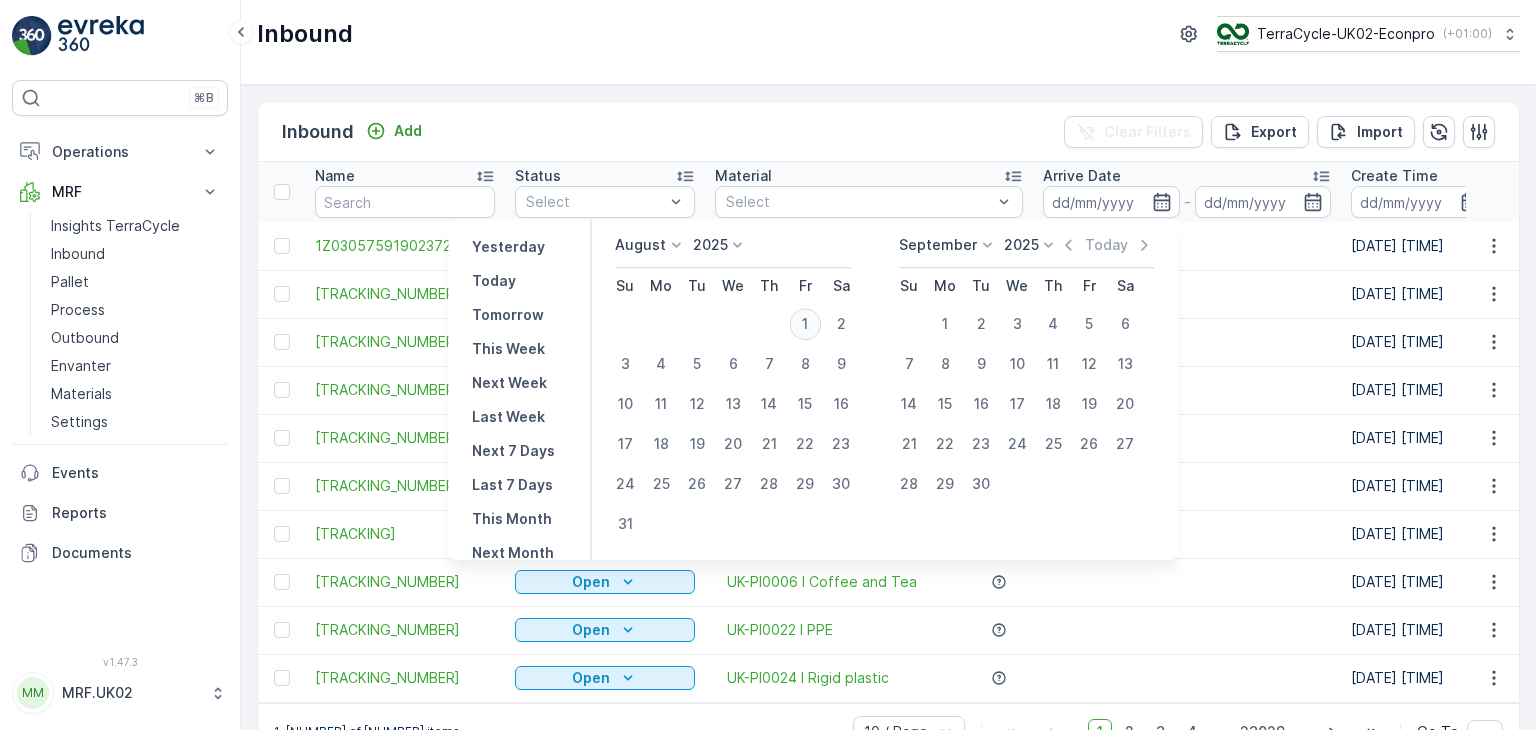 type on "01.08.2025" 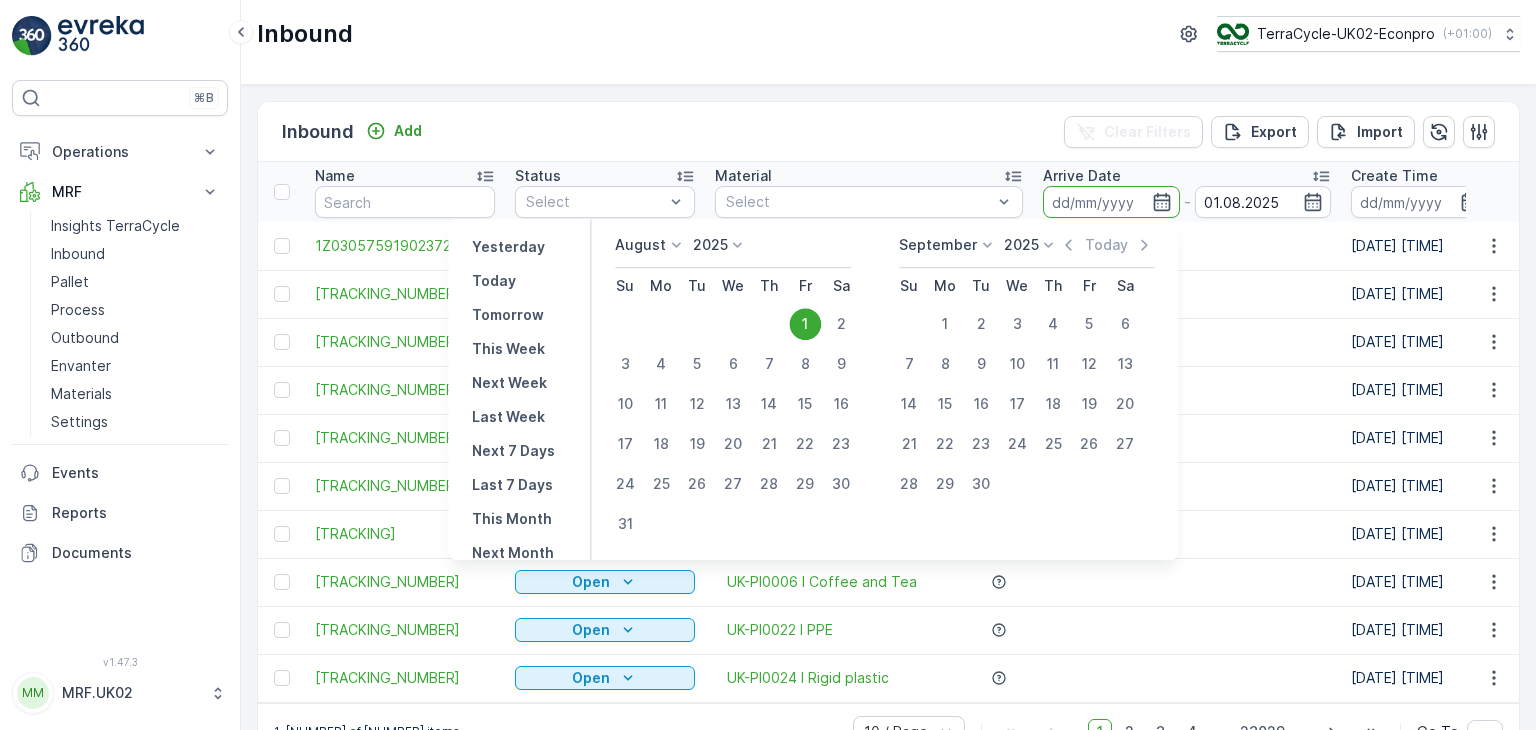 click 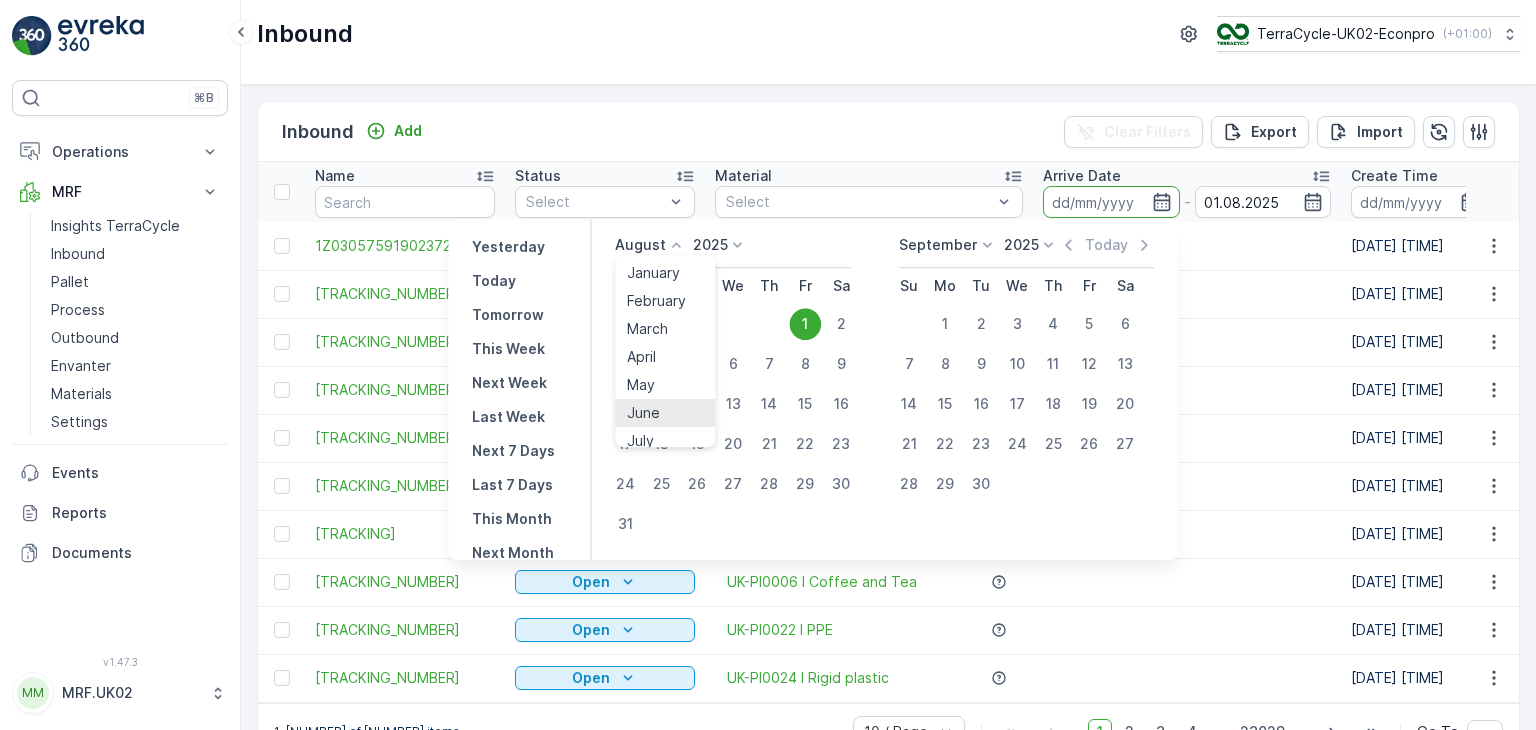 scroll, scrollTop: 8, scrollLeft: 0, axis: vertical 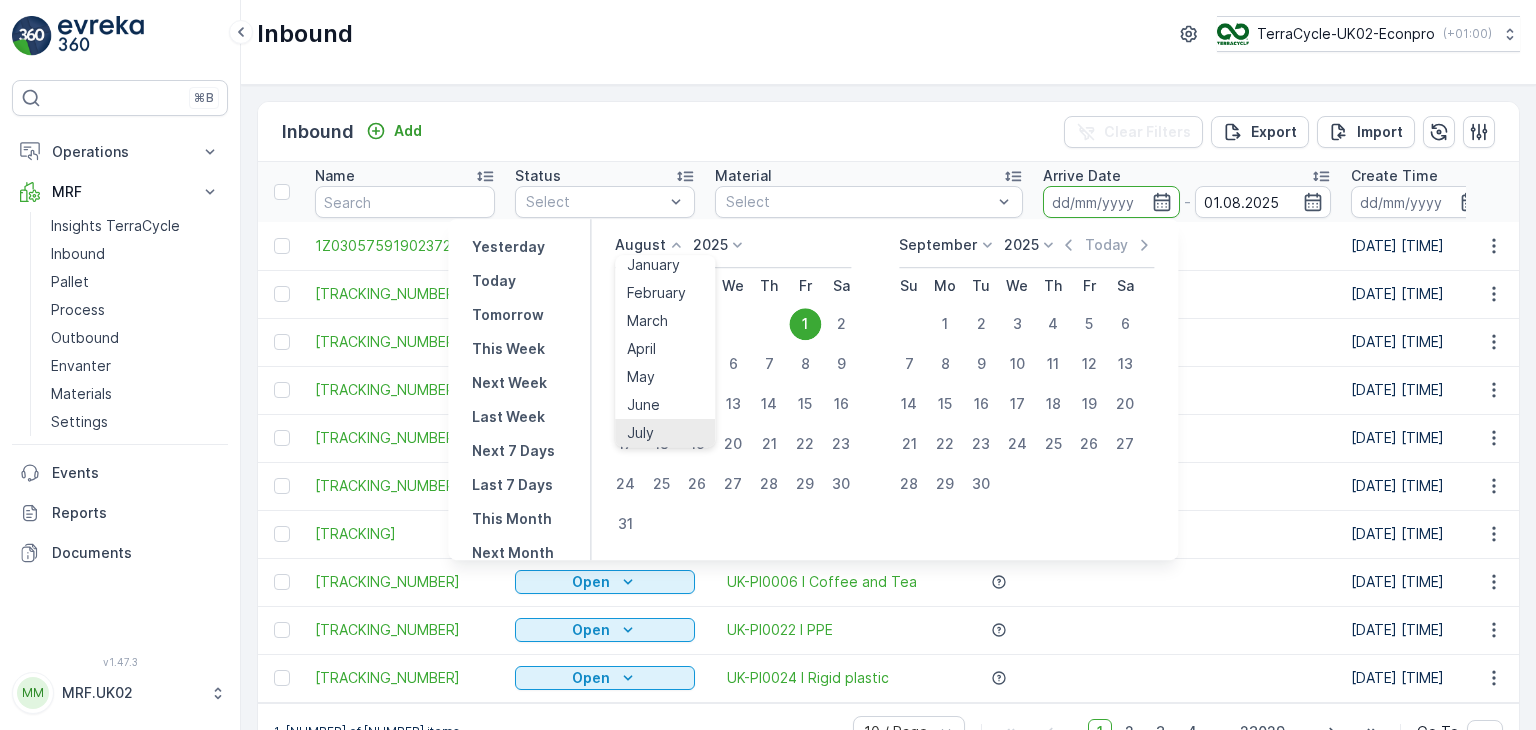 click on "July" at bounding box center [665, 433] 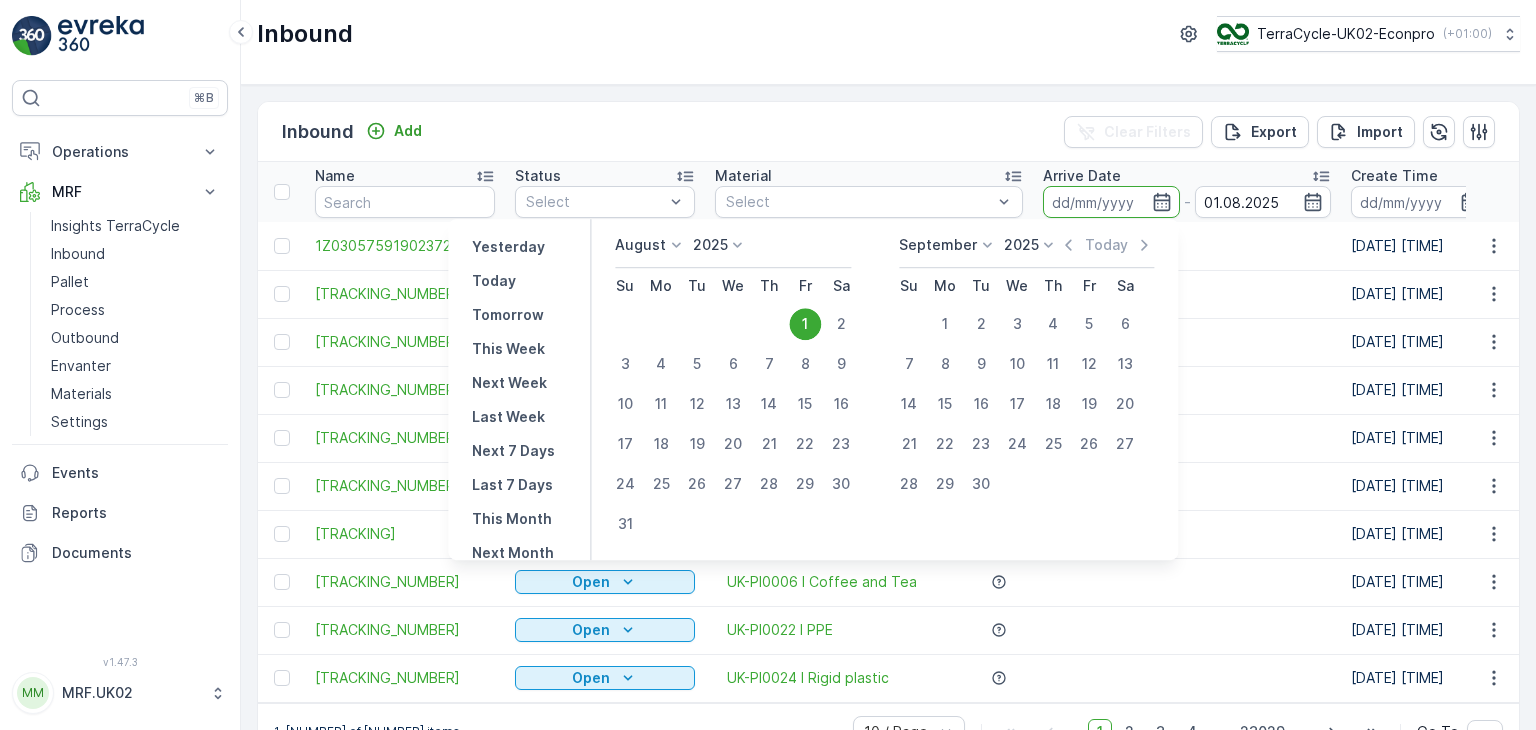click 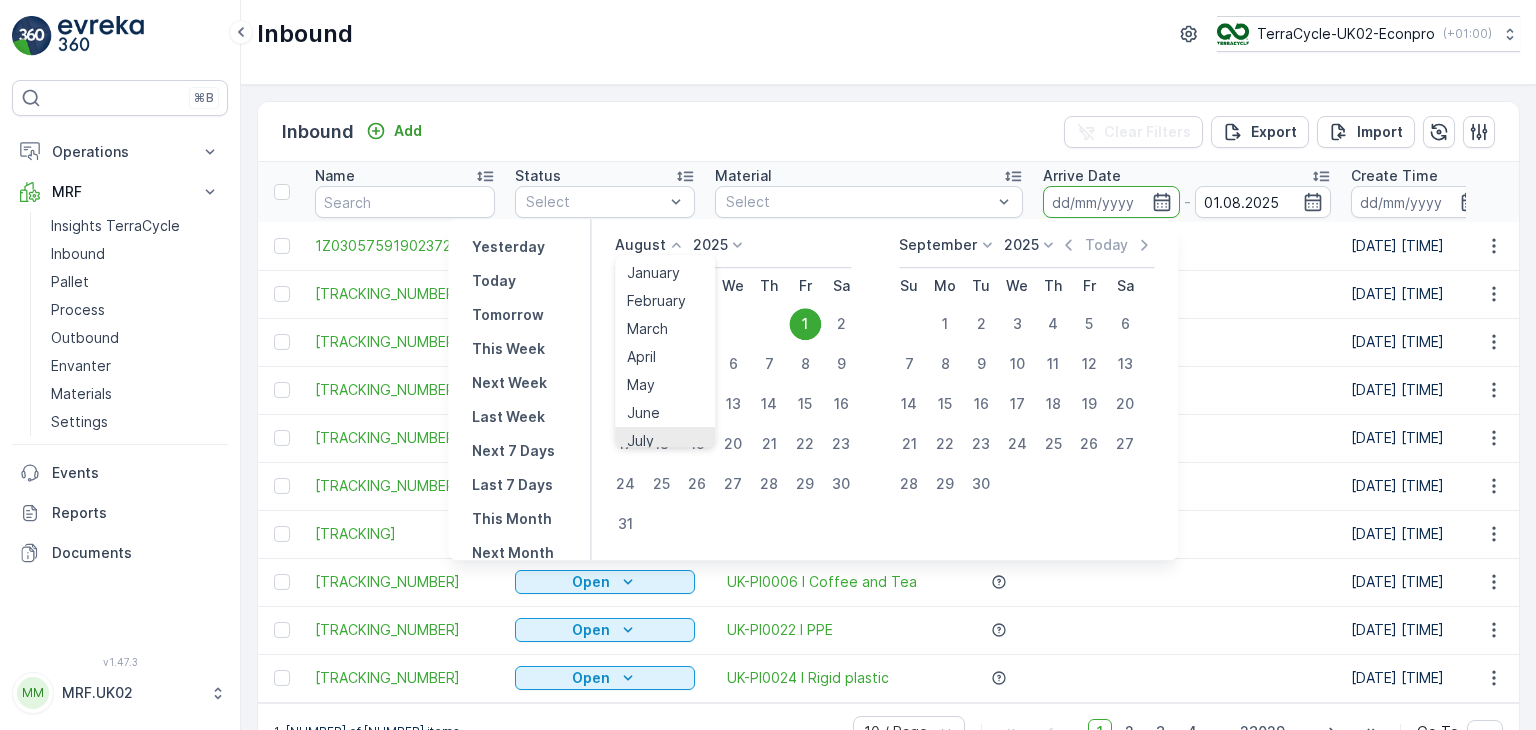 scroll, scrollTop: 8, scrollLeft: 0, axis: vertical 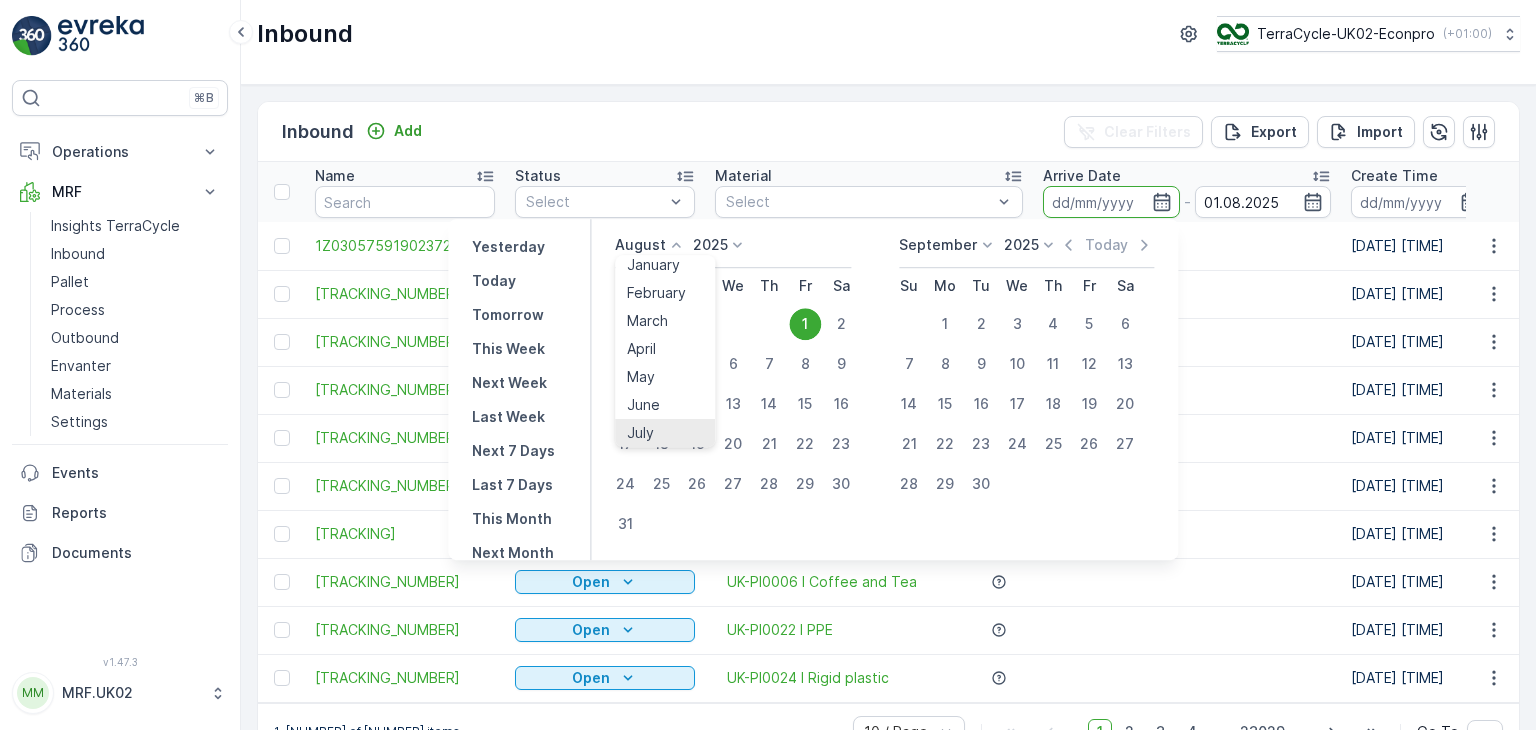 click on "July" at bounding box center (665, 433) 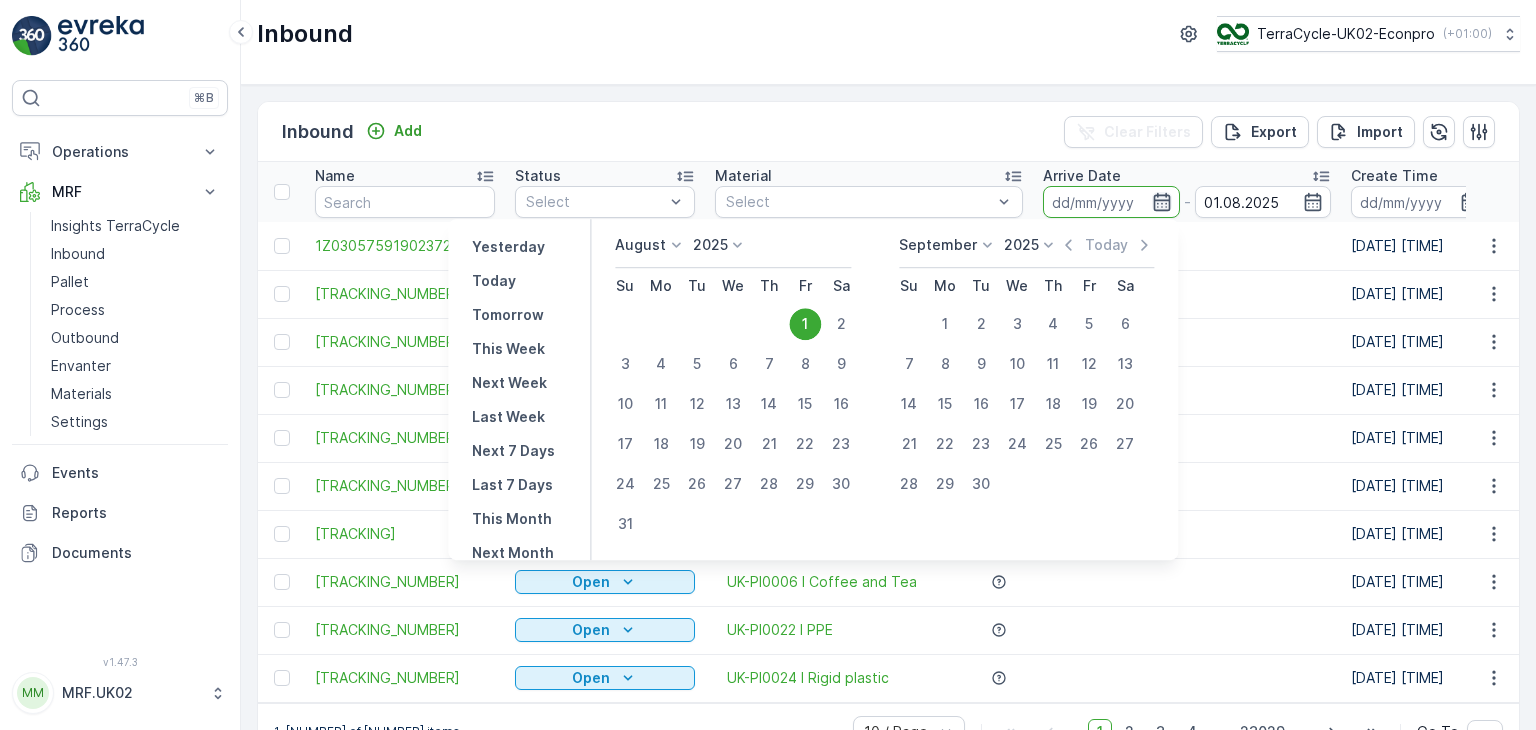 click 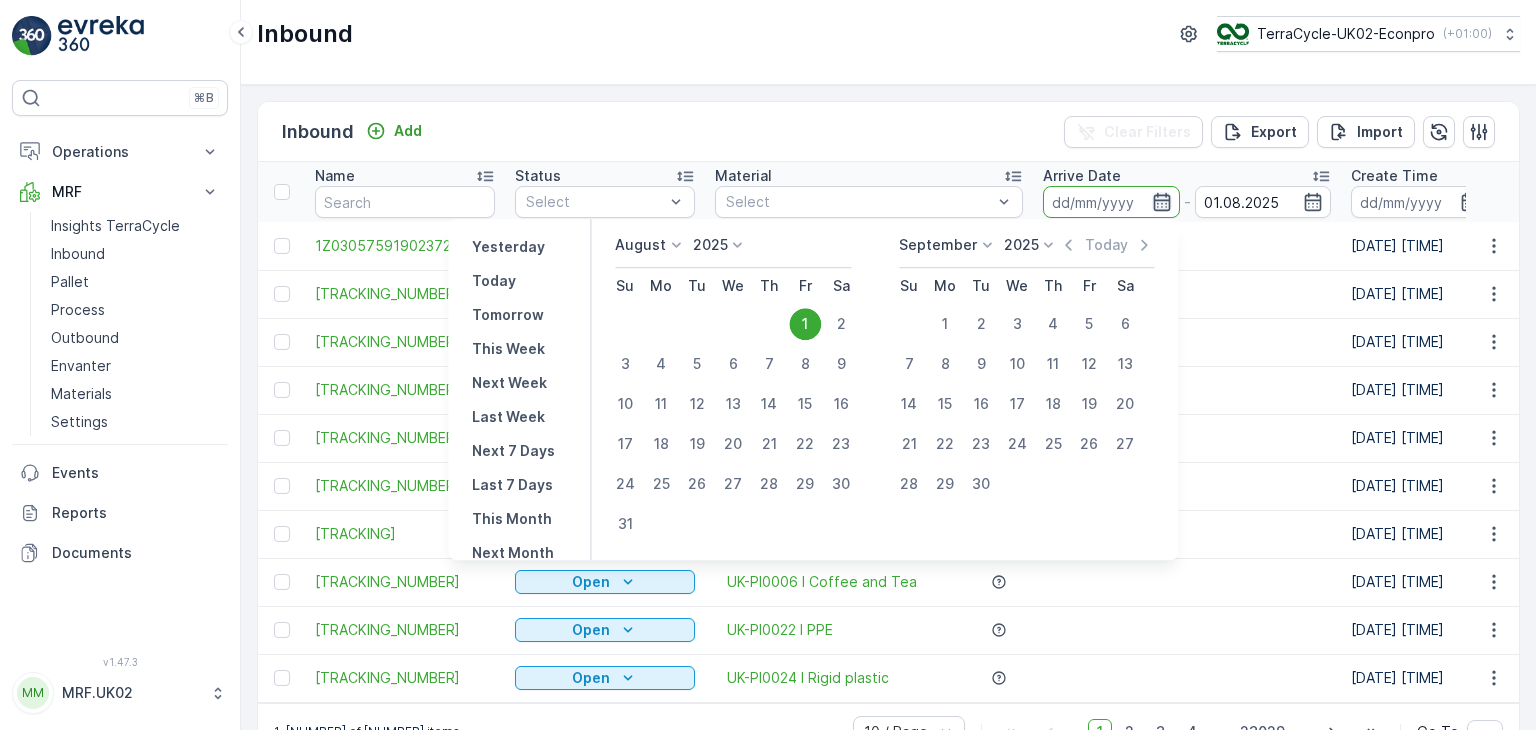 type on "01.08.2025" 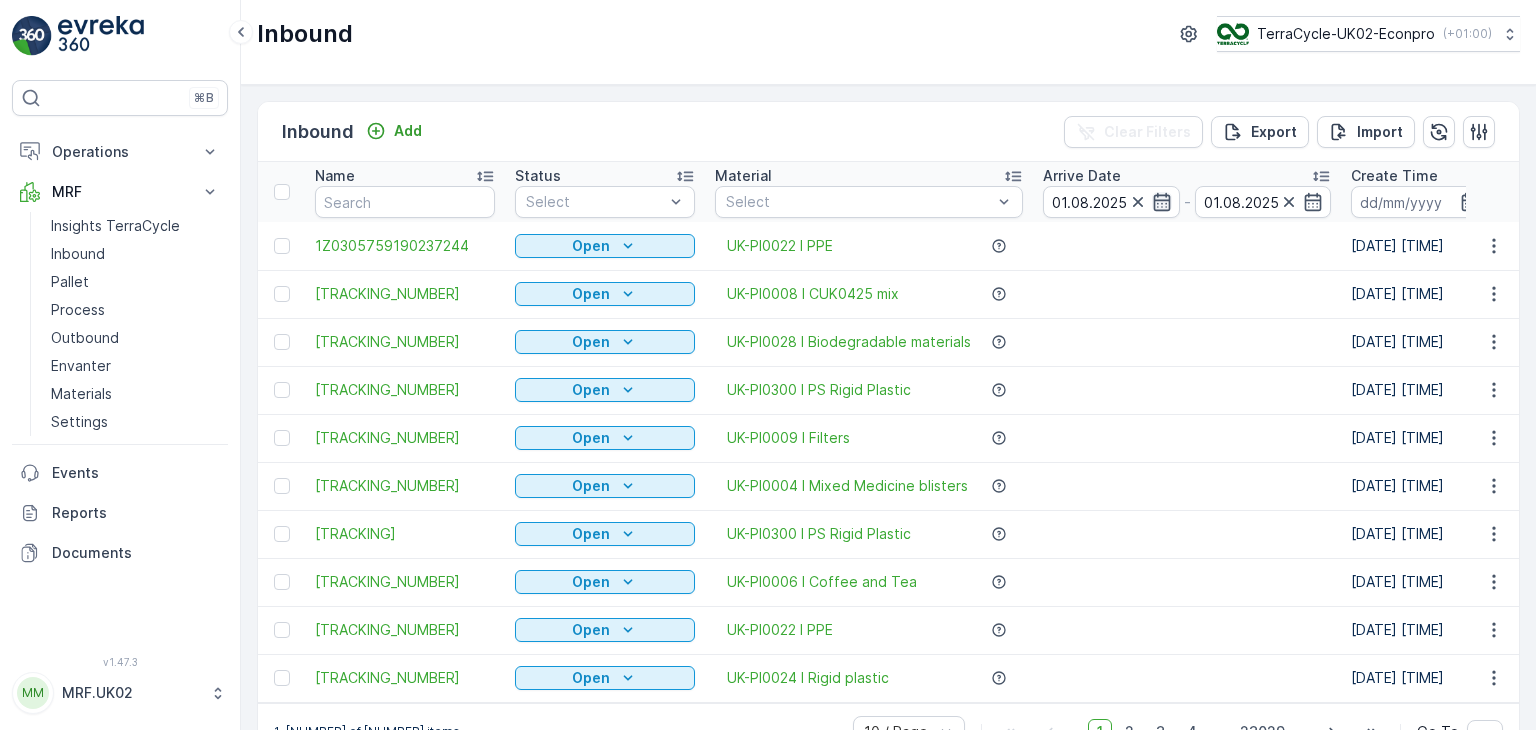 click 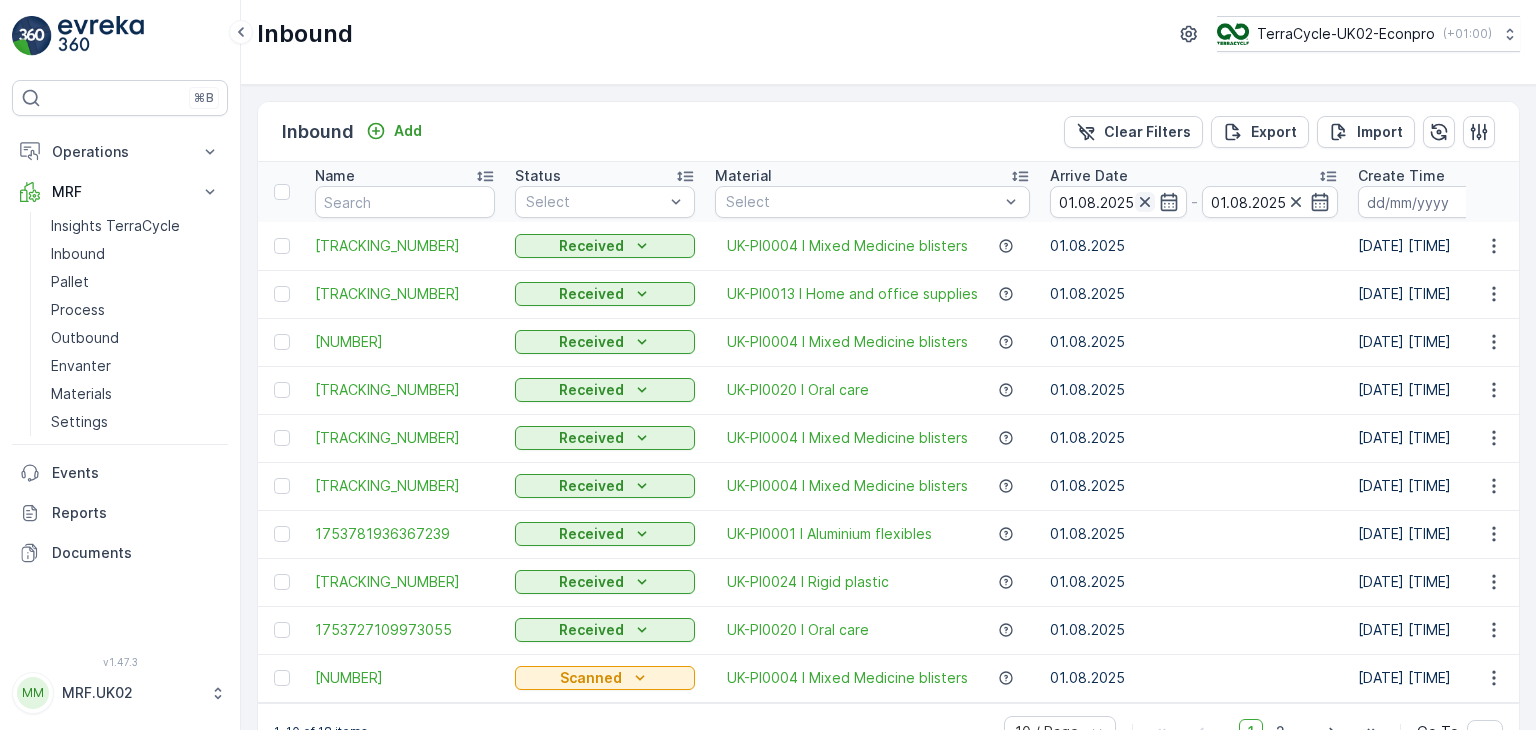 click 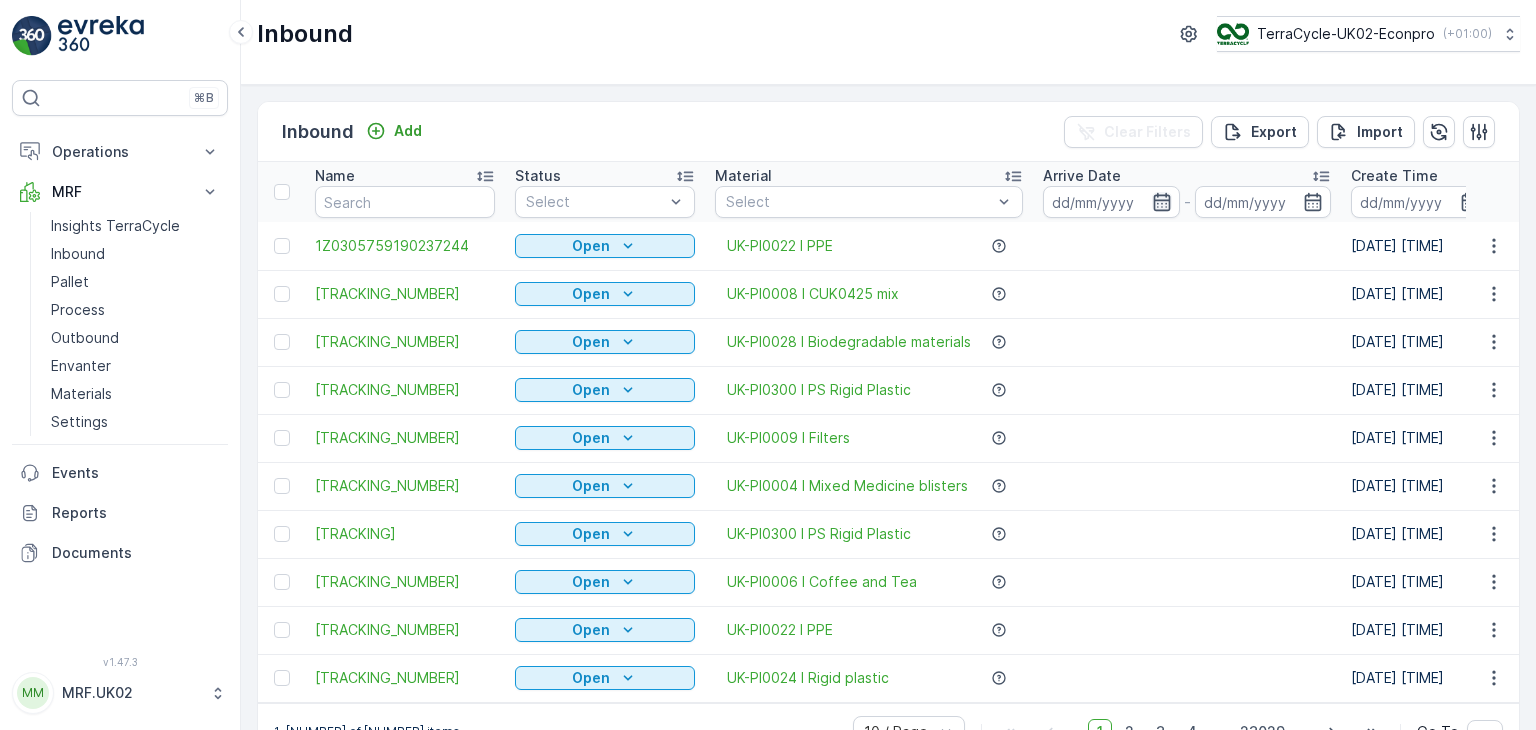 click 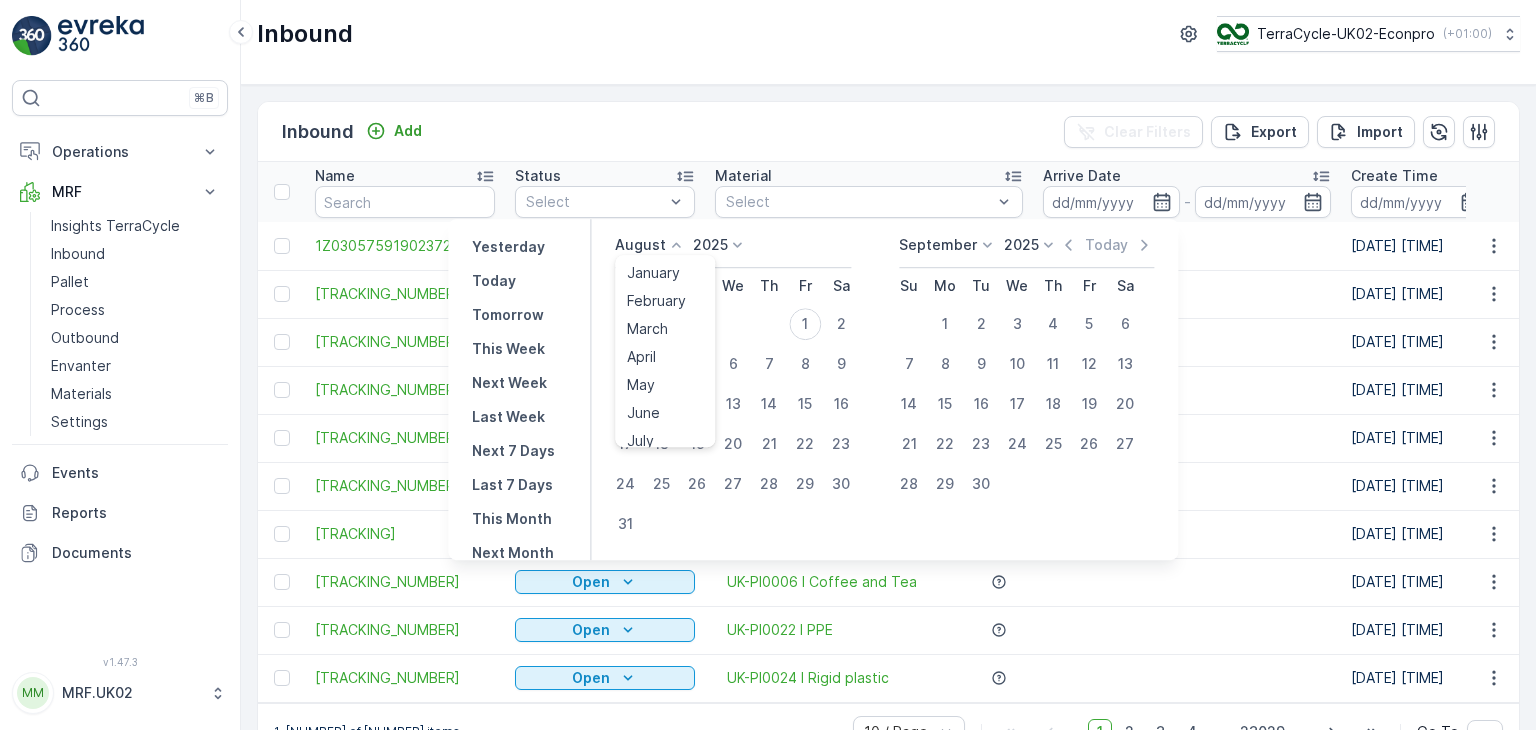 click 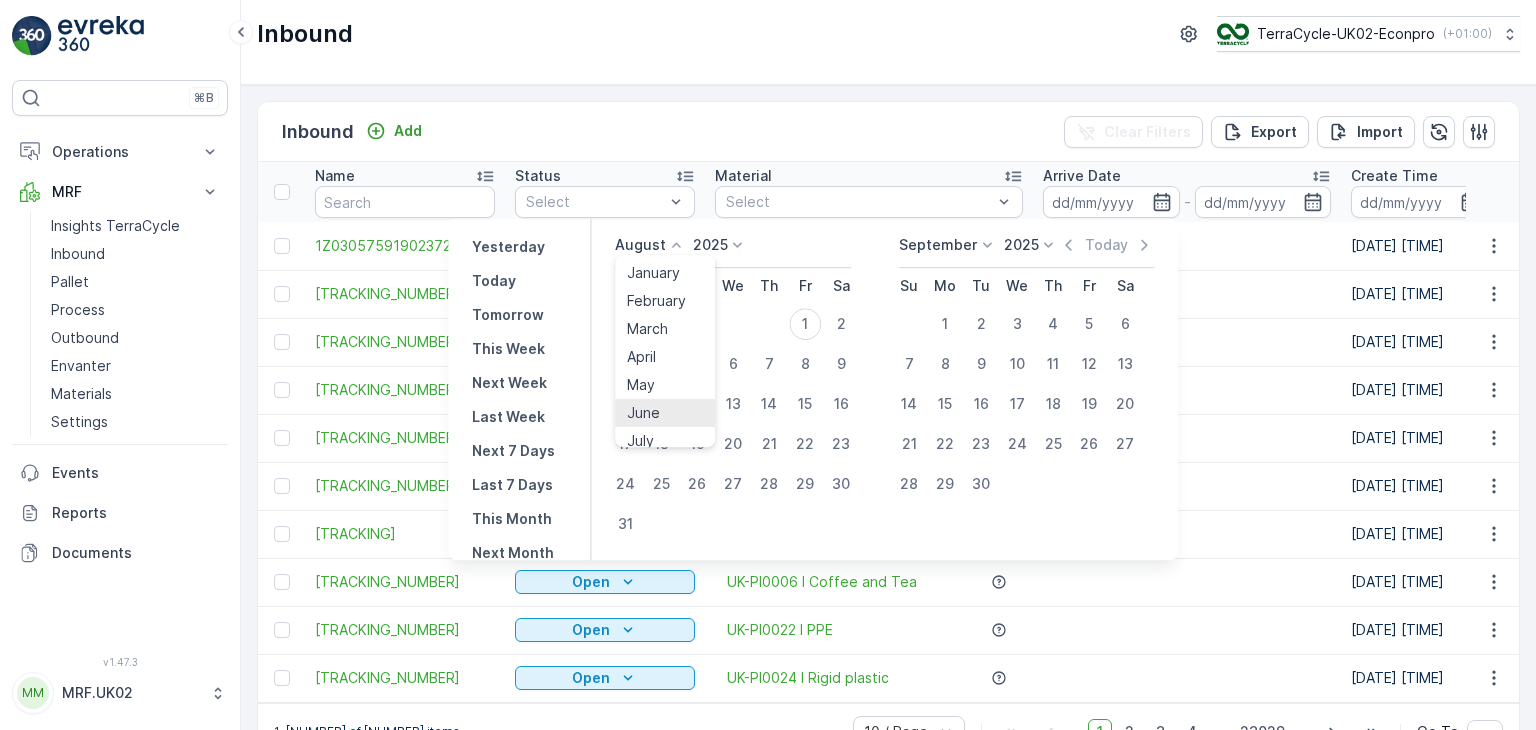 scroll, scrollTop: 8, scrollLeft: 0, axis: vertical 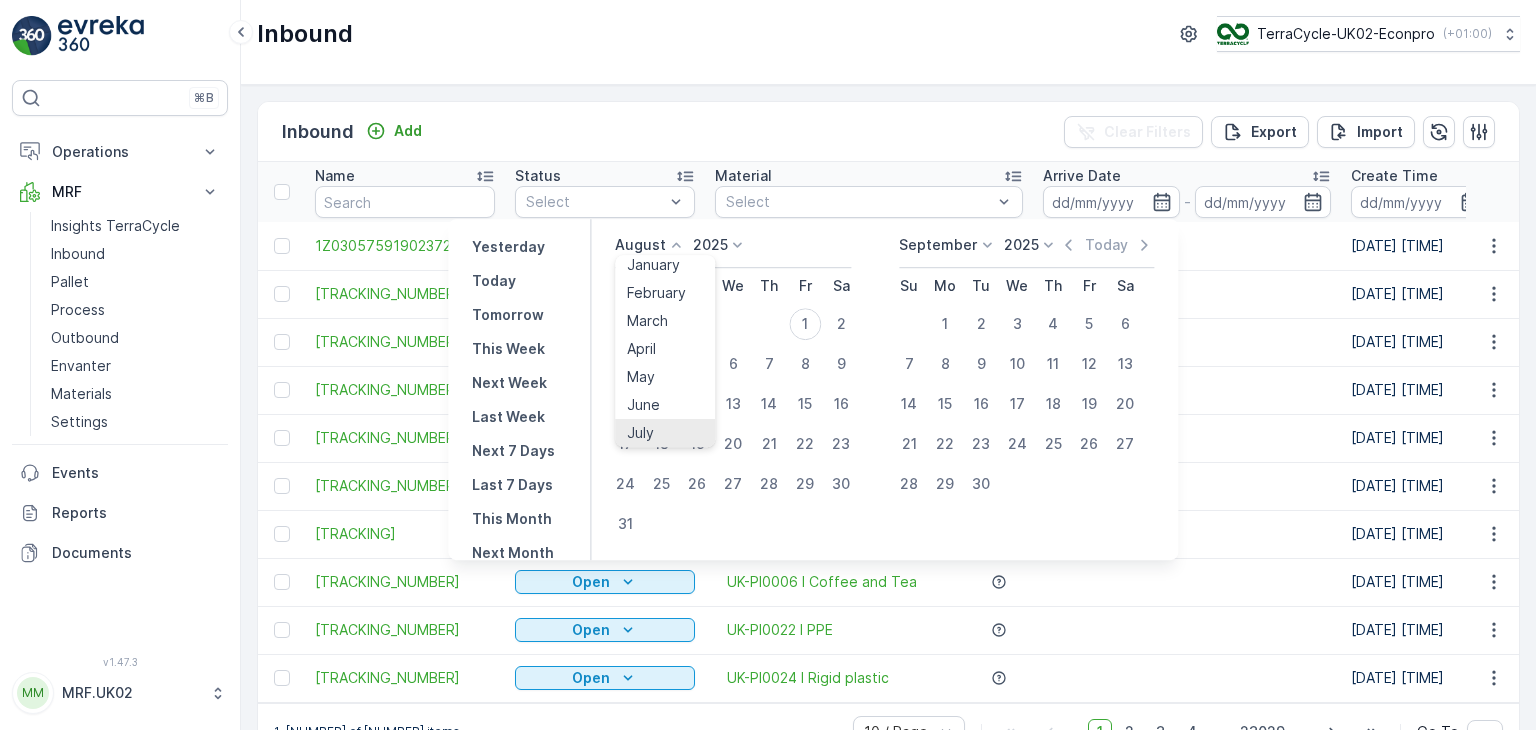 click on "July" at bounding box center [665, 433] 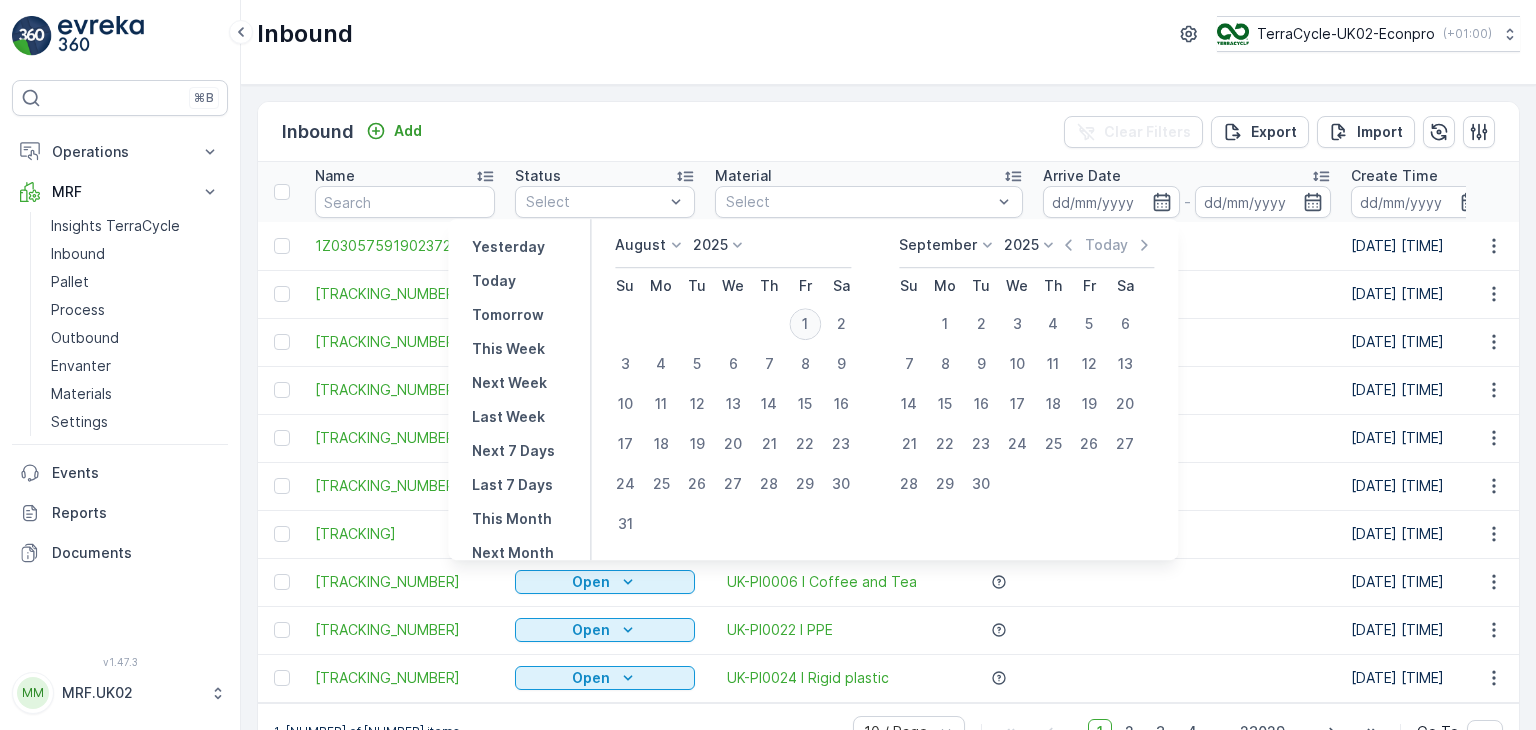 click on "1" at bounding box center [805, 324] 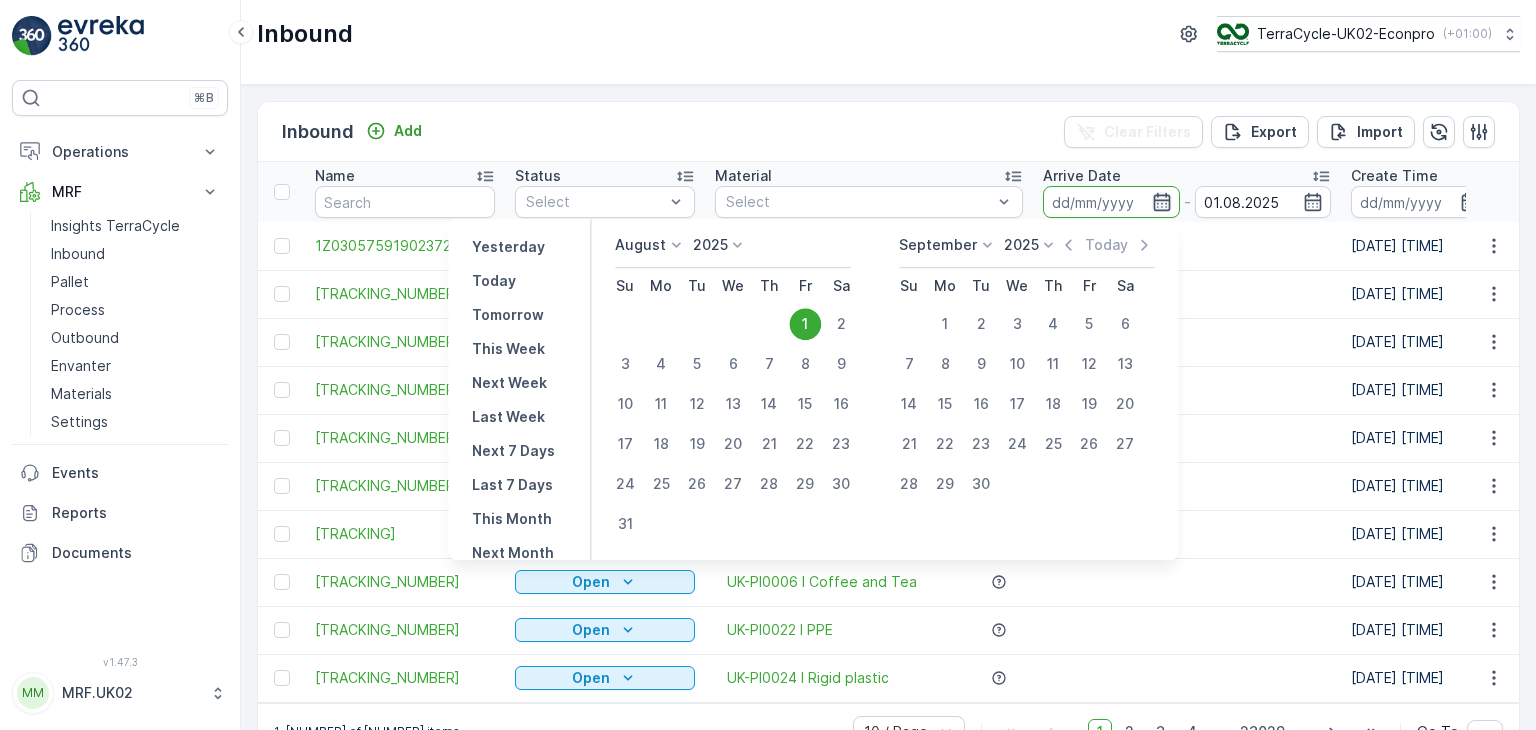 click 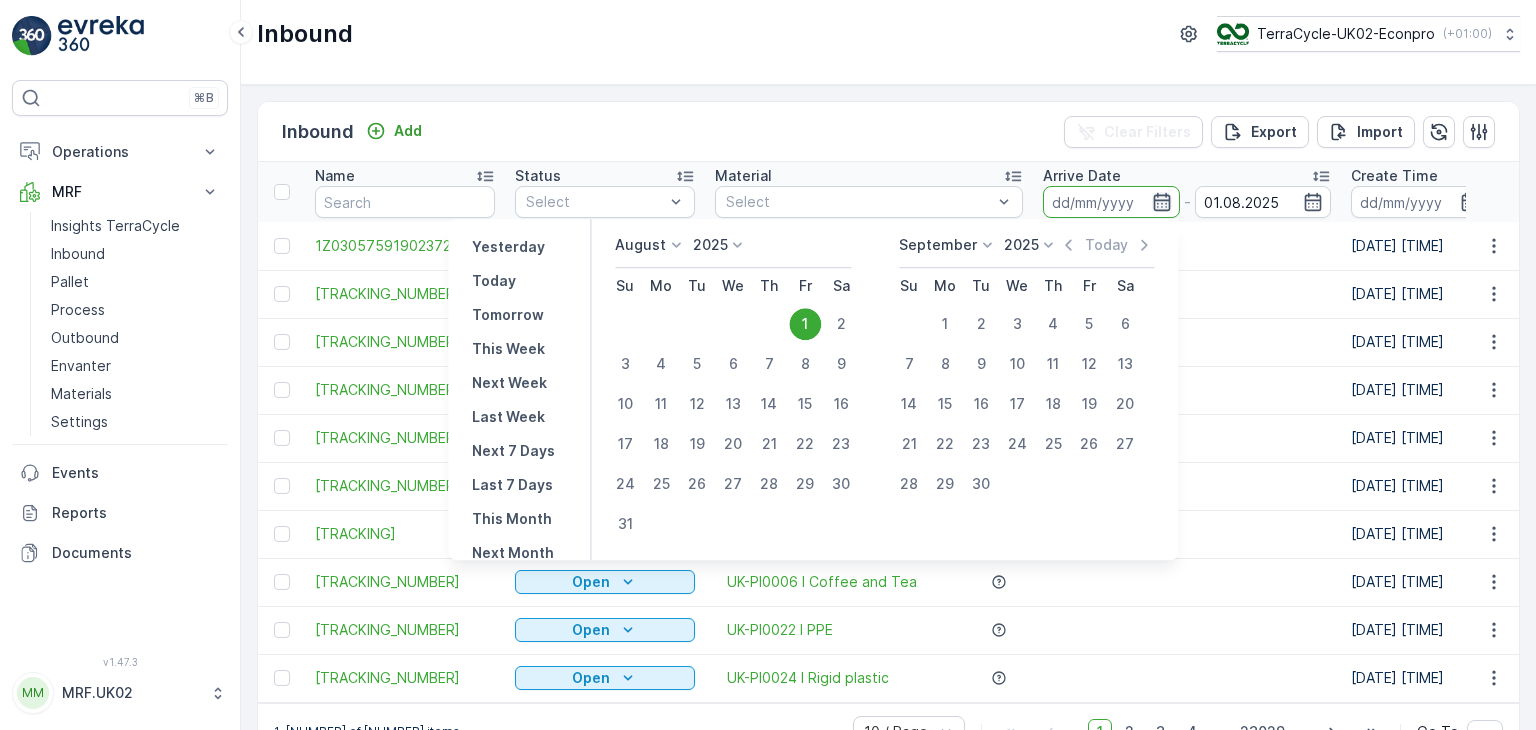 type on "01.08.2025" 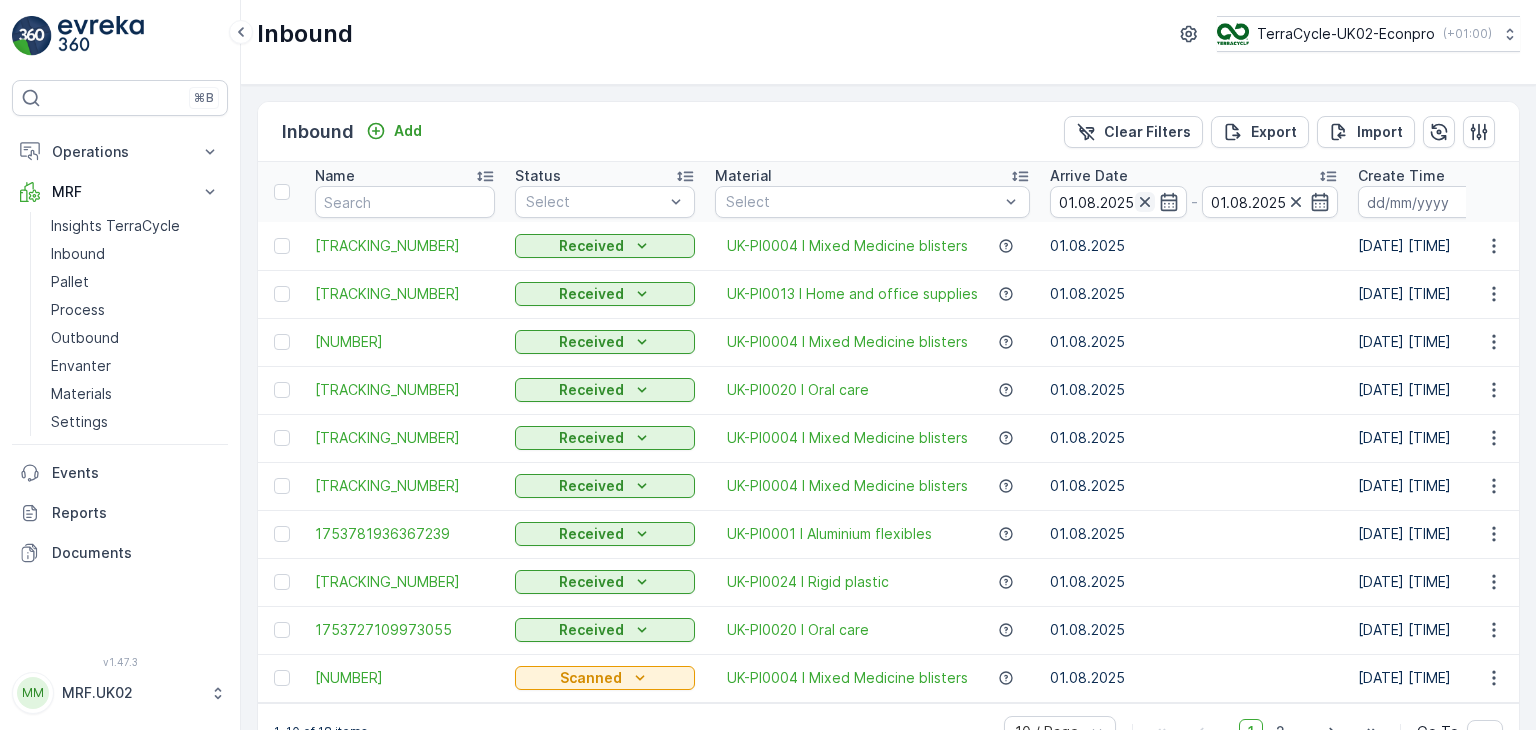 click 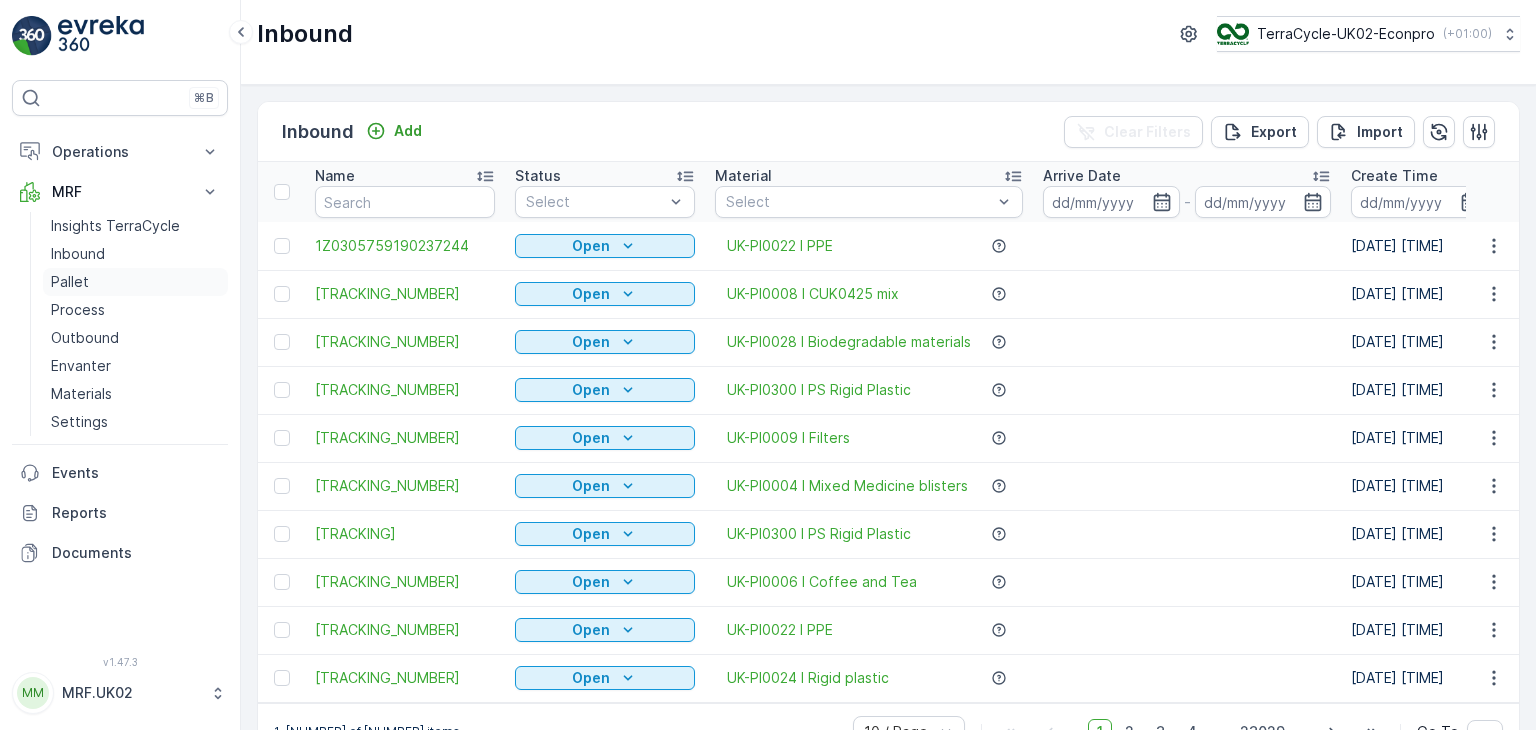 click on "Pallet" at bounding box center (135, 282) 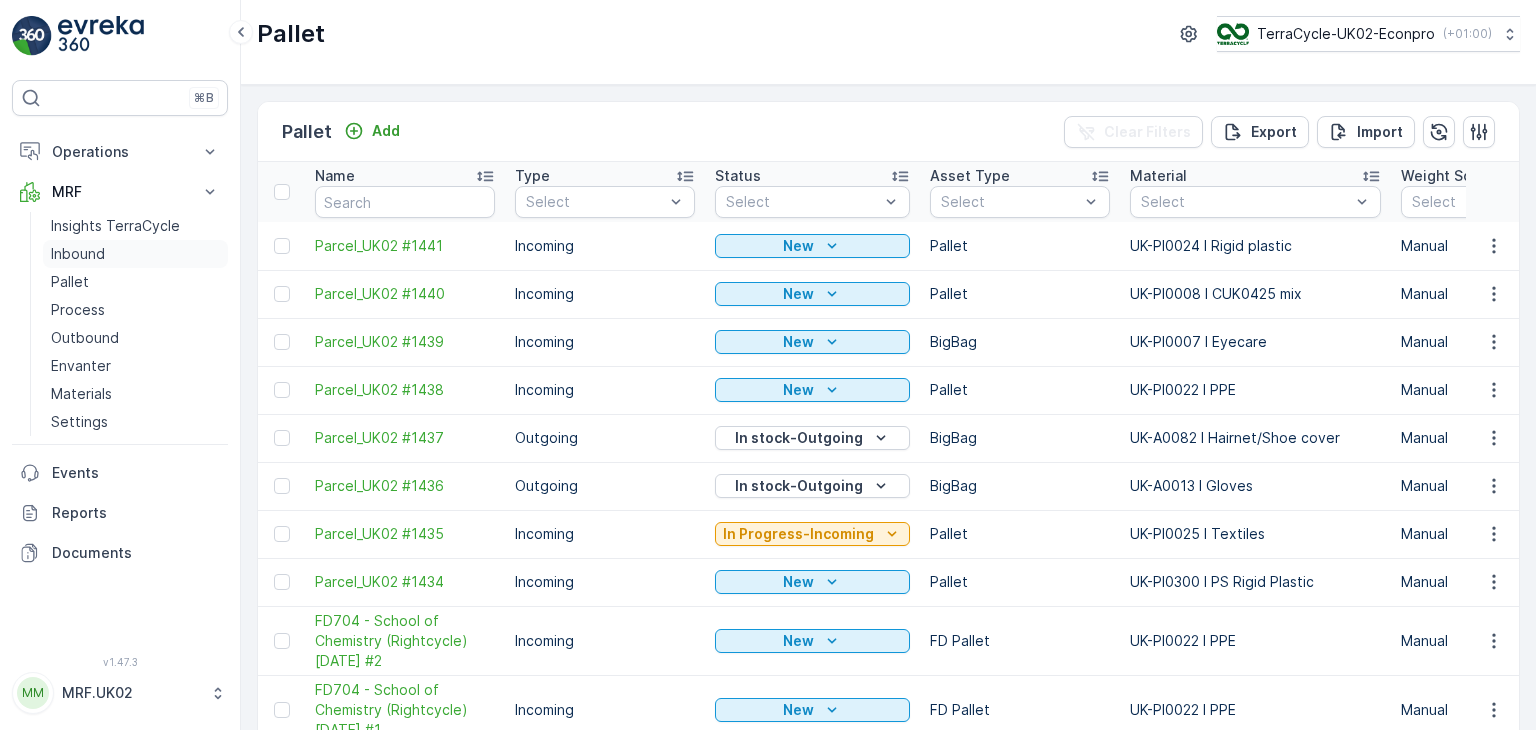 click on "Inbound" at bounding box center [135, 254] 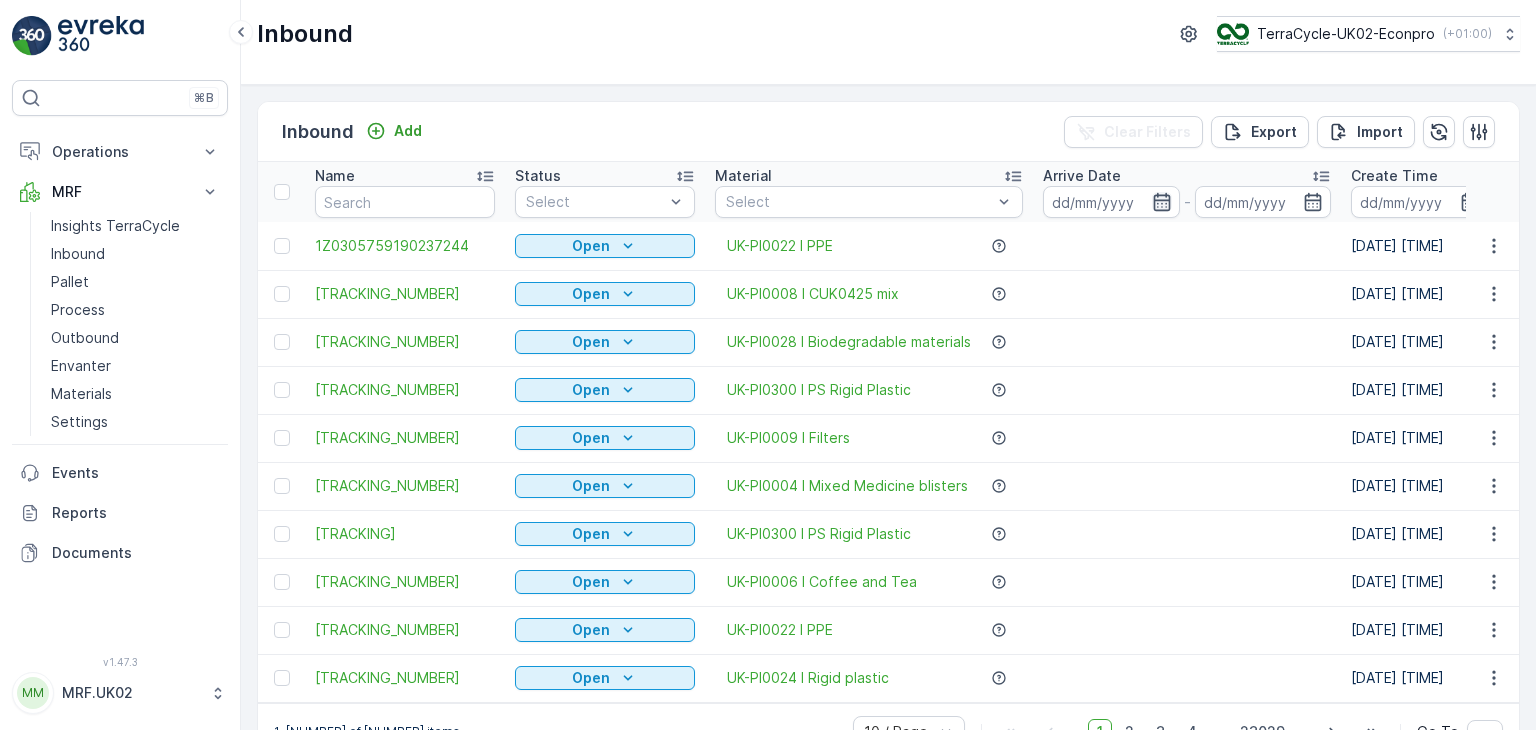 click 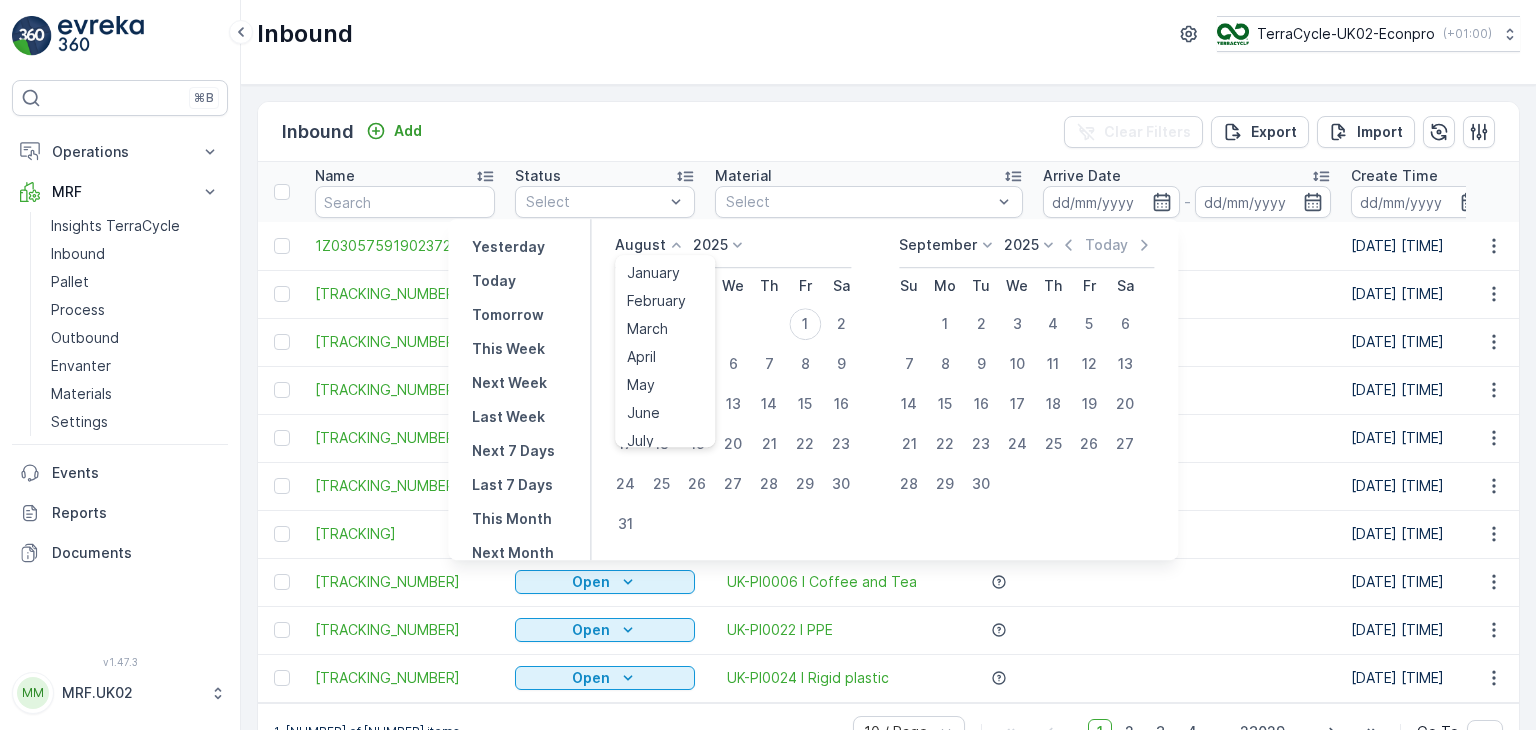 click 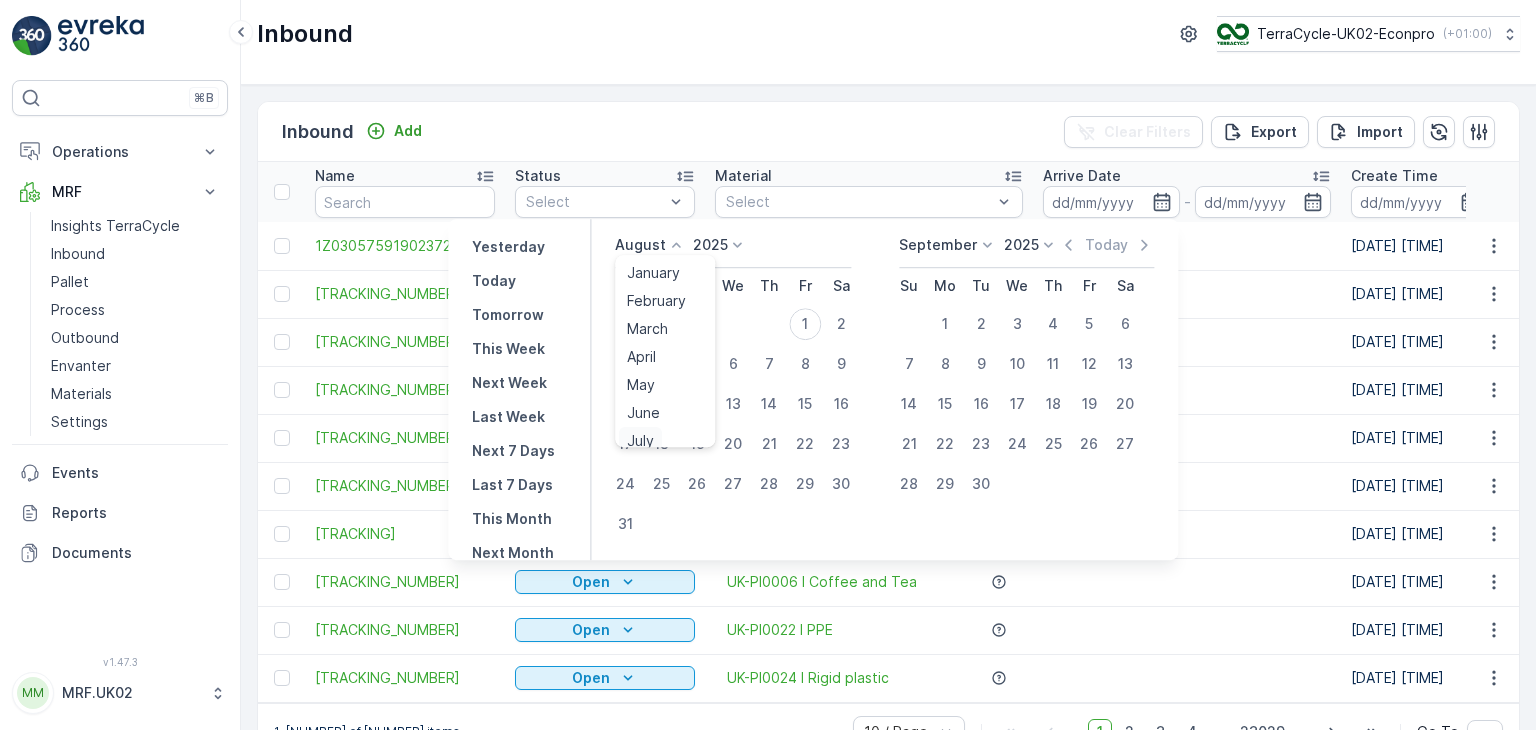 scroll, scrollTop: 8, scrollLeft: 0, axis: vertical 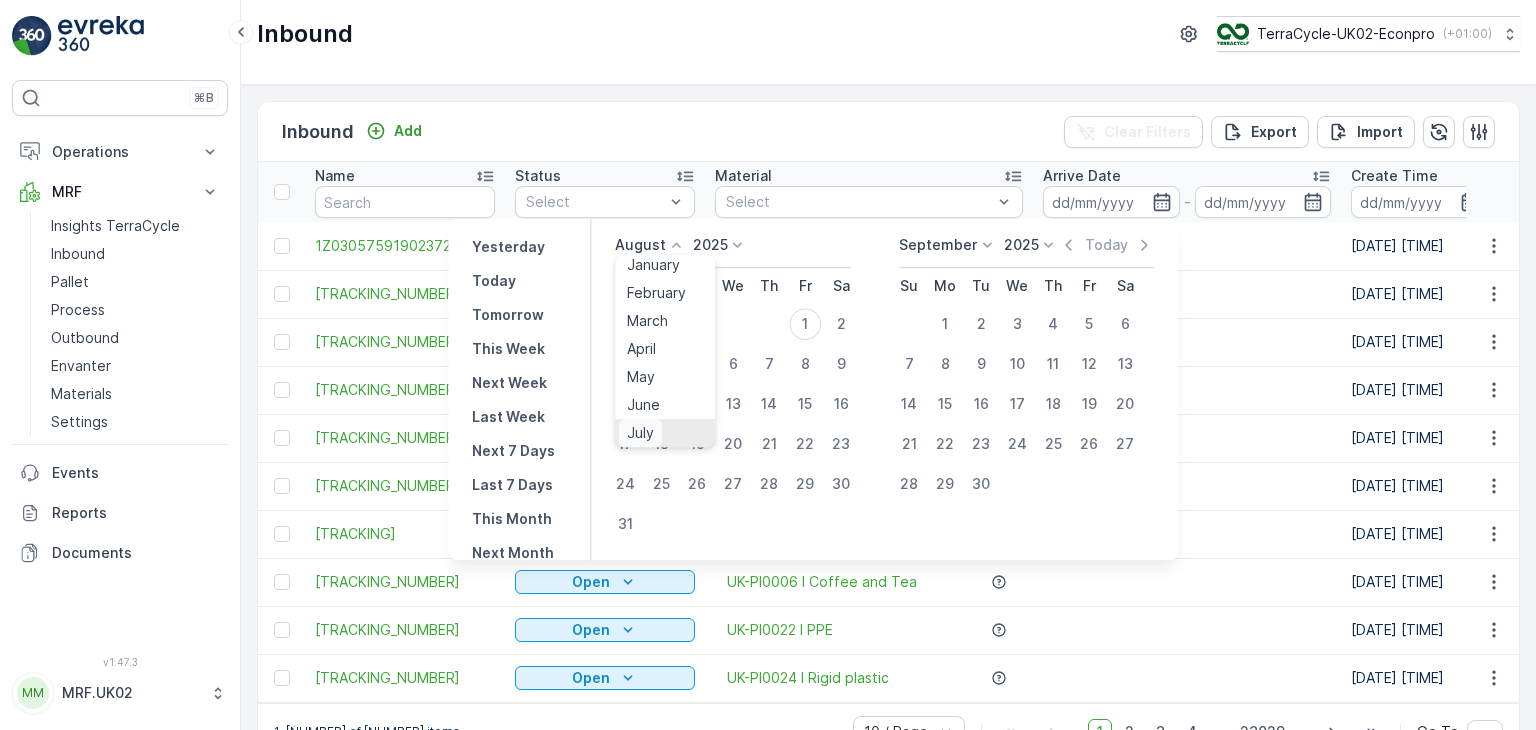click on "July" at bounding box center [640, 433] 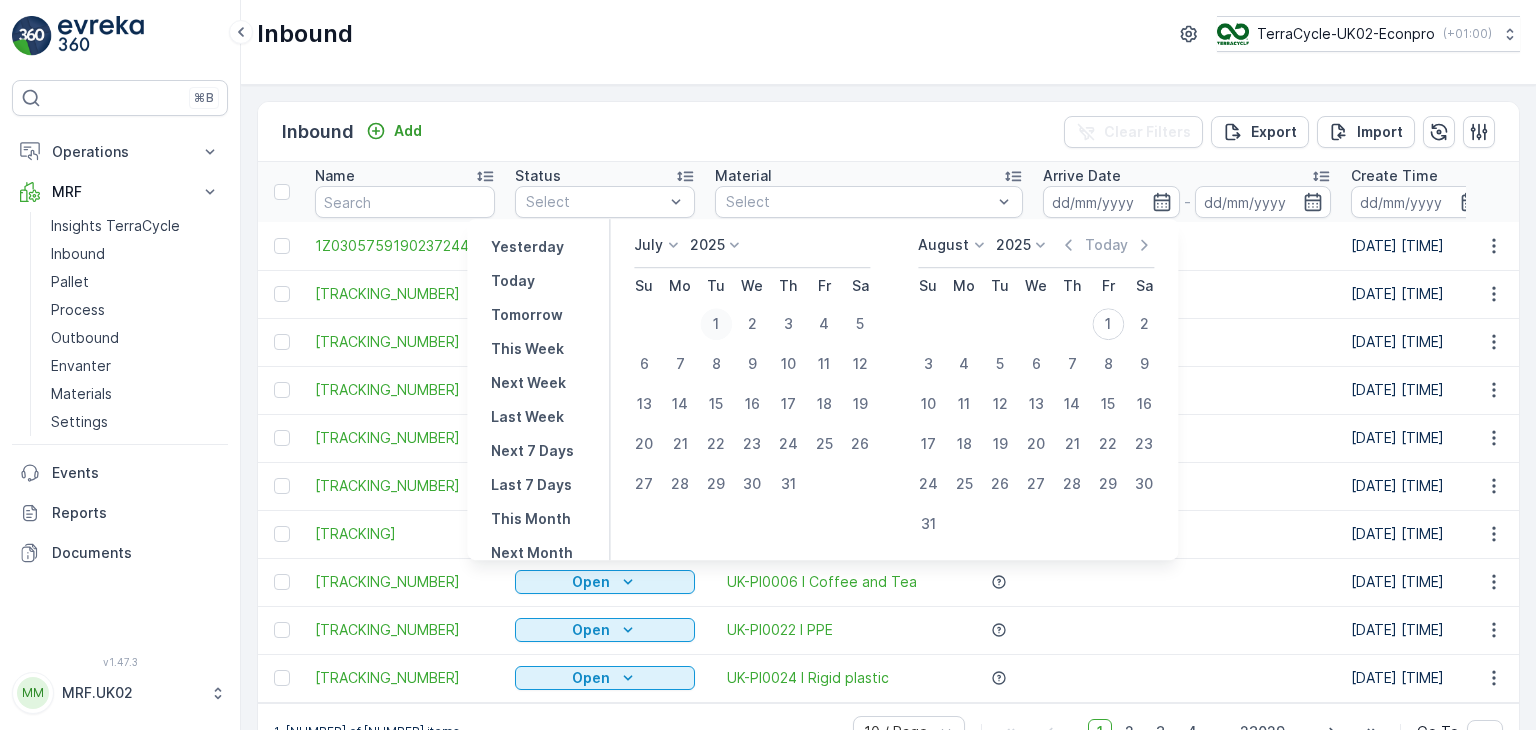 click on "1" at bounding box center (716, 324) 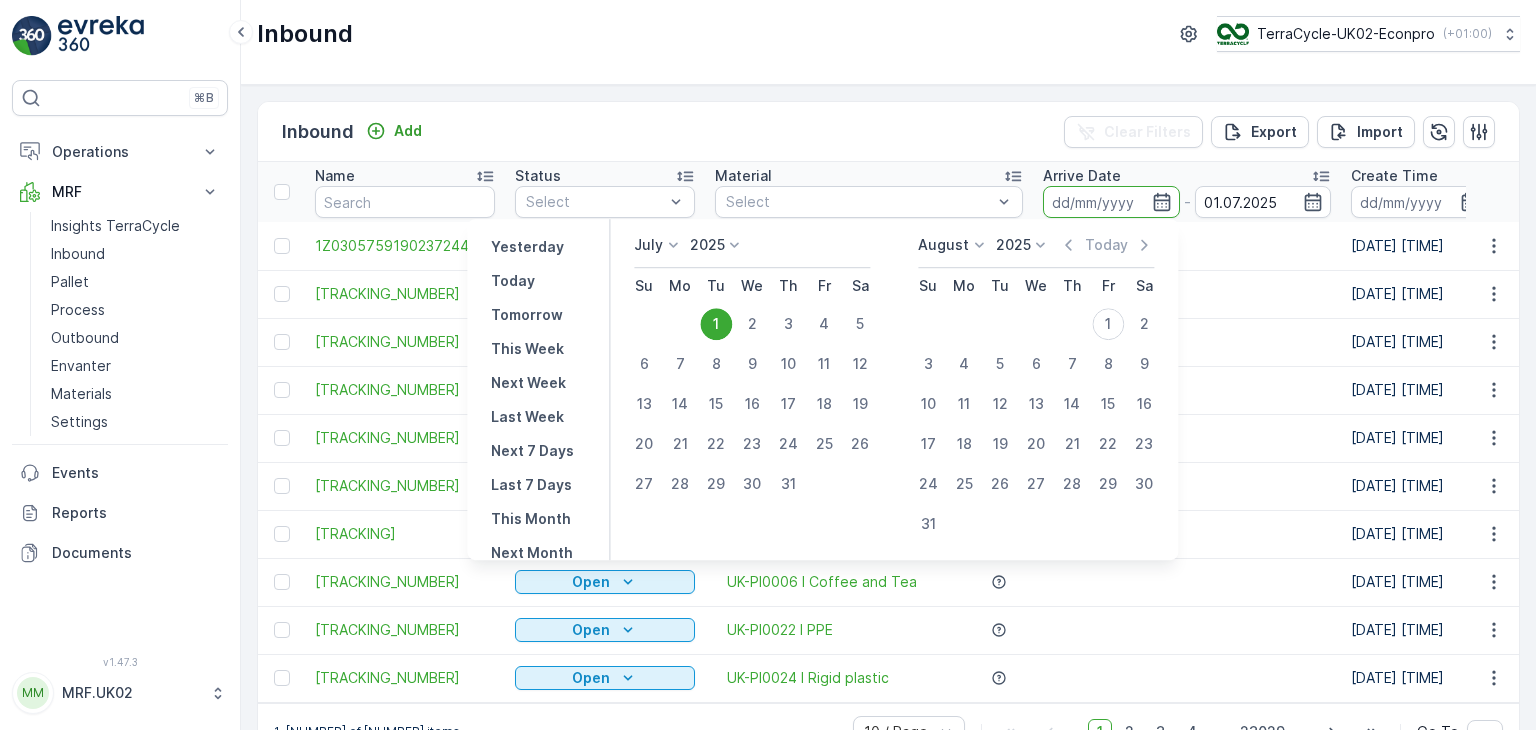 click on "1" at bounding box center [716, 324] 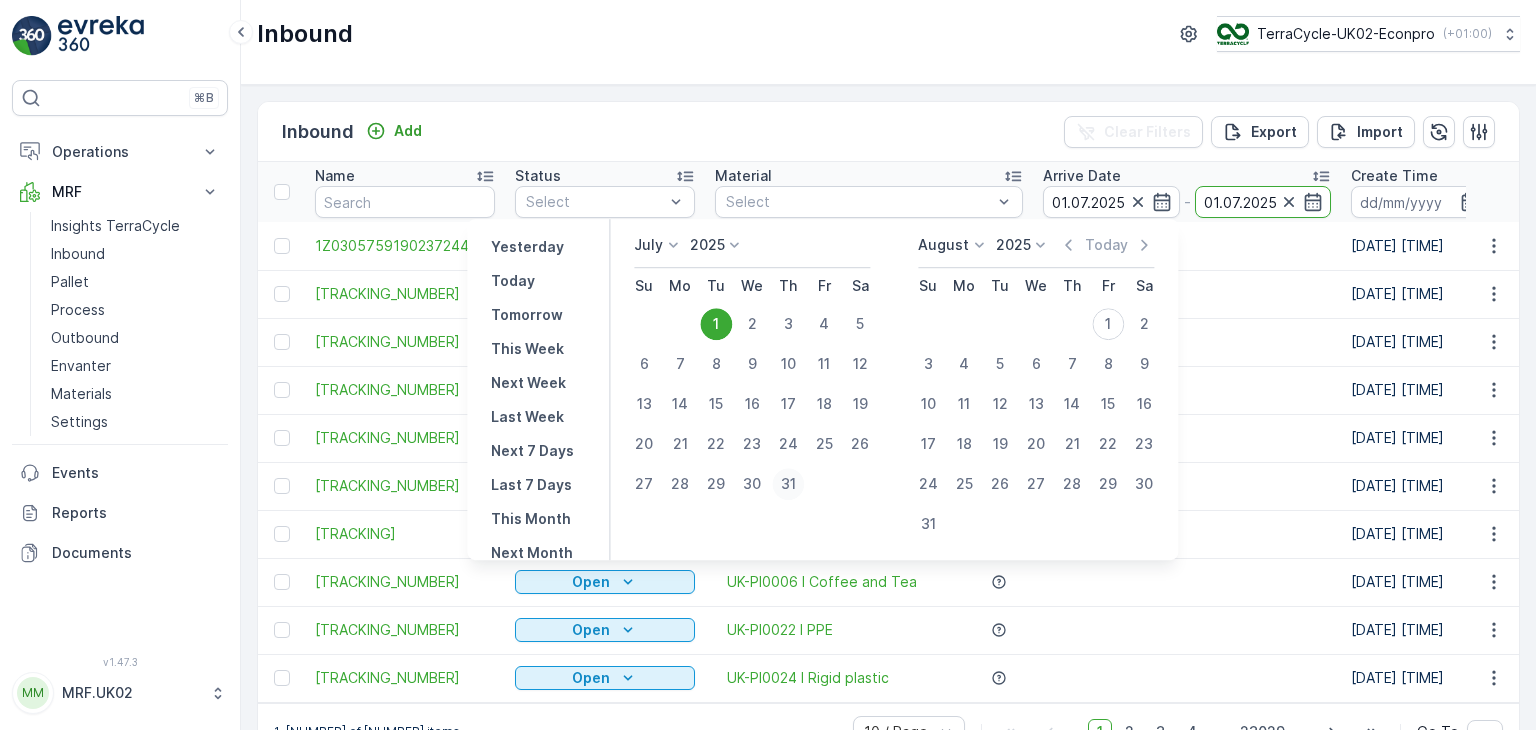 click on "31" at bounding box center (788, 484) 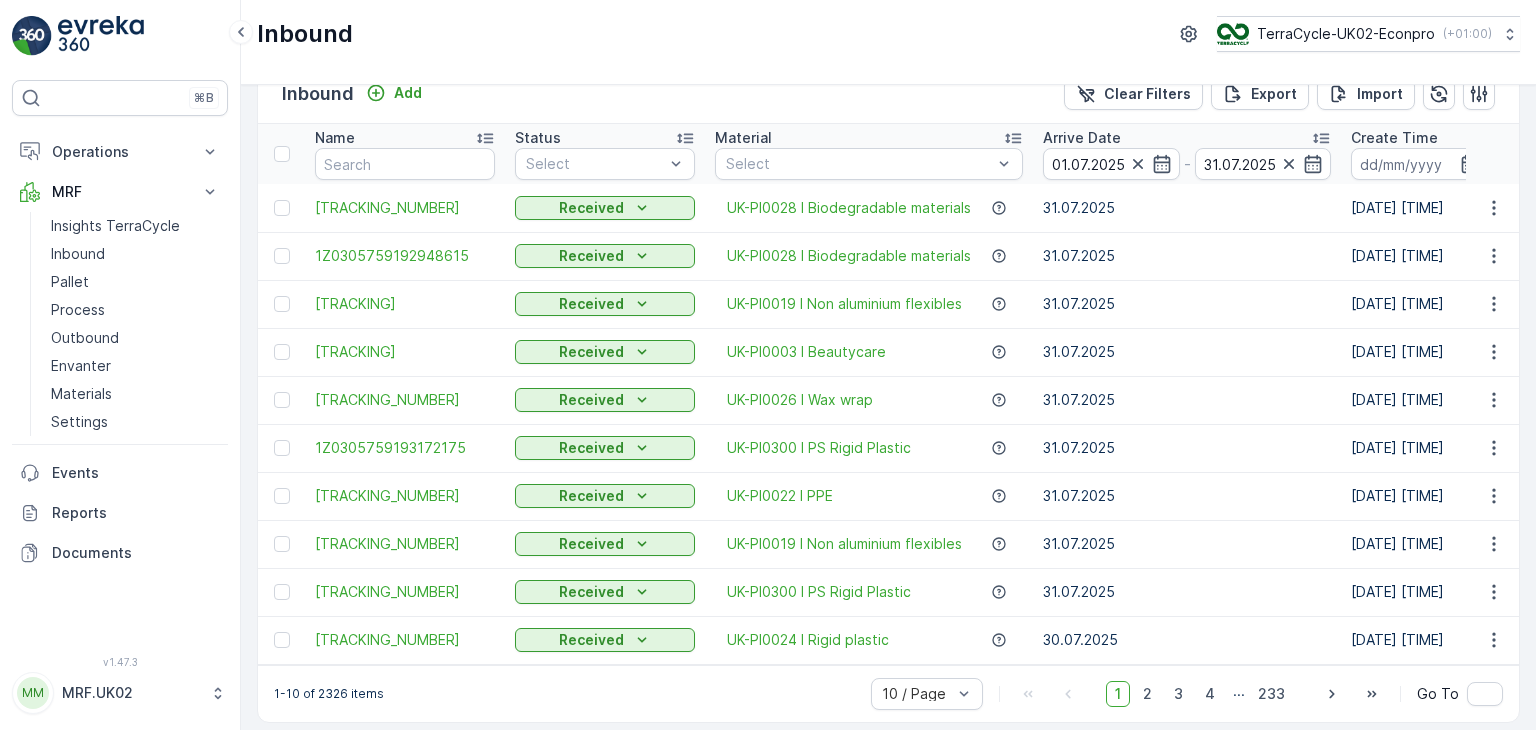 scroll, scrollTop: 55, scrollLeft: 0, axis: vertical 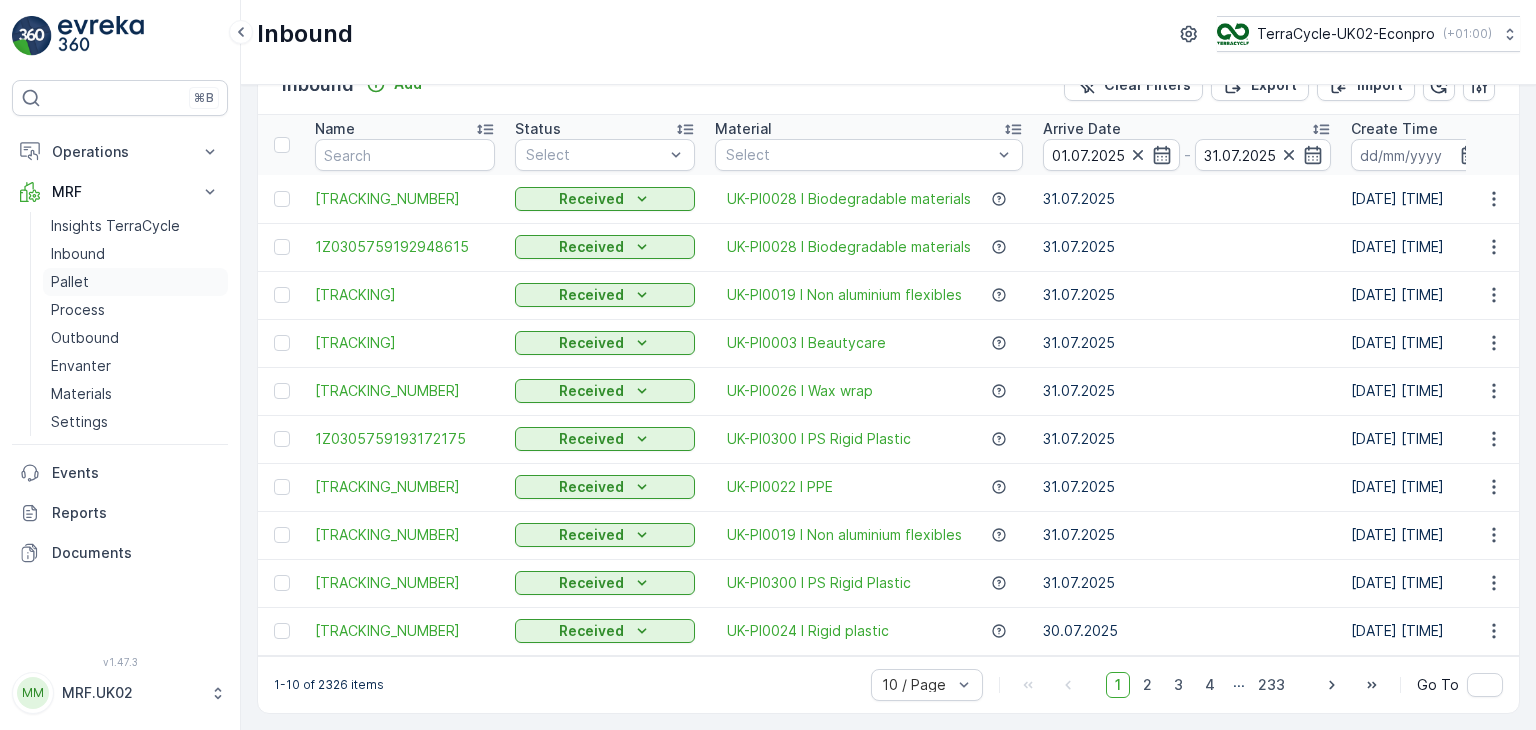 click on "Pallet" at bounding box center [135, 282] 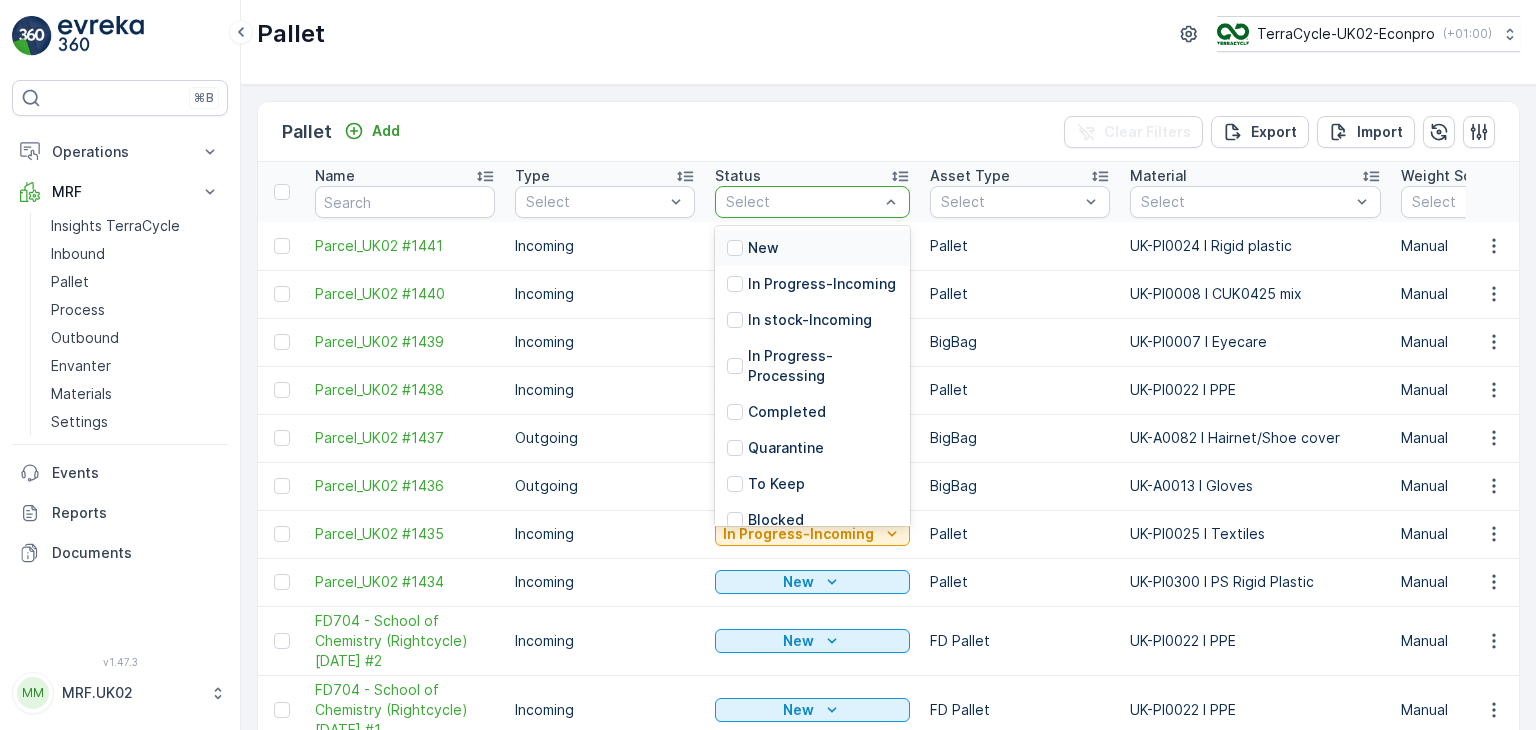 click on "New" at bounding box center (812, 248) 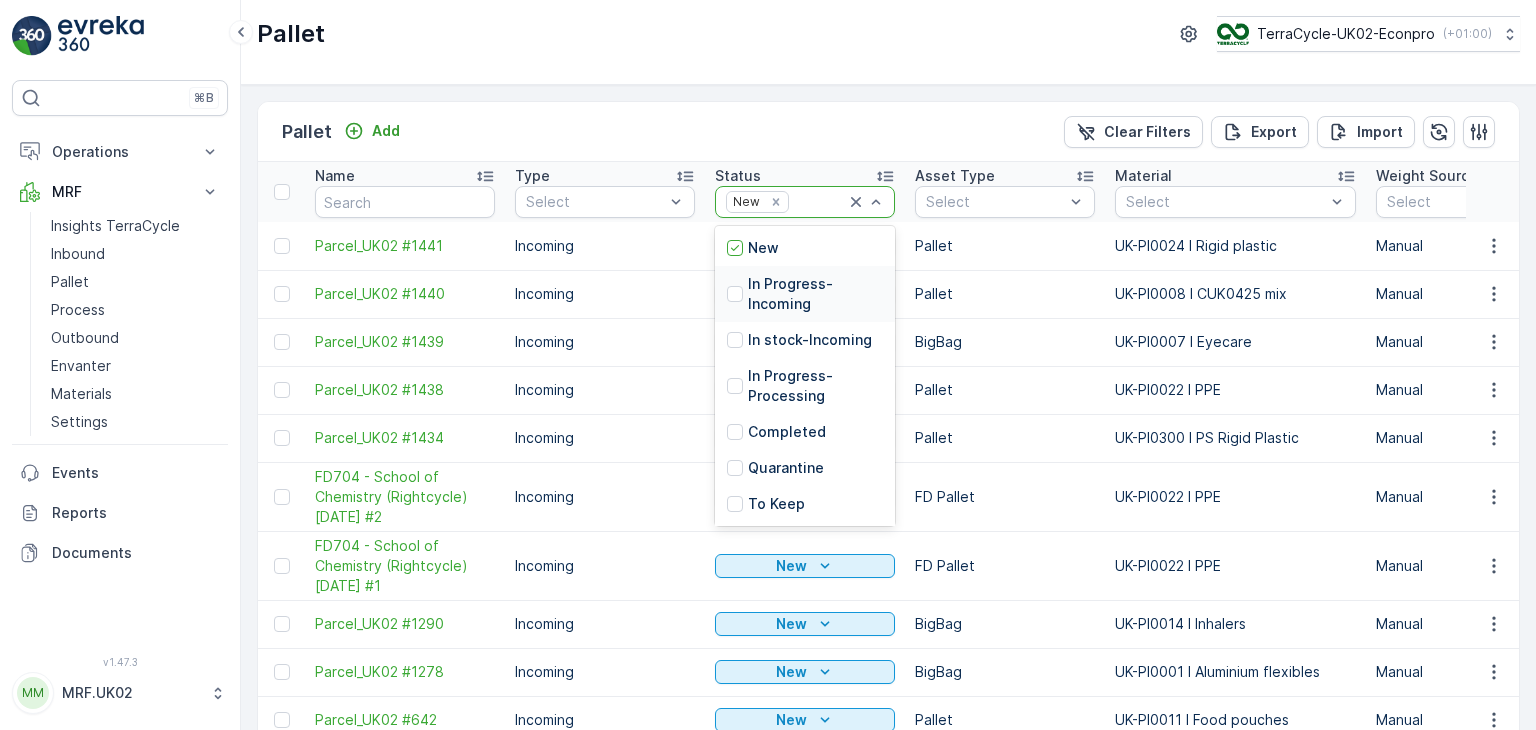 click on "In Progress-Incoming" at bounding box center (815, 294) 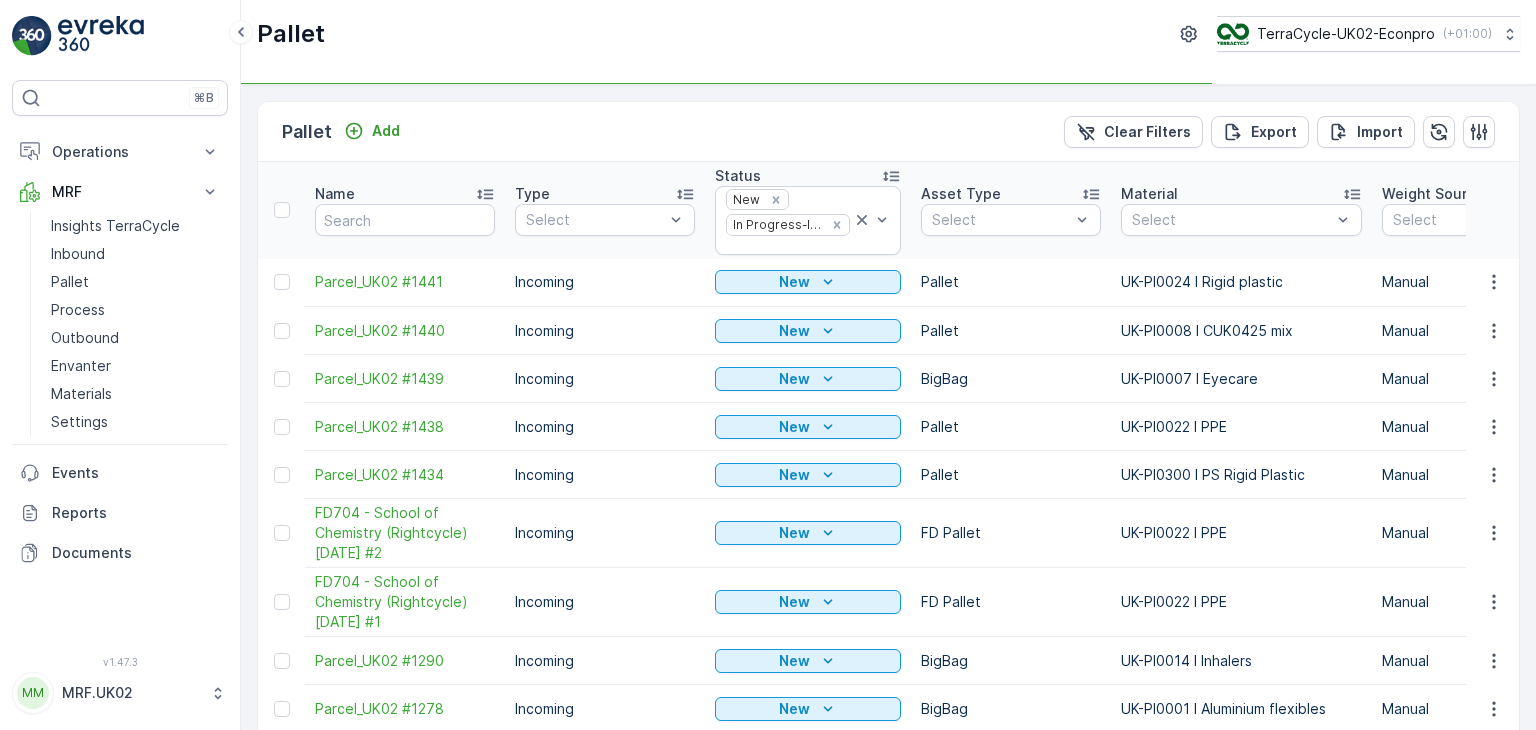 click at bounding box center [872, 220] 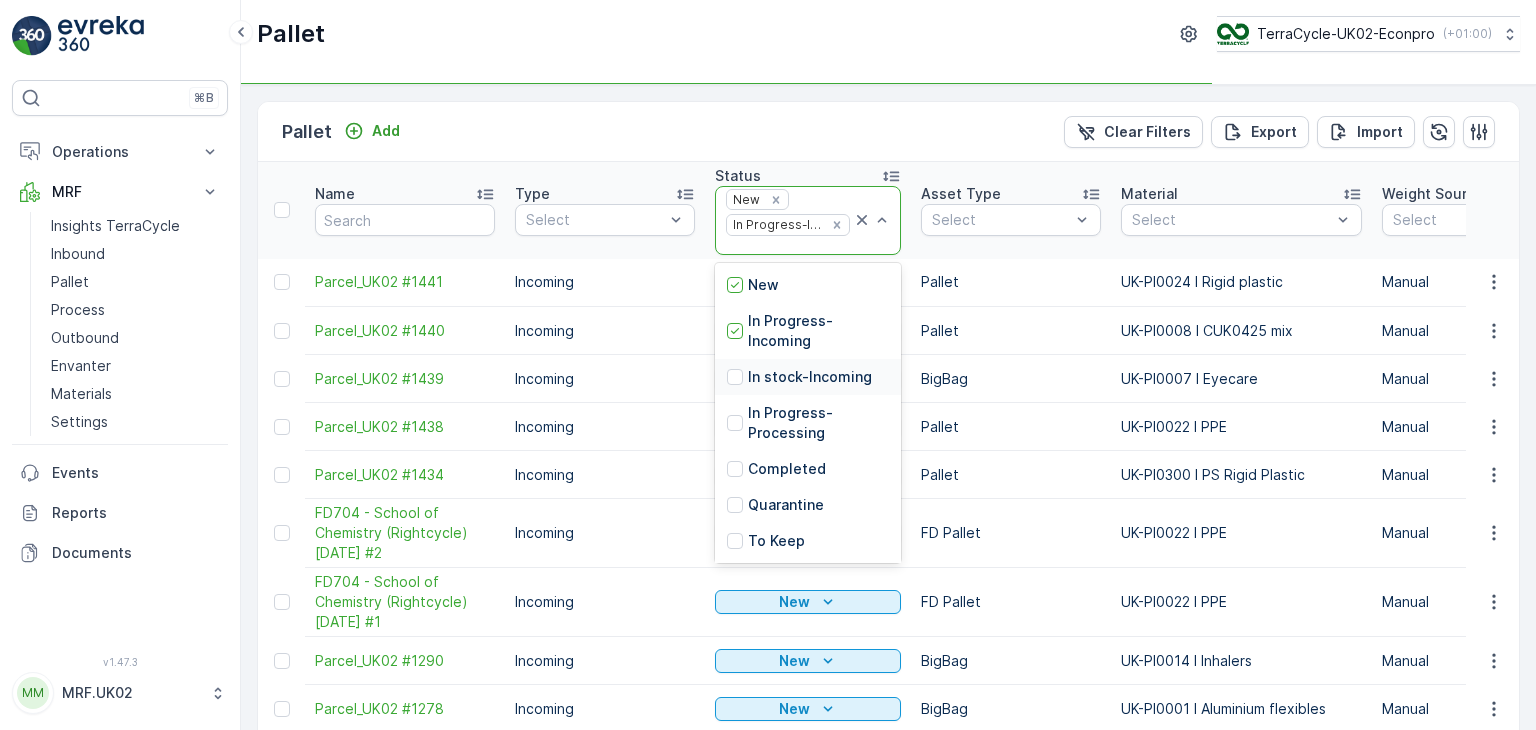 click on "In stock-Incoming" at bounding box center (810, 377) 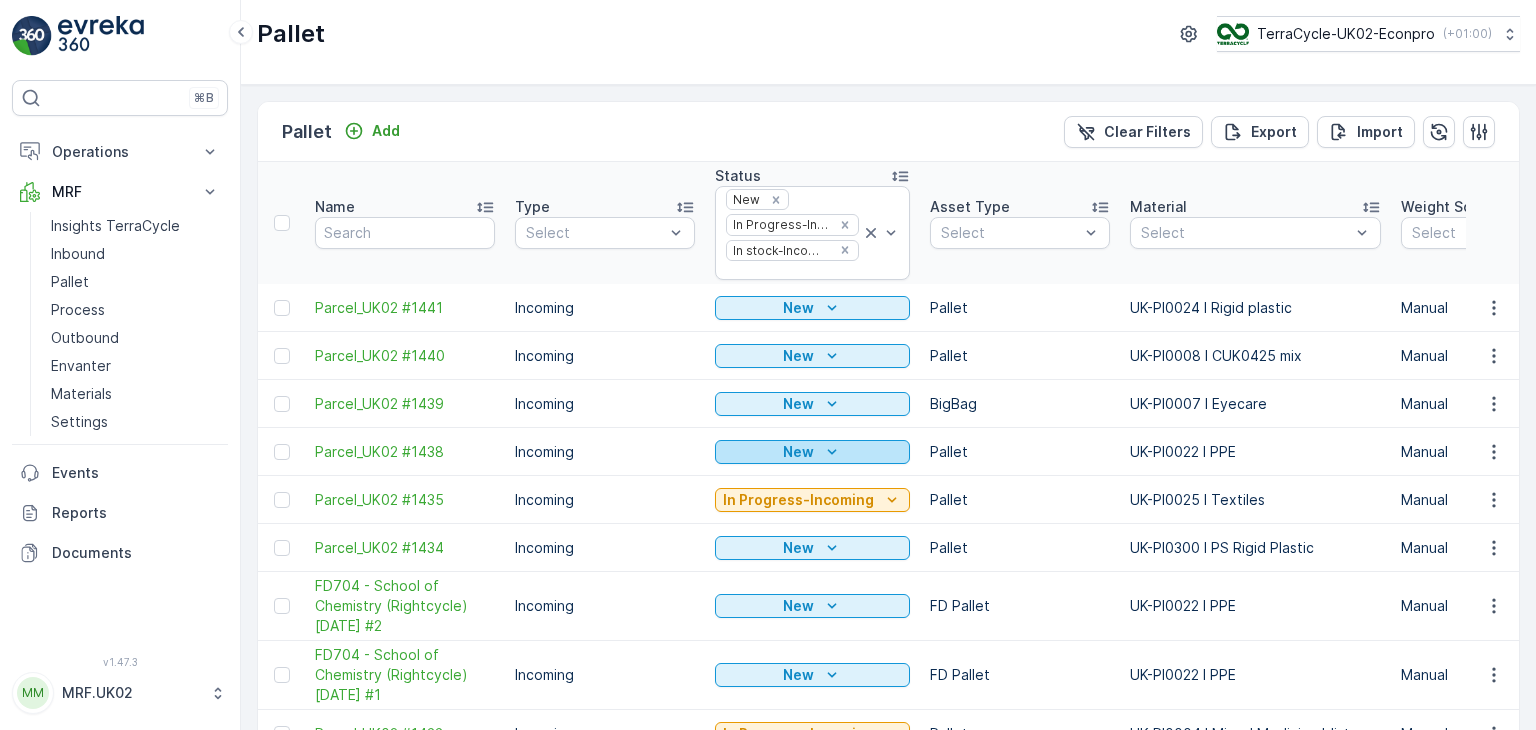 click 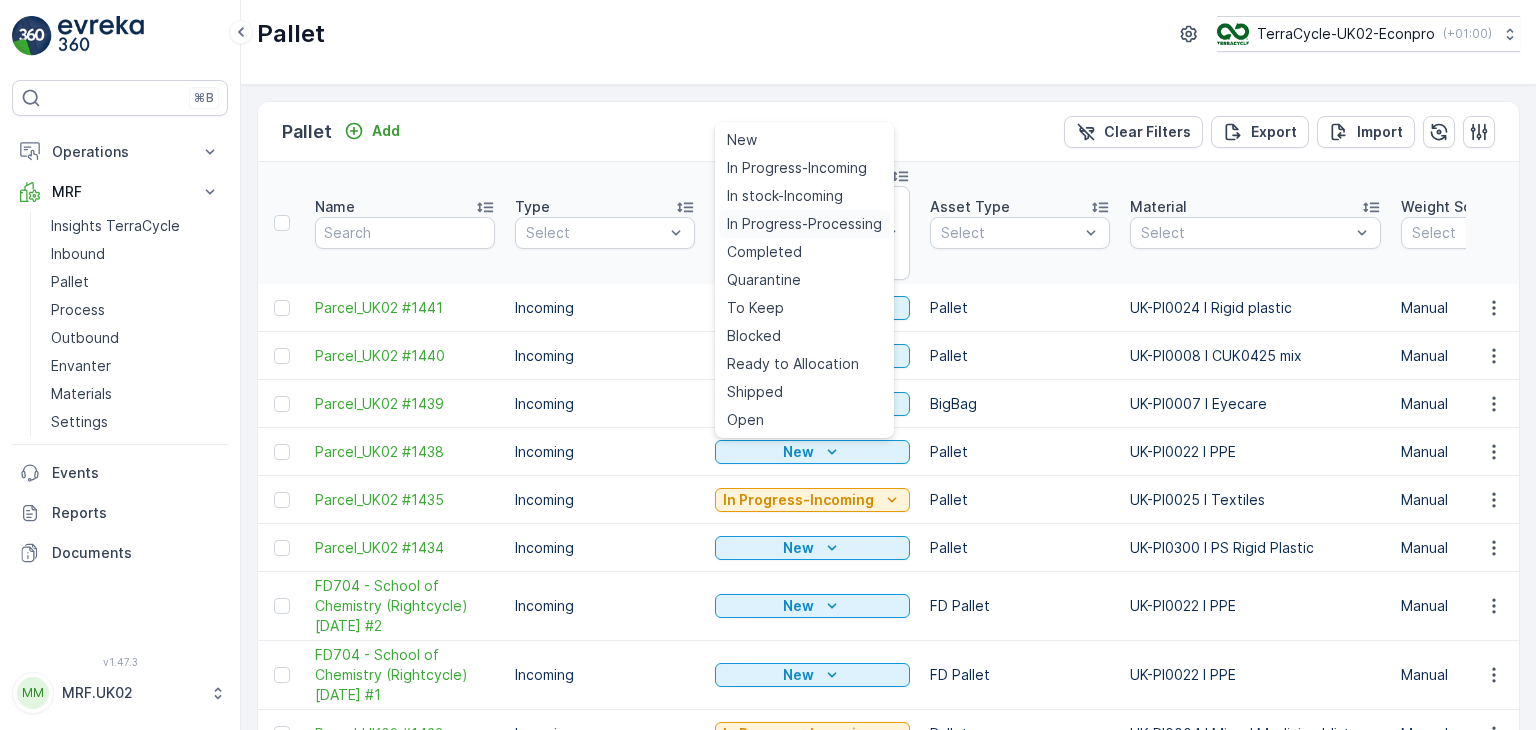 click on "In Progress-Processing" at bounding box center [804, 224] 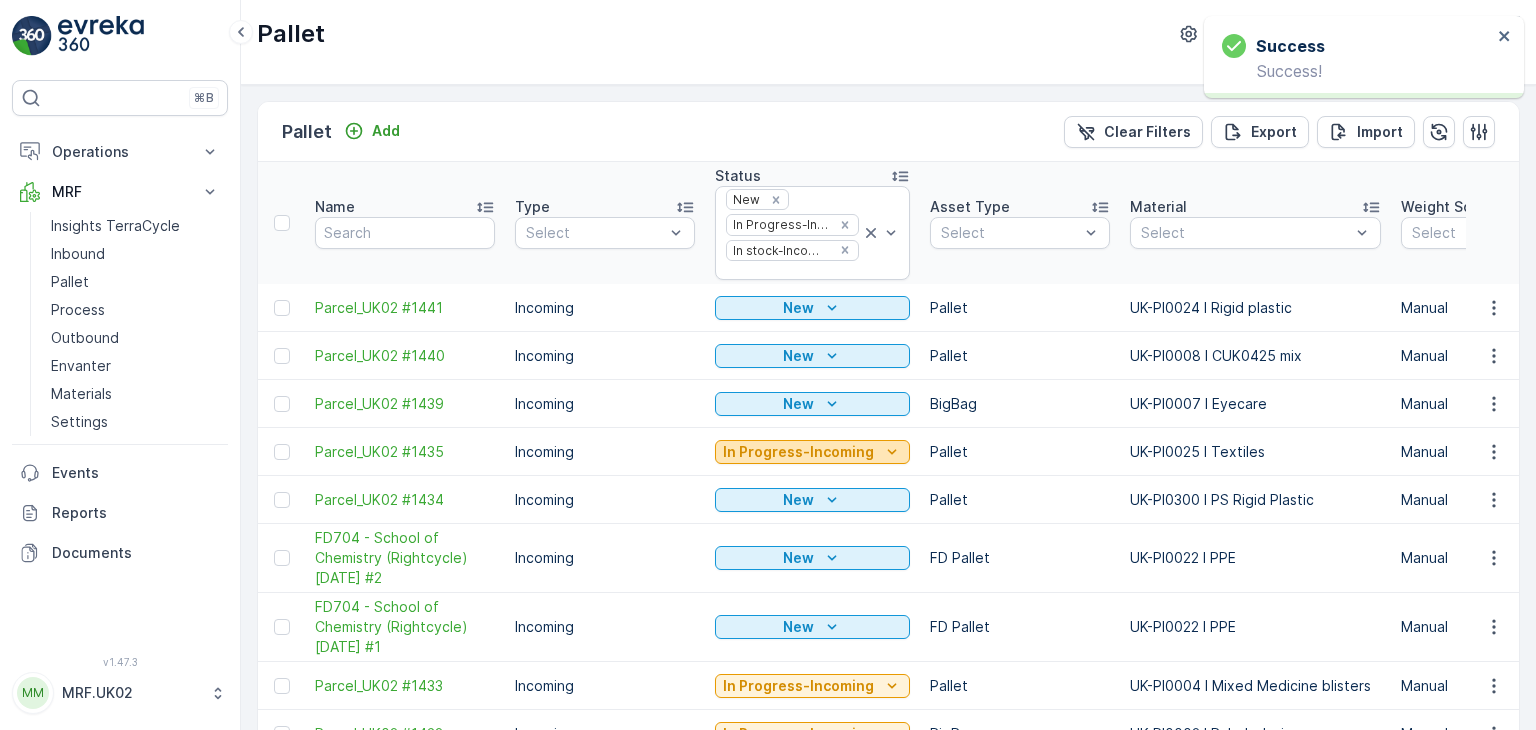 click 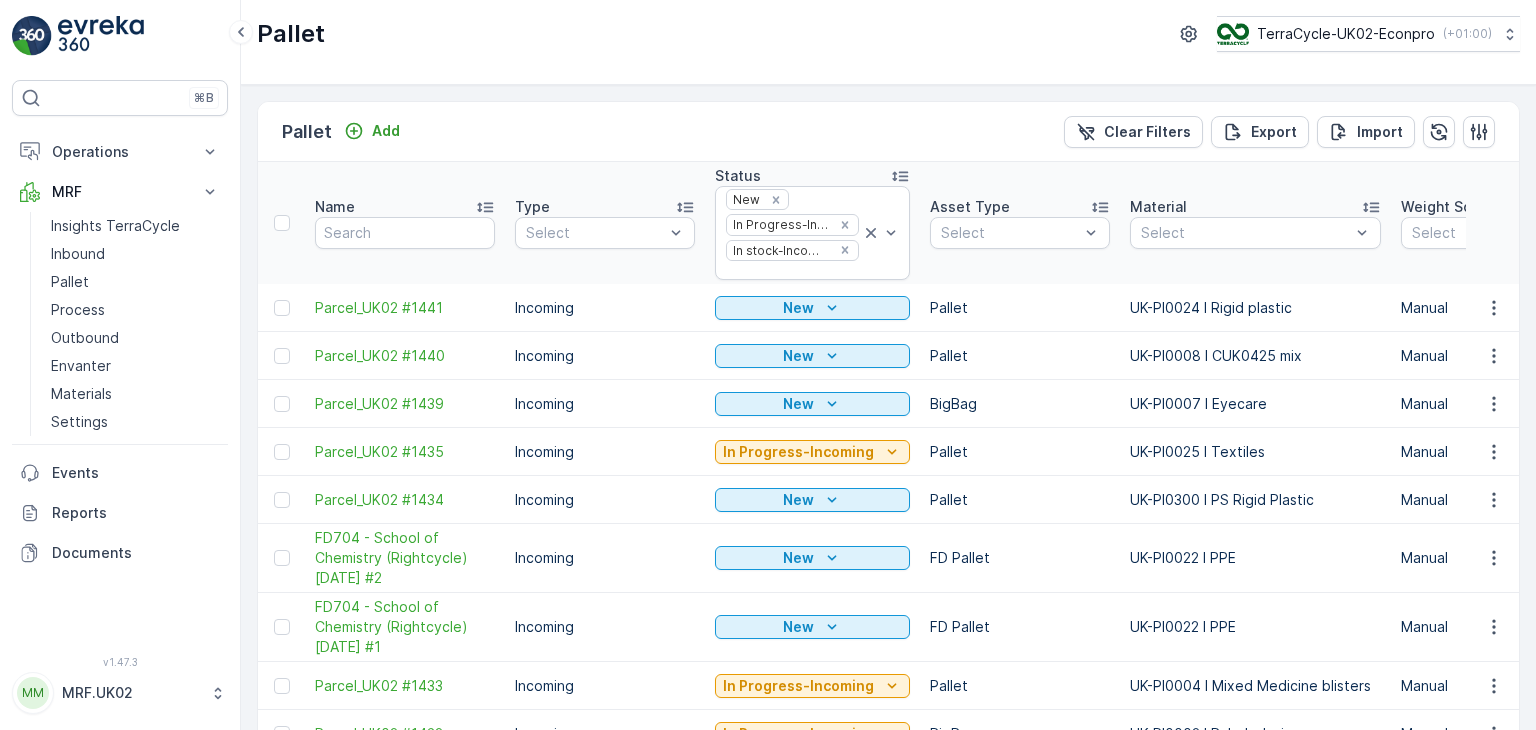 click on "Pallet" at bounding box center [1020, 308] 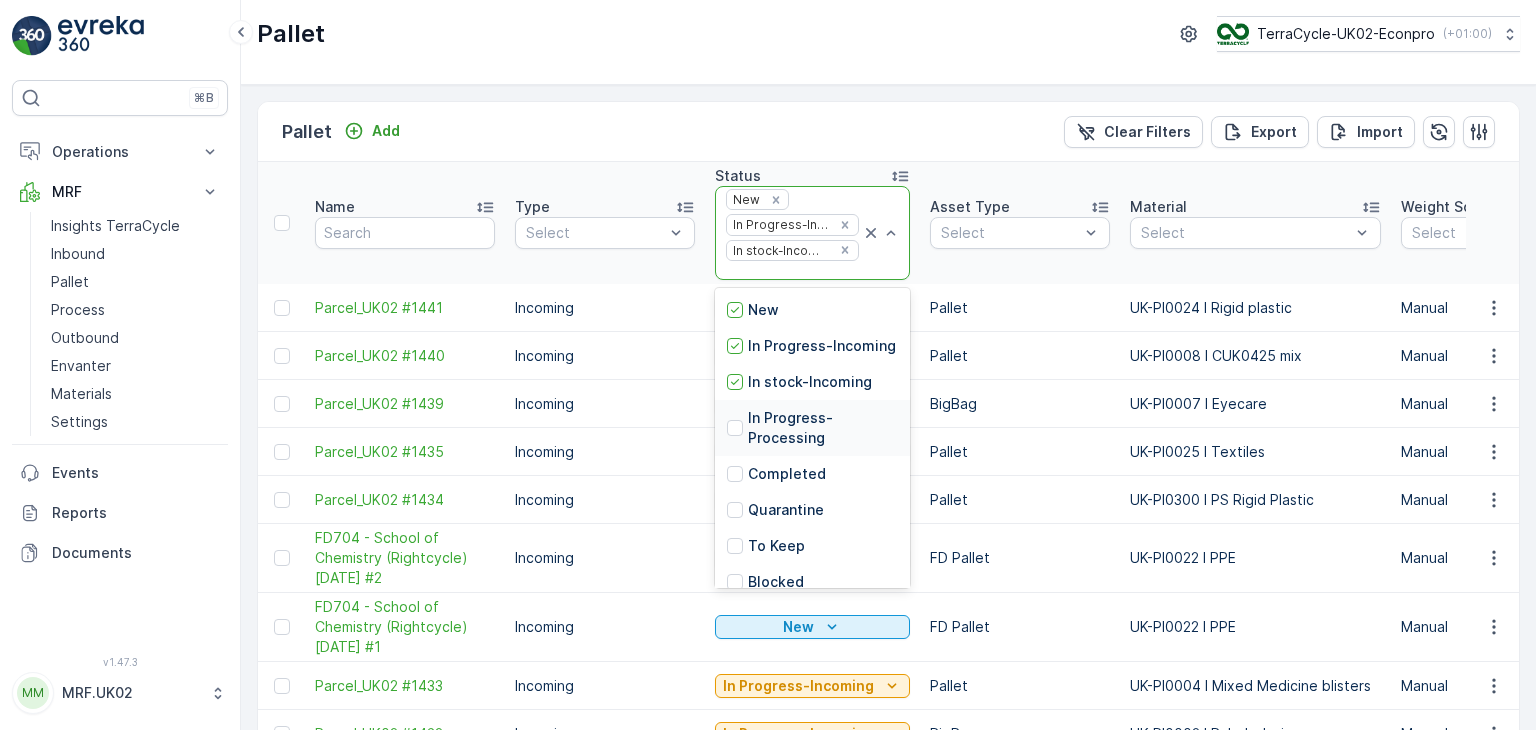 click on "In Progress-Processing" at bounding box center [823, 428] 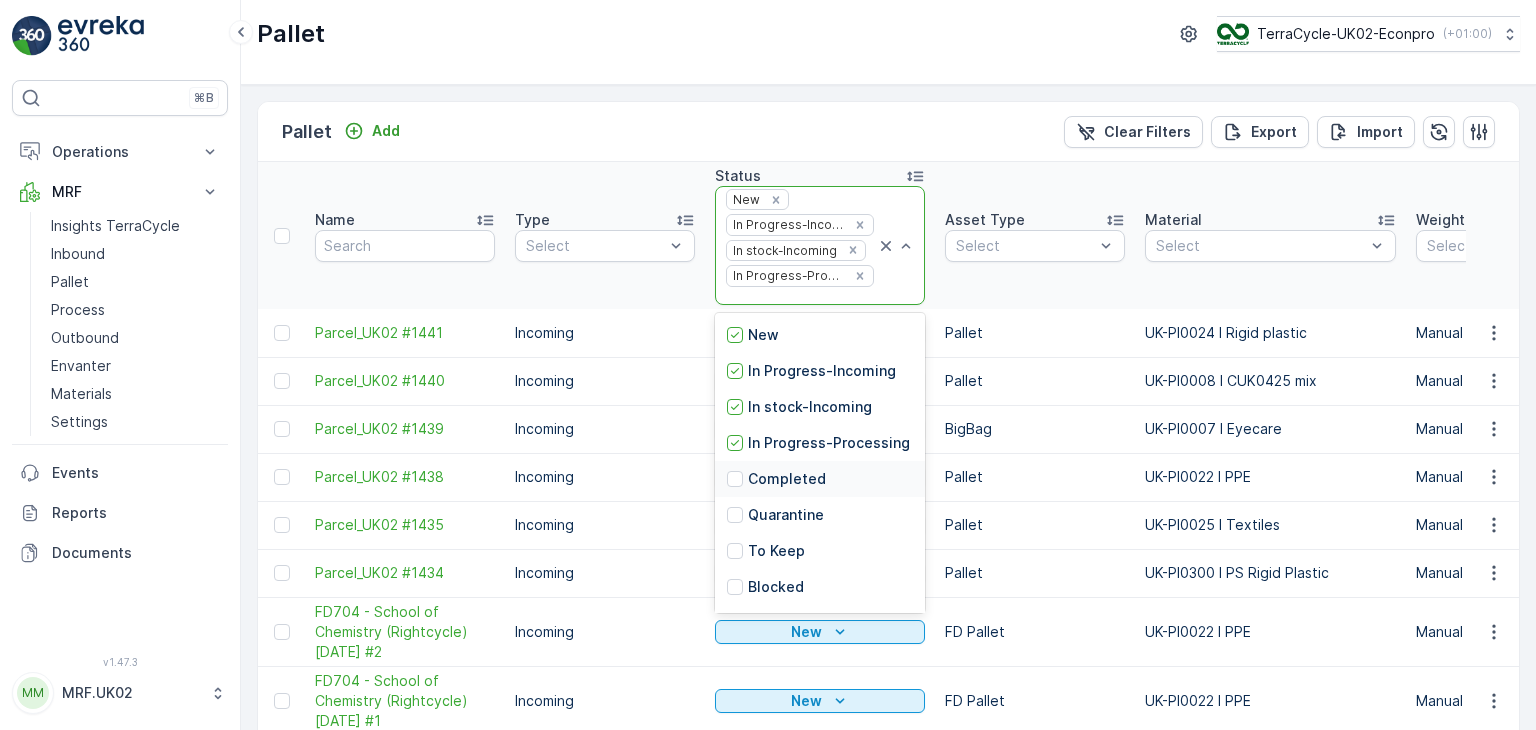 scroll, scrollTop: 160, scrollLeft: 0, axis: vertical 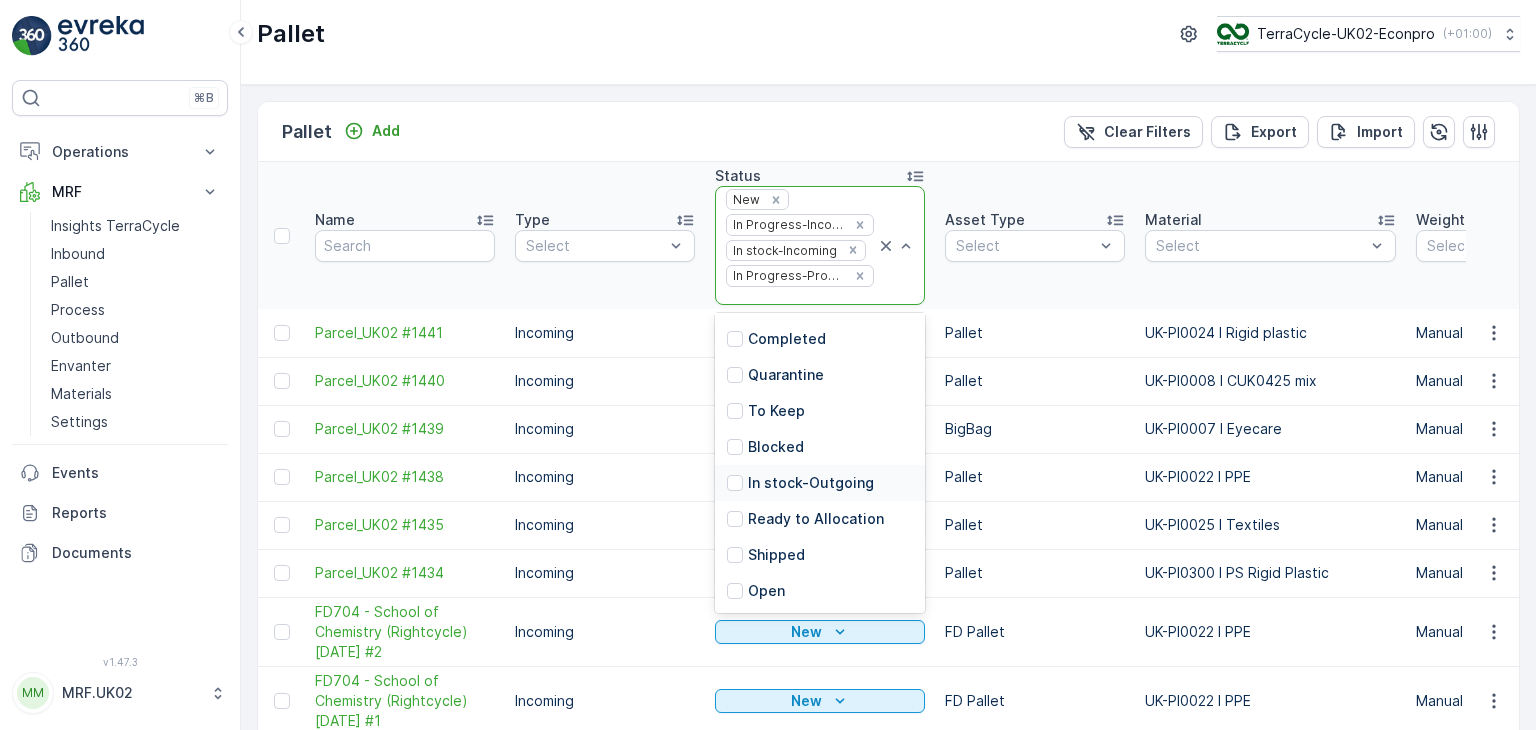 click on "In stock-Outgoing" at bounding box center [811, 483] 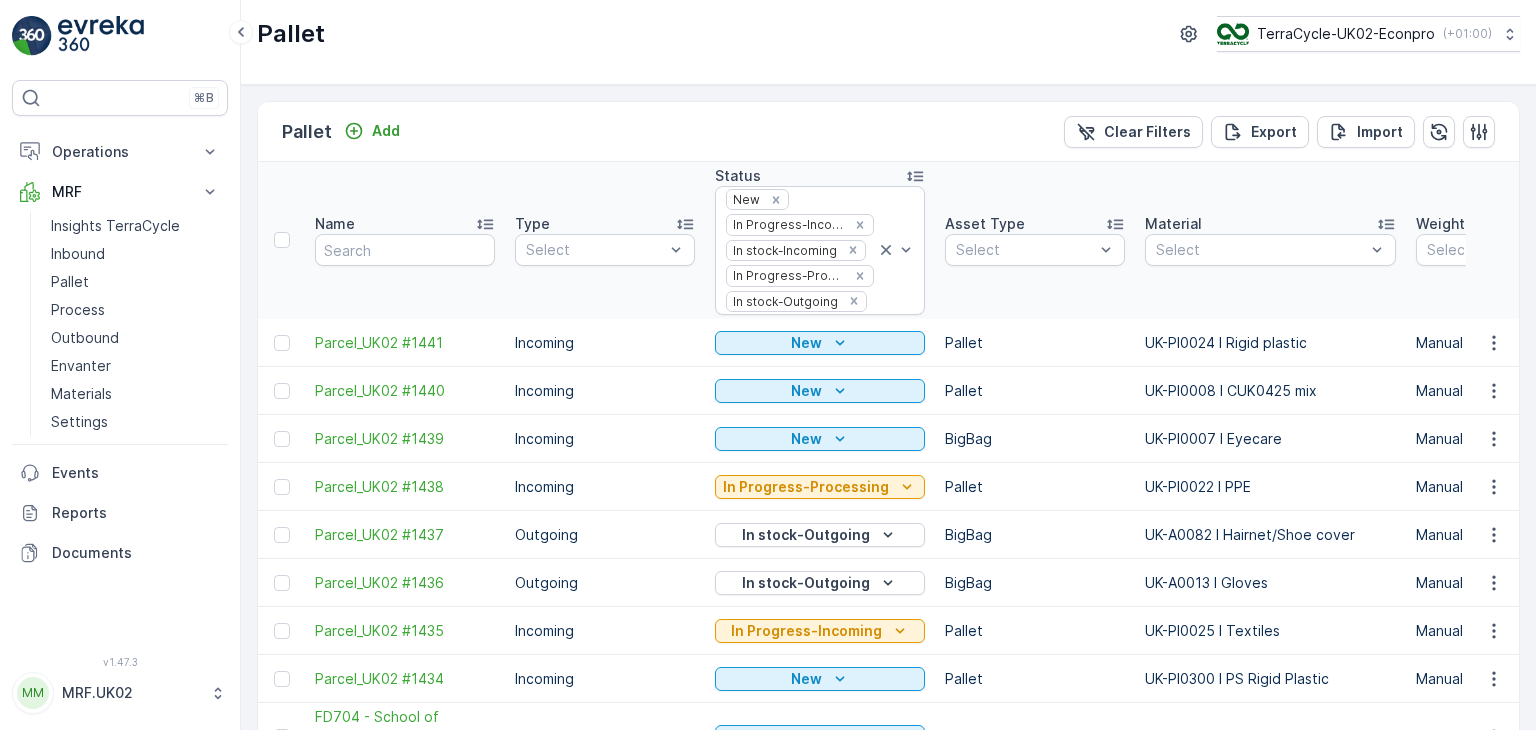 click on "In stock-Outgoing" at bounding box center (820, 583) 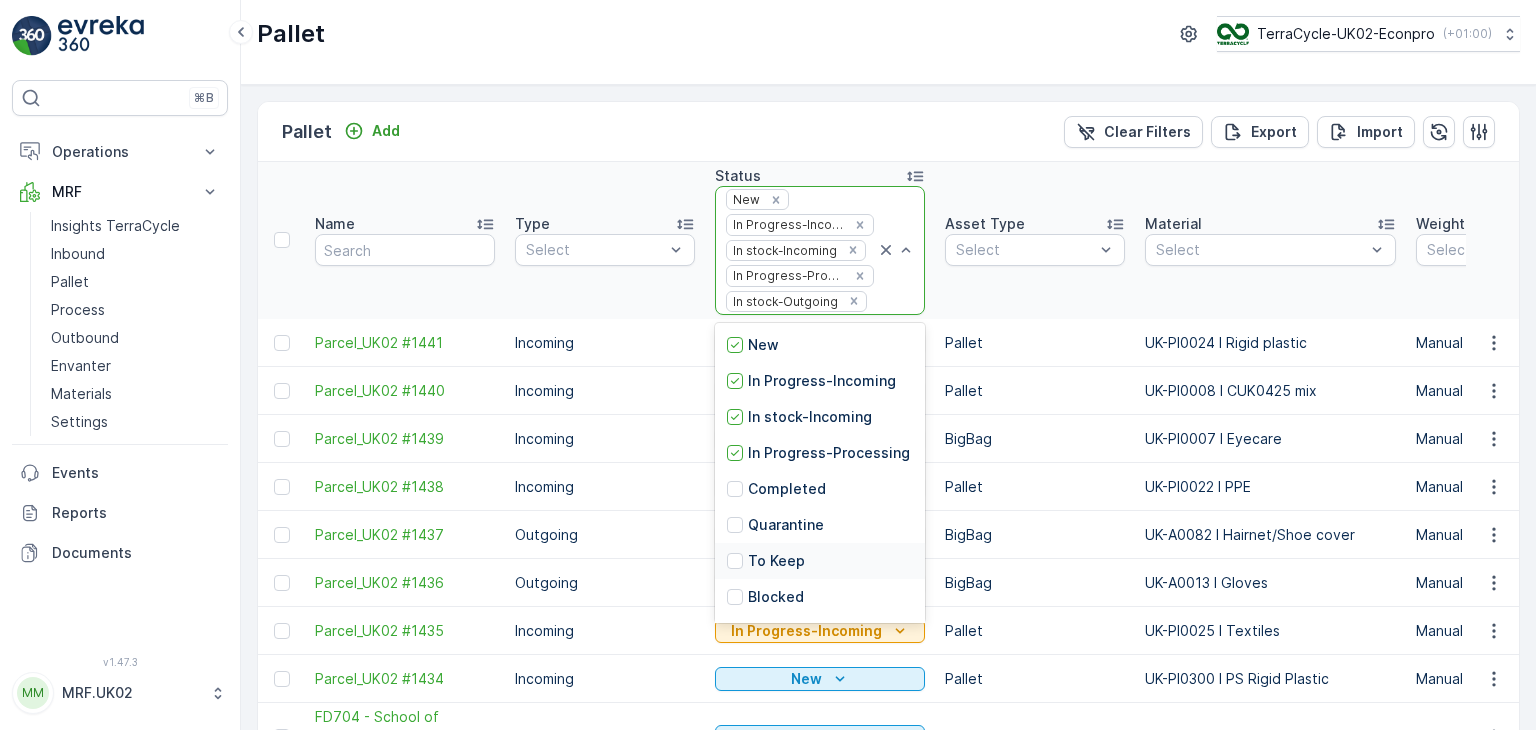 scroll, scrollTop: 160, scrollLeft: 0, axis: vertical 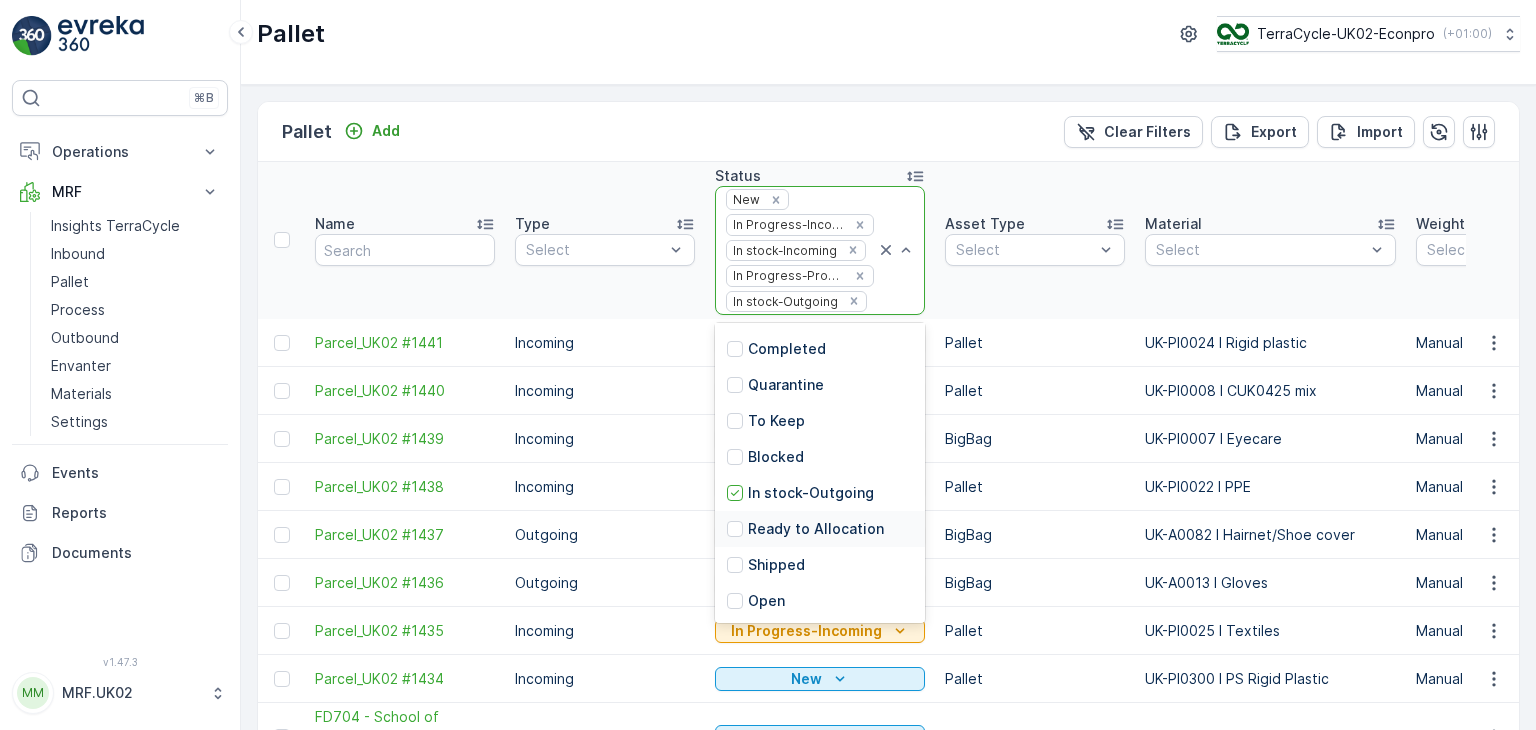 click on "Ready to Allocation" at bounding box center [816, 529] 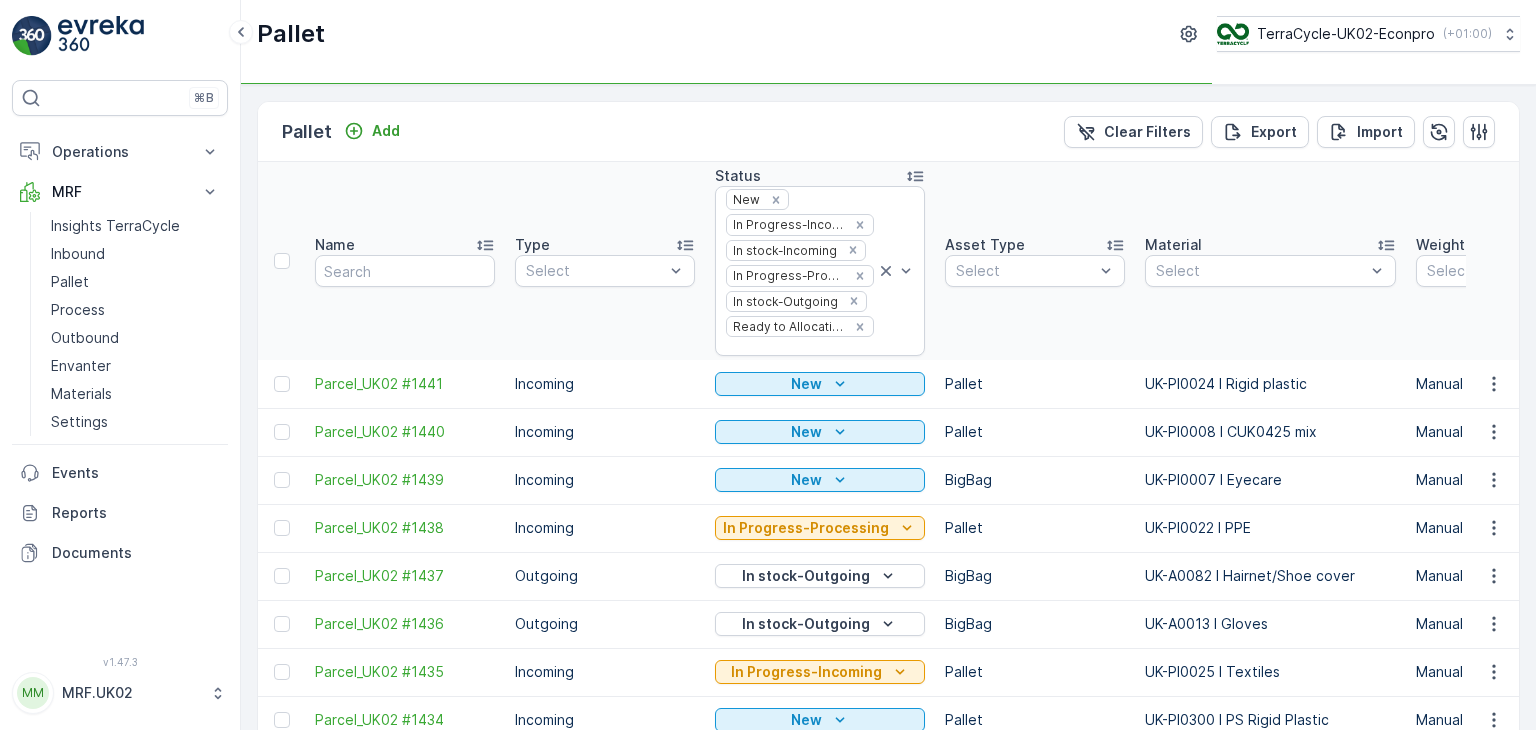 click on "Material Select" at bounding box center (1270, 261) 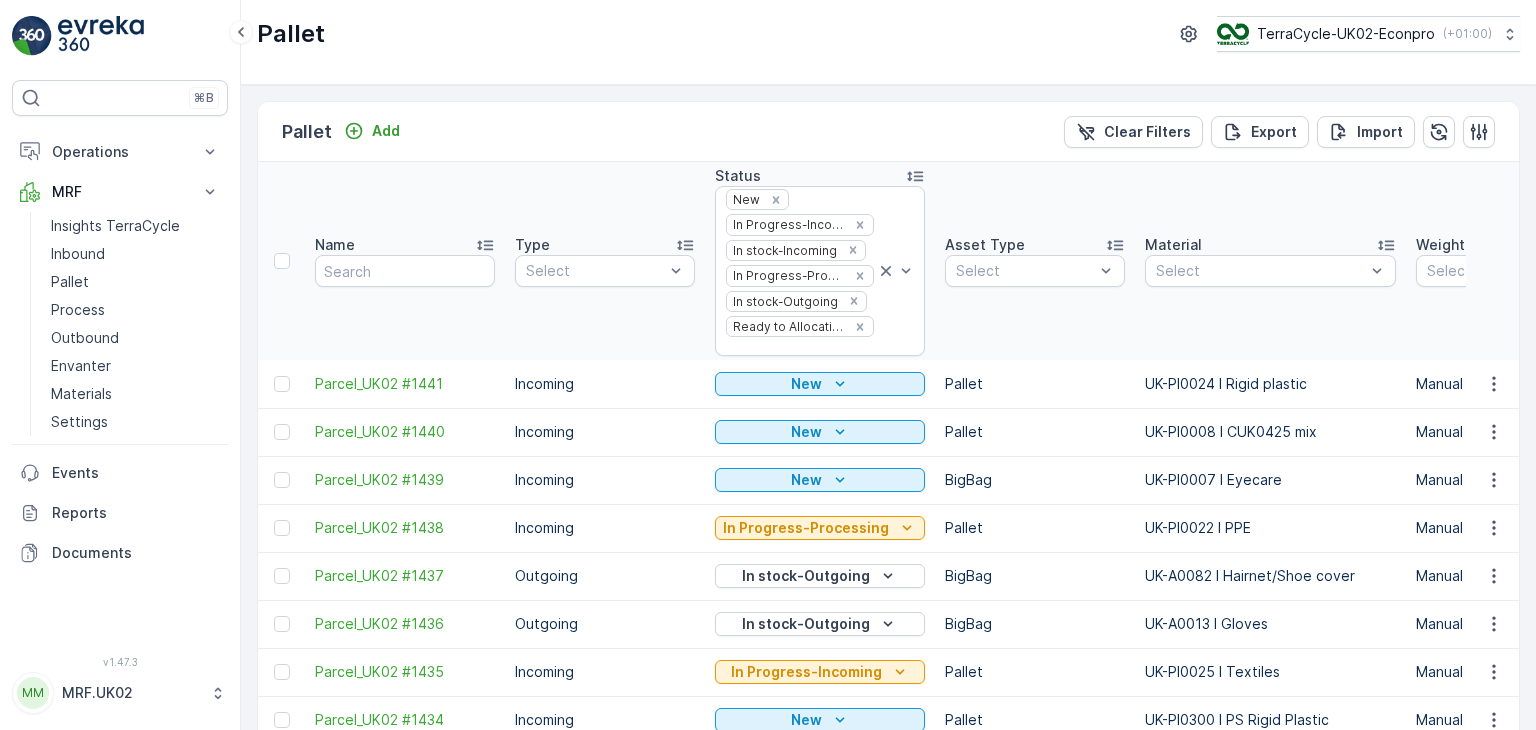 click on "Material Select" at bounding box center (1270, 261) 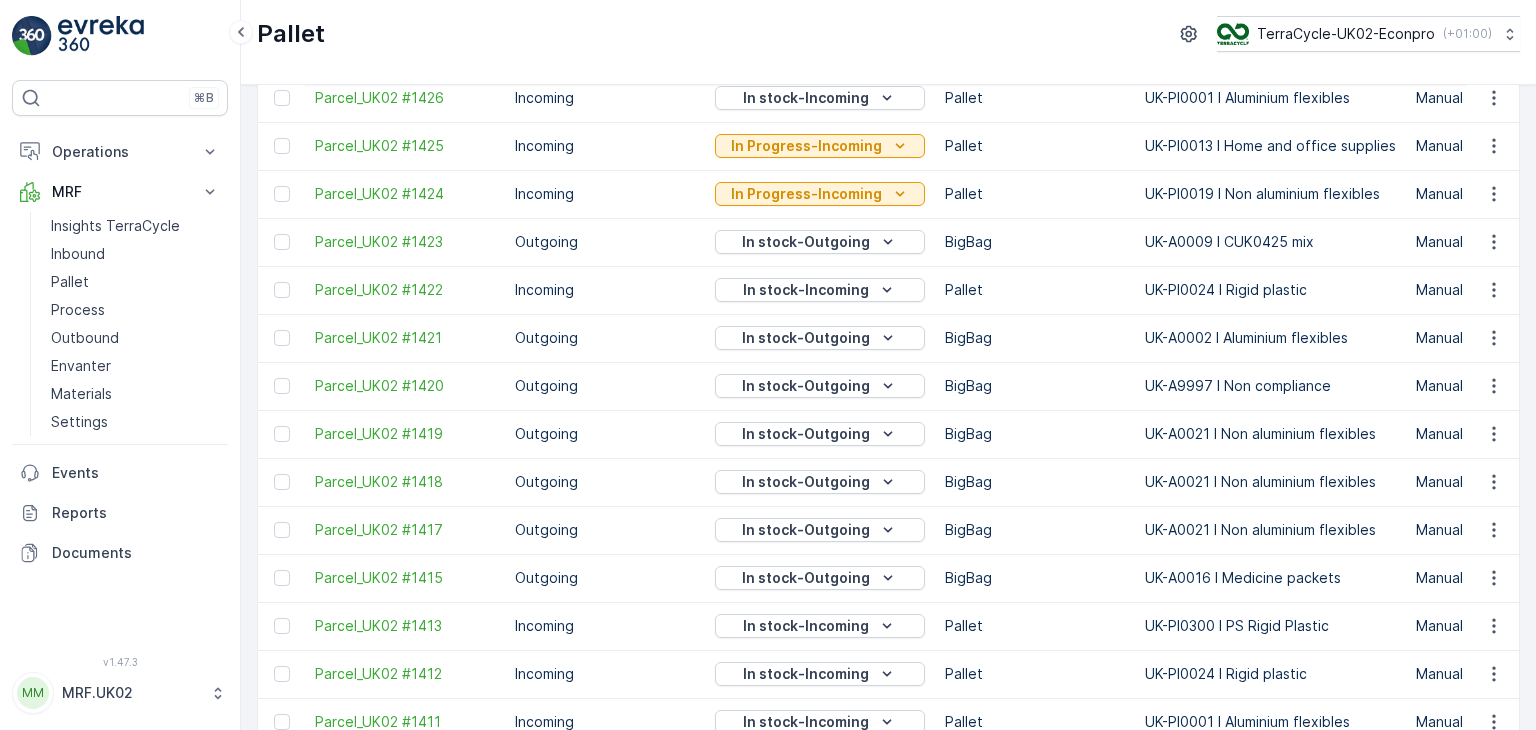 scroll, scrollTop: 0, scrollLeft: 0, axis: both 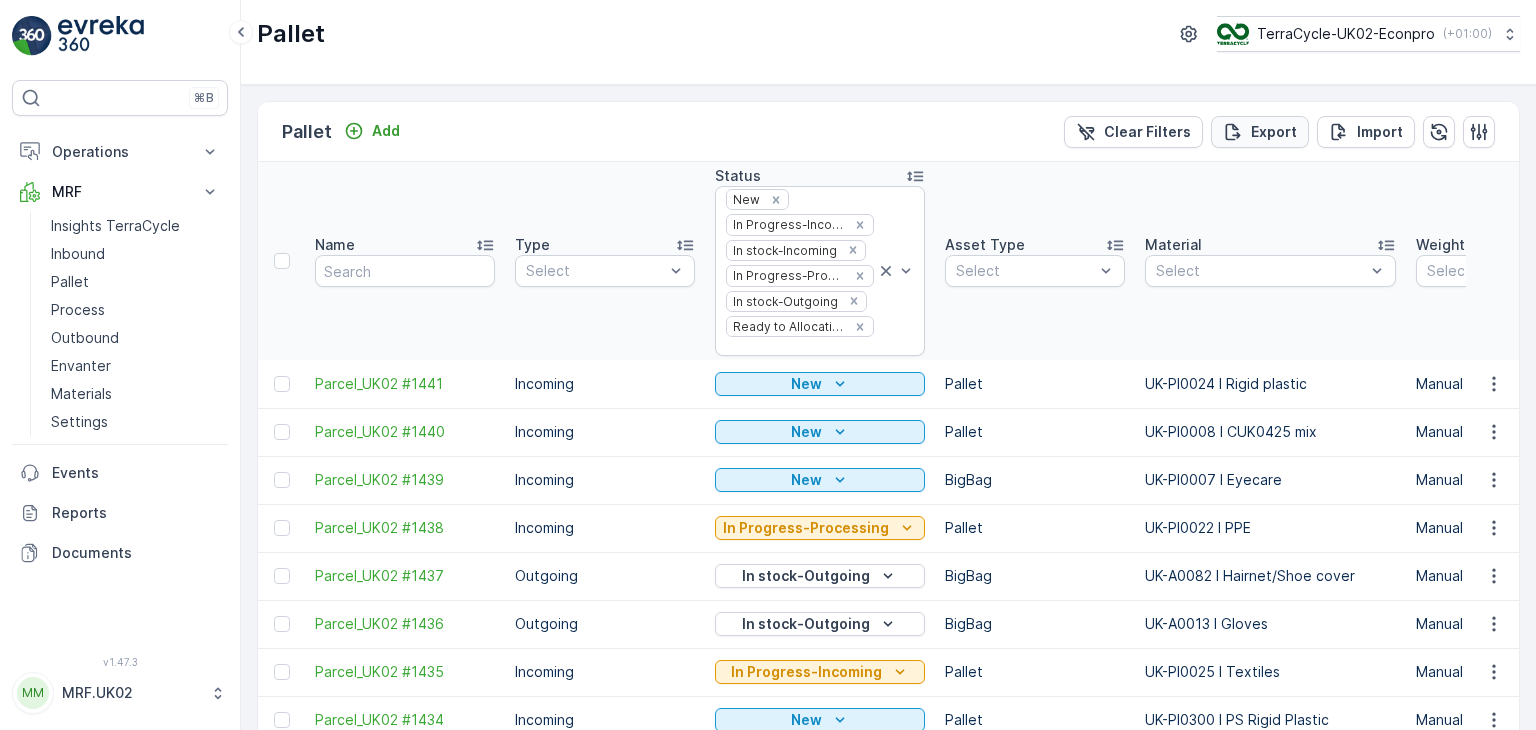 click on "Export" at bounding box center [1274, 132] 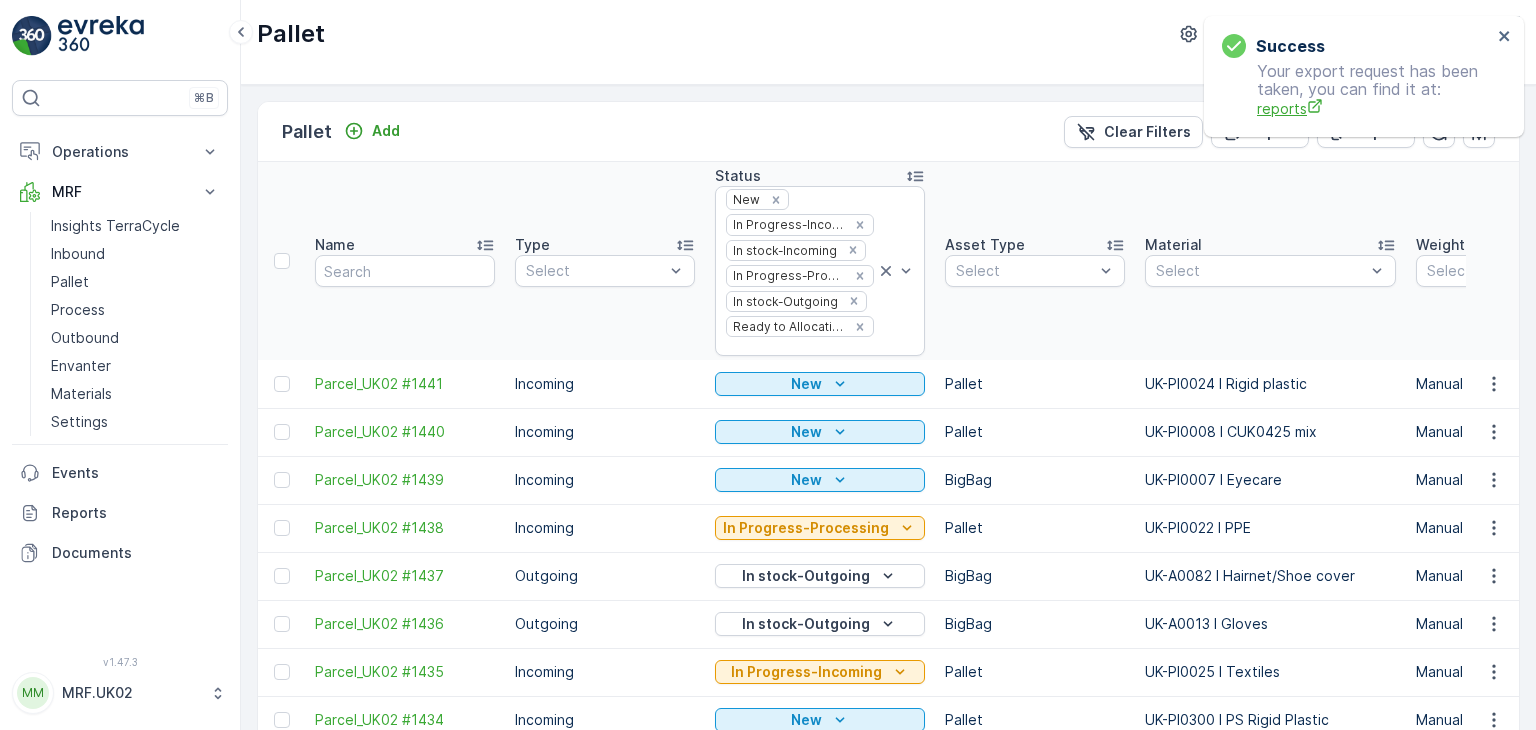 click on "reports" at bounding box center [1374, 108] 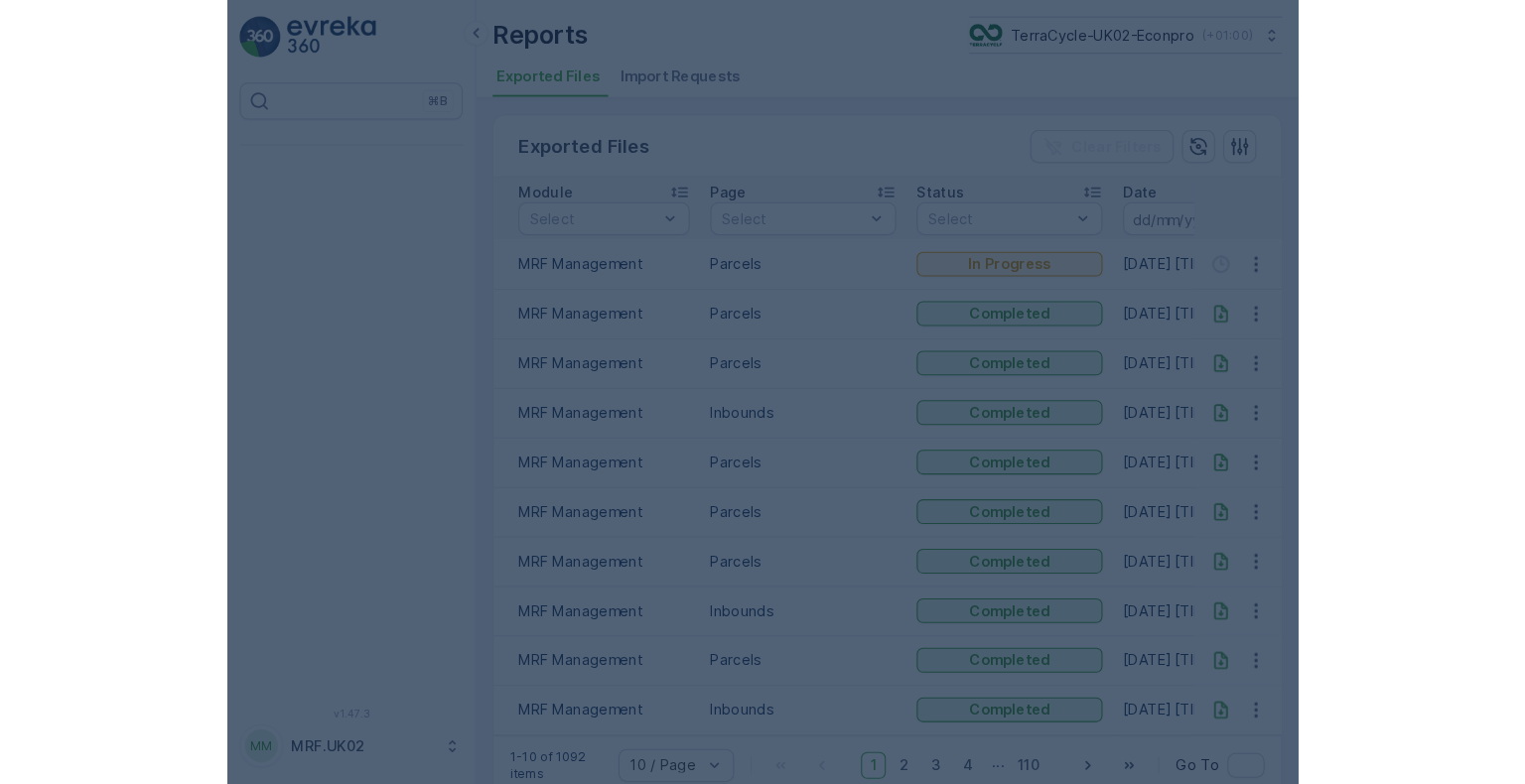 scroll, scrollTop: 0, scrollLeft: 0, axis: both 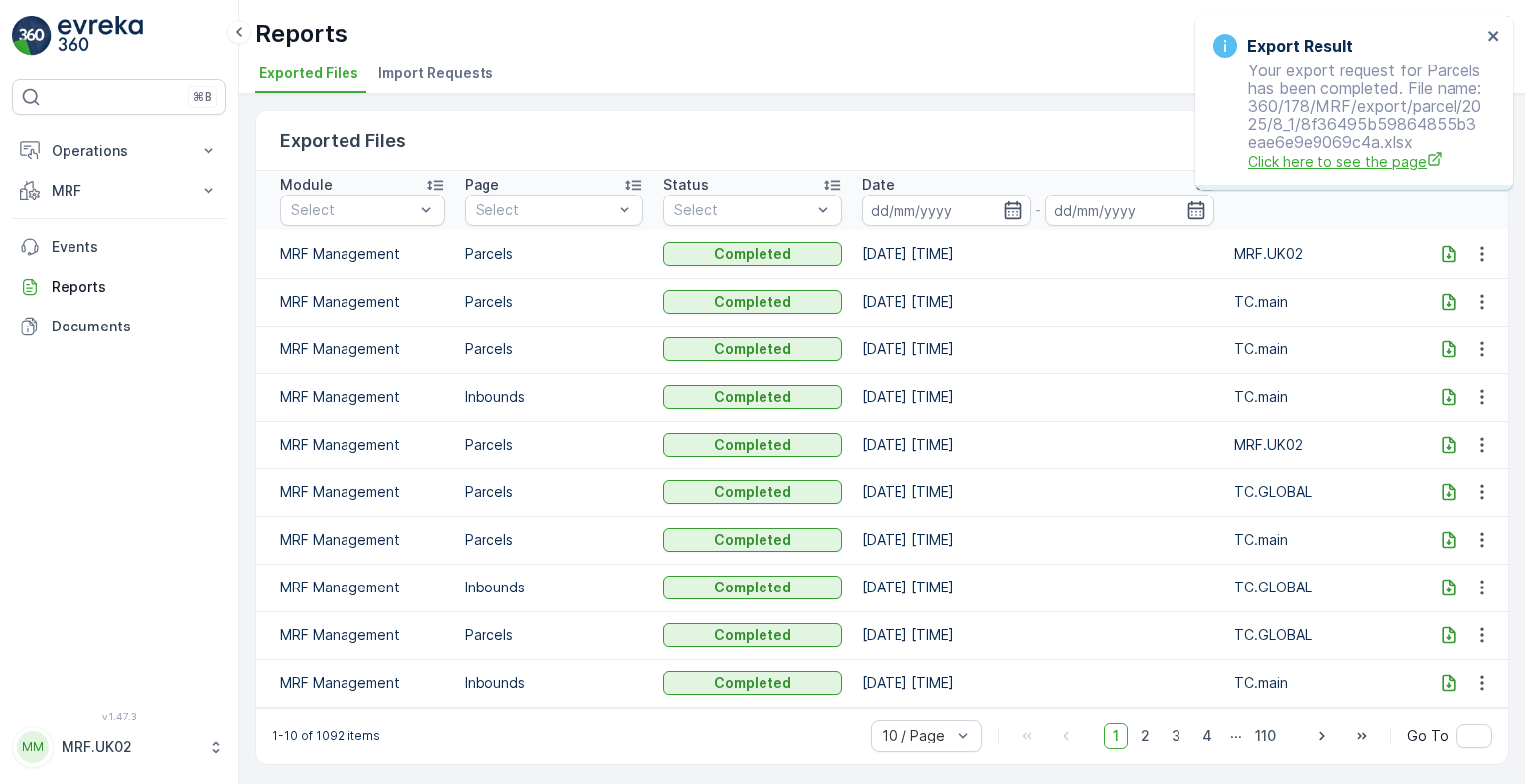 click on "Click here to see the page" at bounding box center (1364, 161) 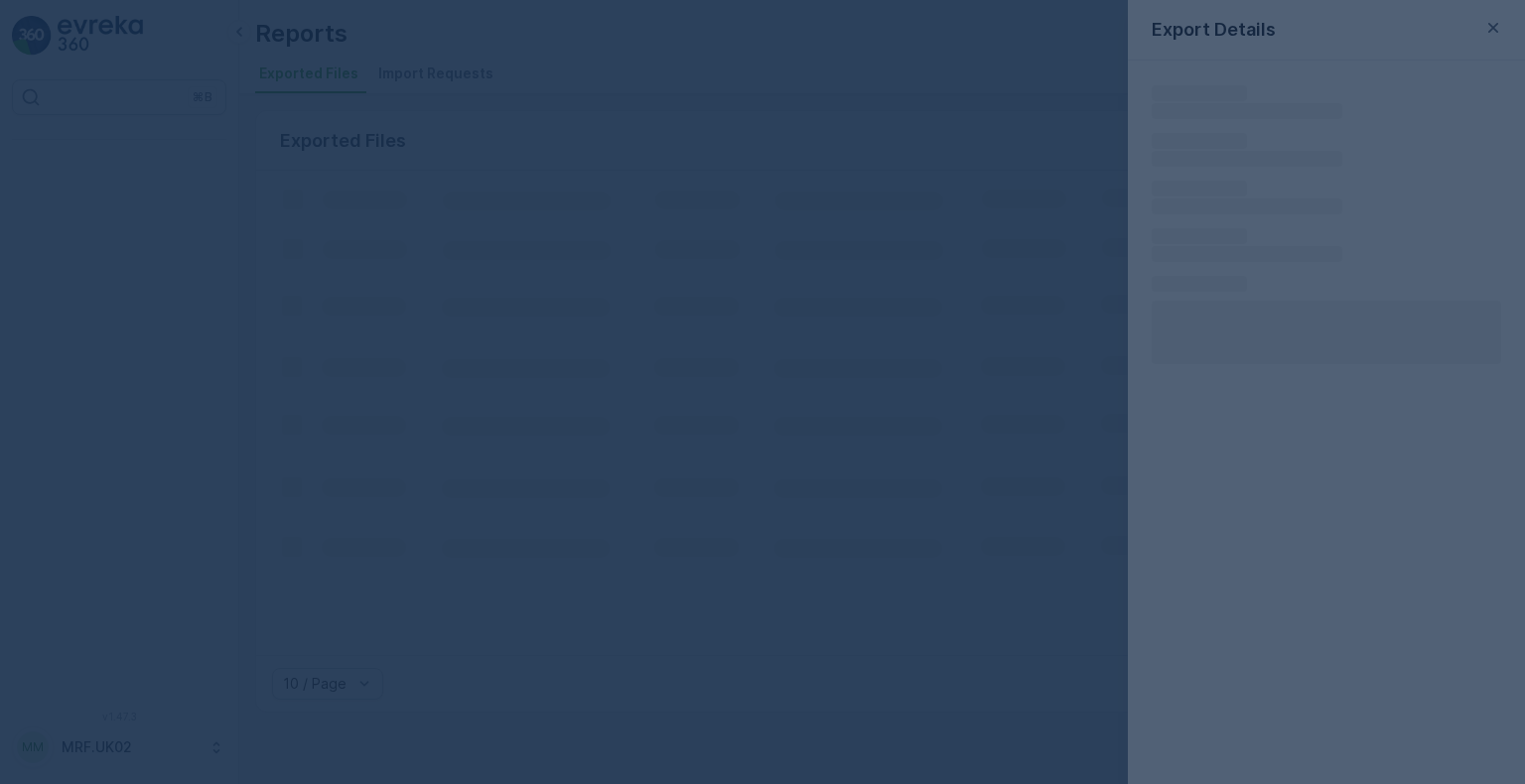 scroll, scrollTop: 0, scrollLeft: 0, axis: both 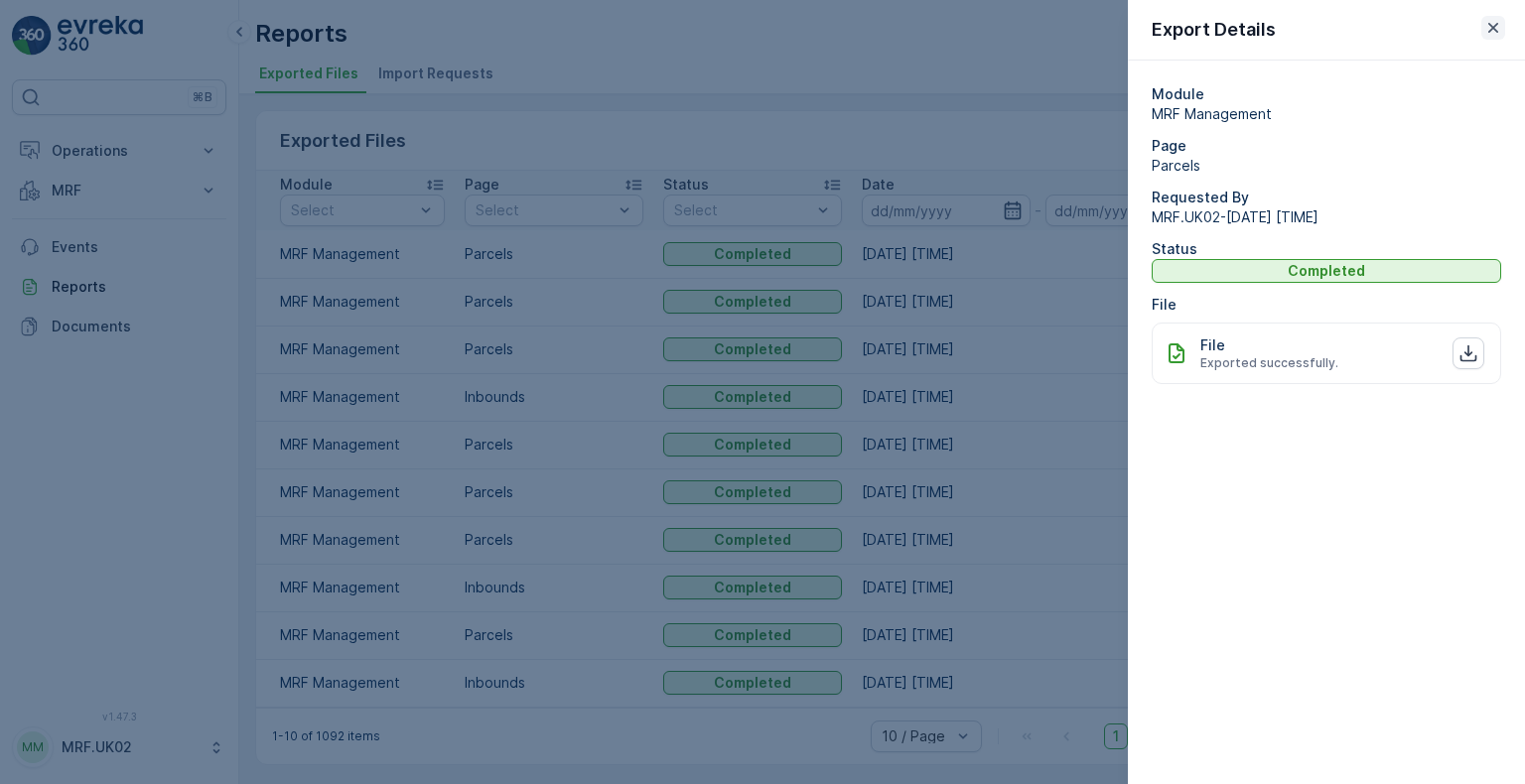 click 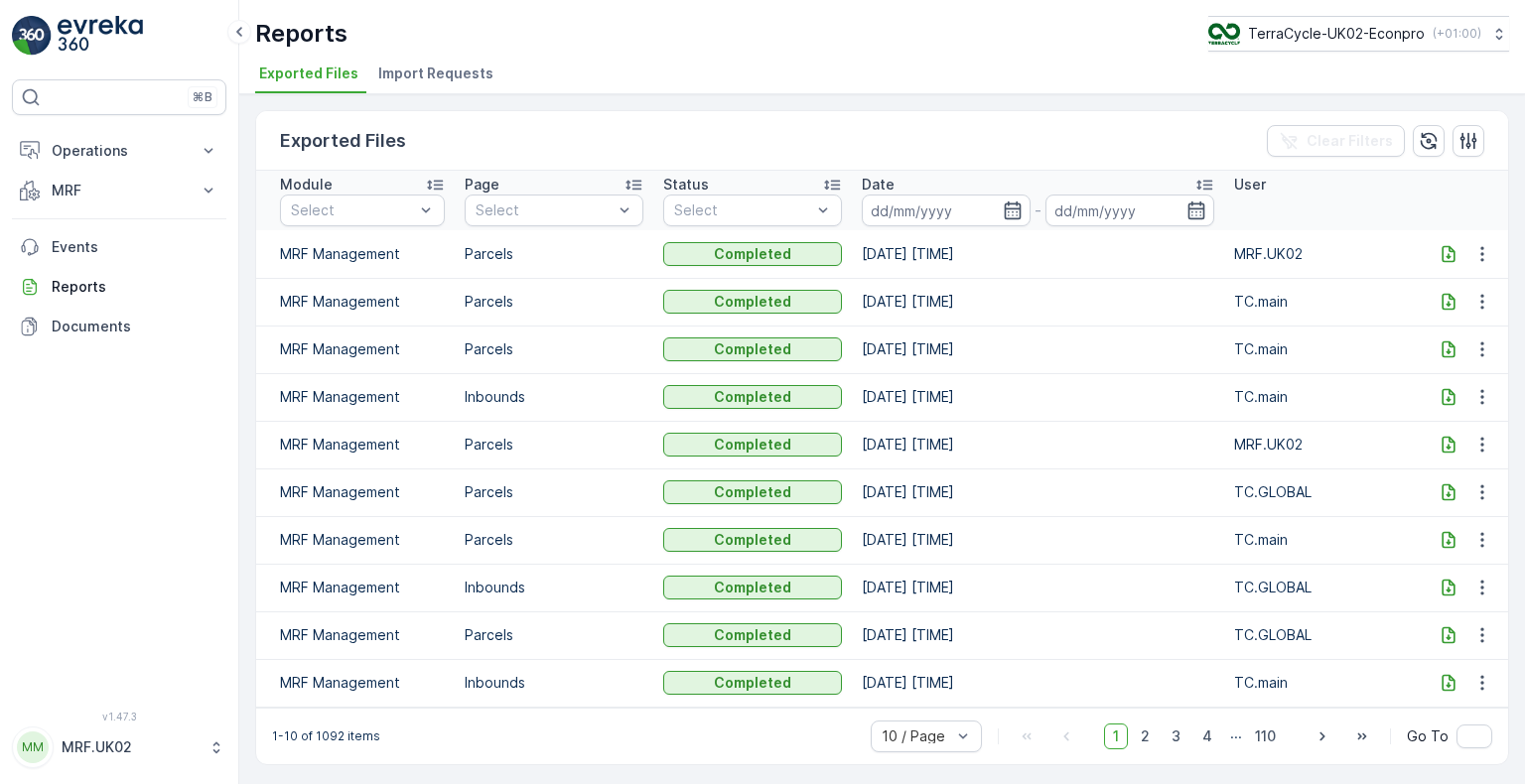 click 